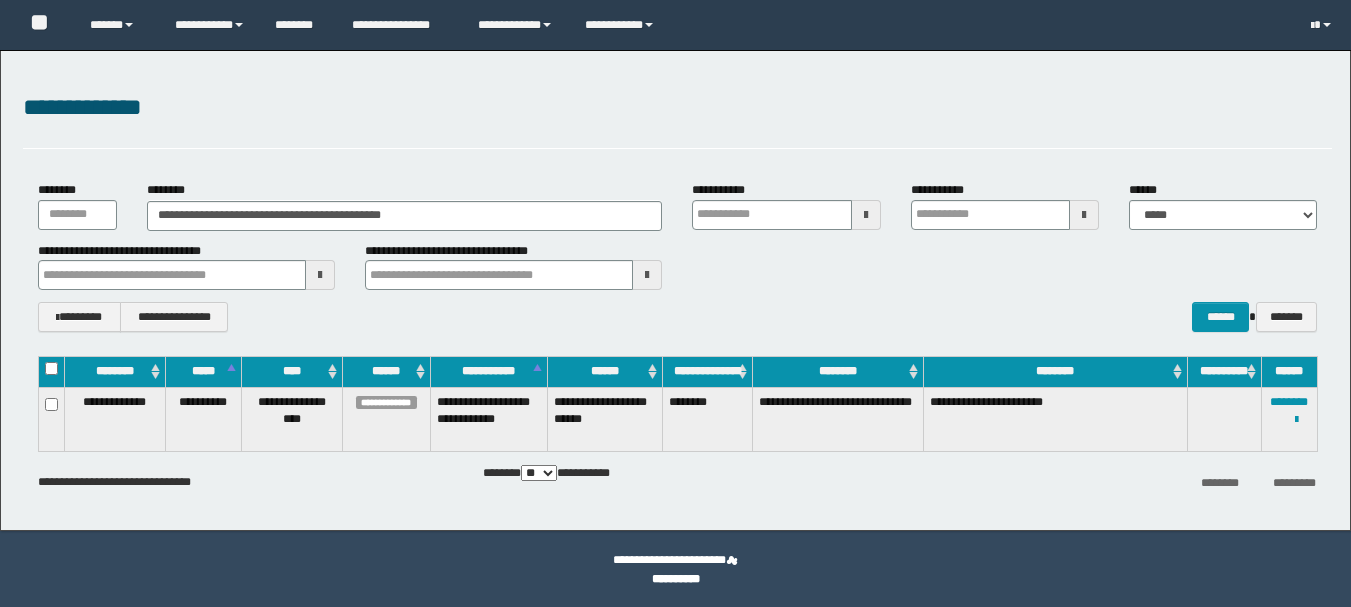 scroll, scrollTop: 0, scrollLeft: 0, axis: both 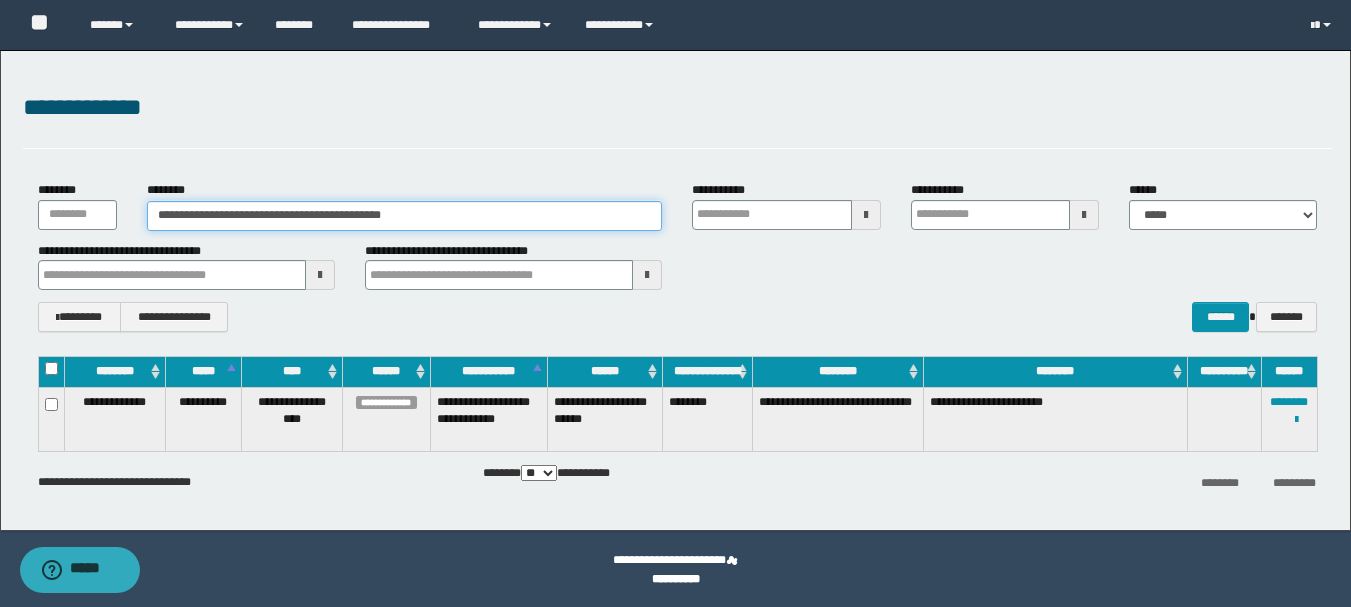drag, startPoint x: 480, startPoint y: 214, endPoint x: 0, endPoint y: 239, distance: 480.6506 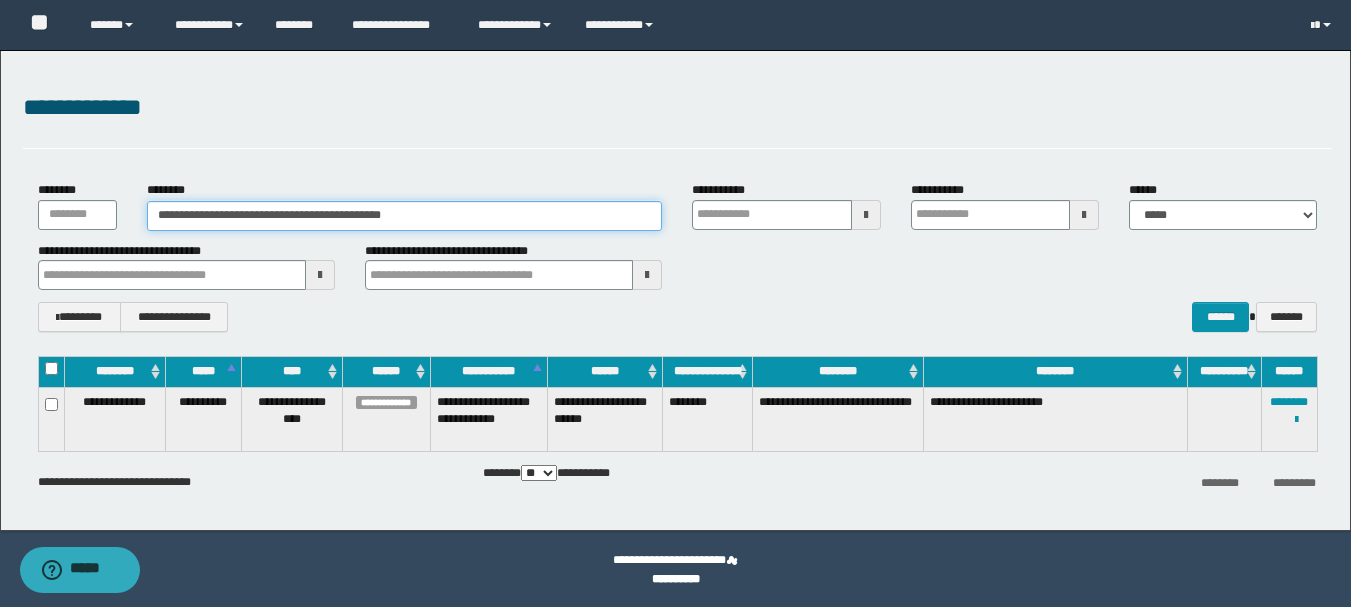 paste 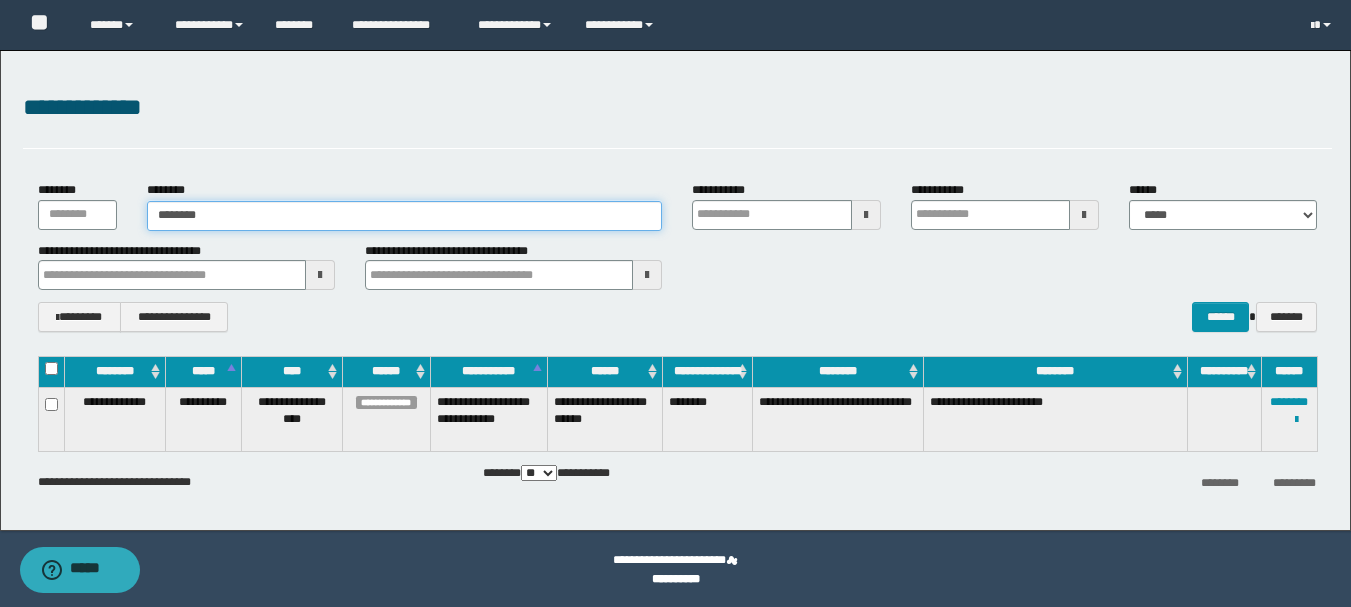 type on "********" 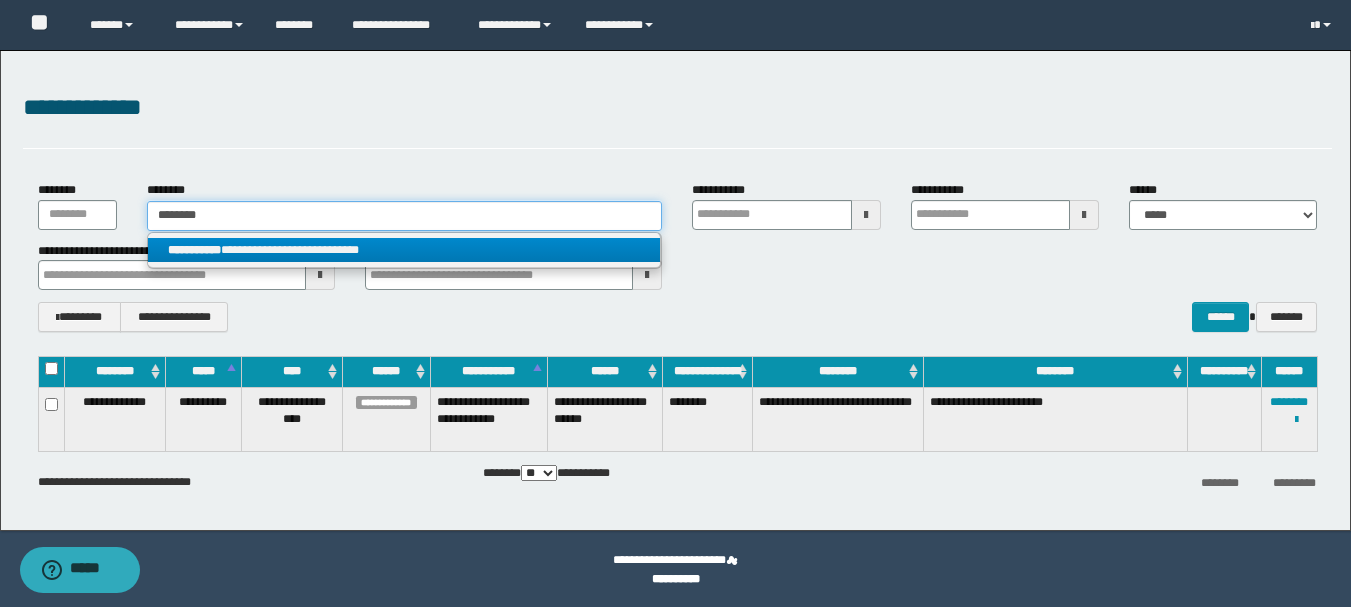 type on "********" 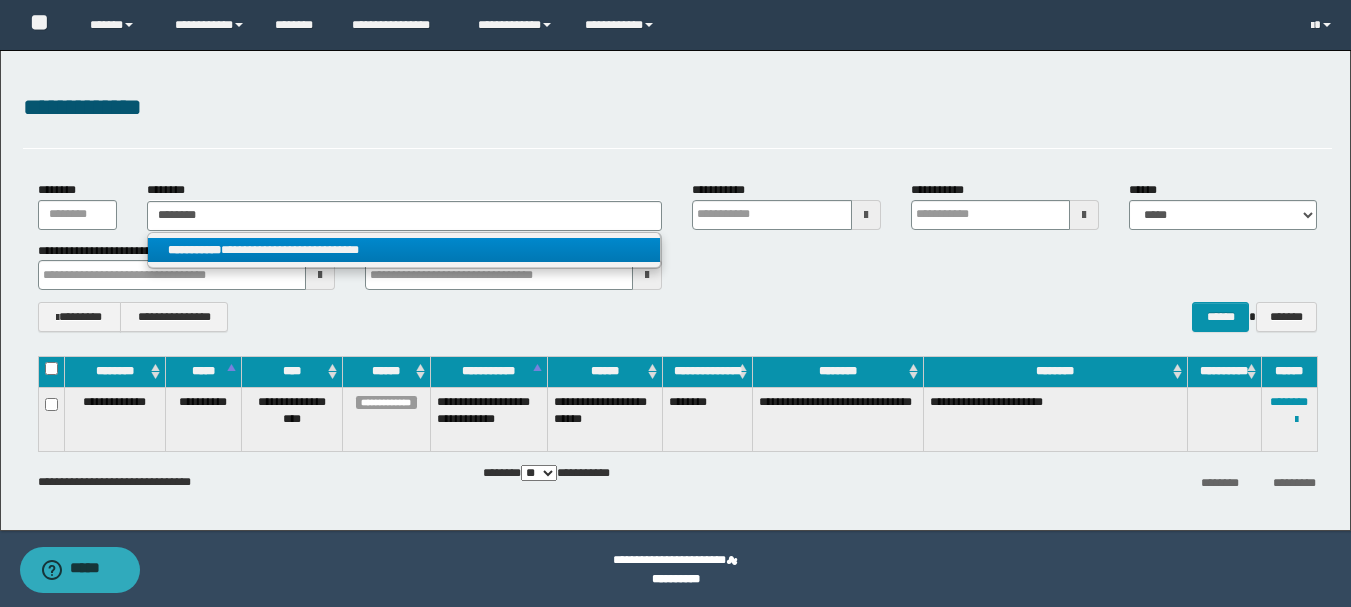 click on "**********" at bounding box center [404, 250] 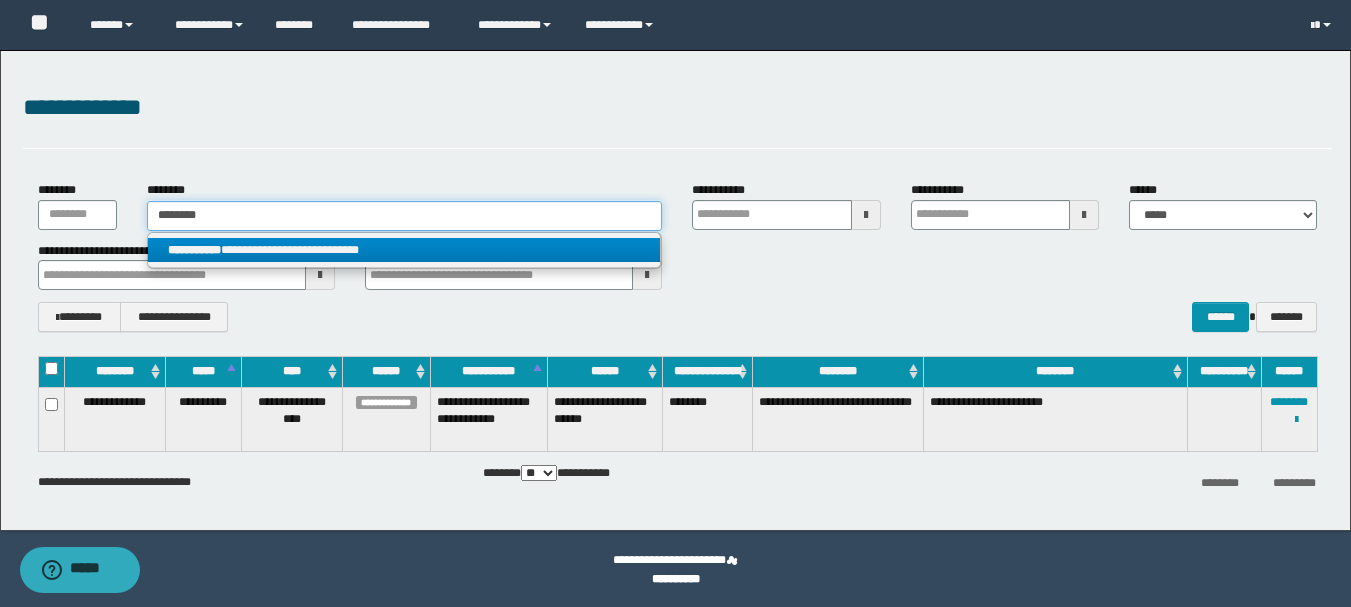type 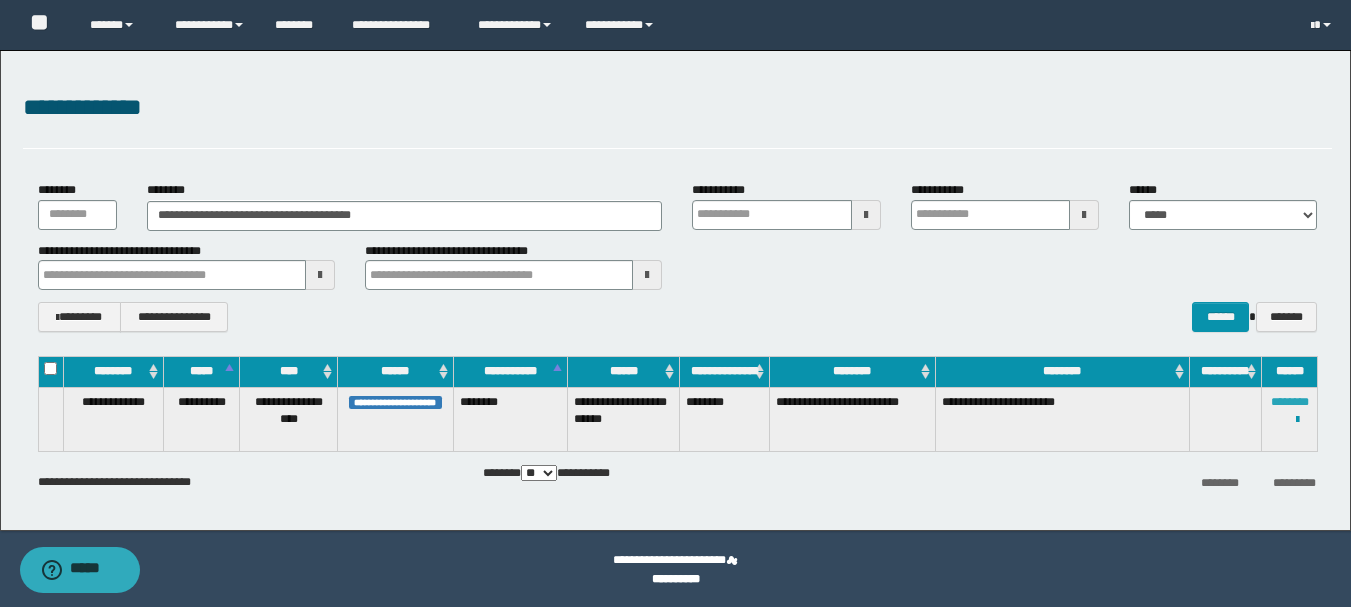 click on "********" at bounding box center [1290, 402] 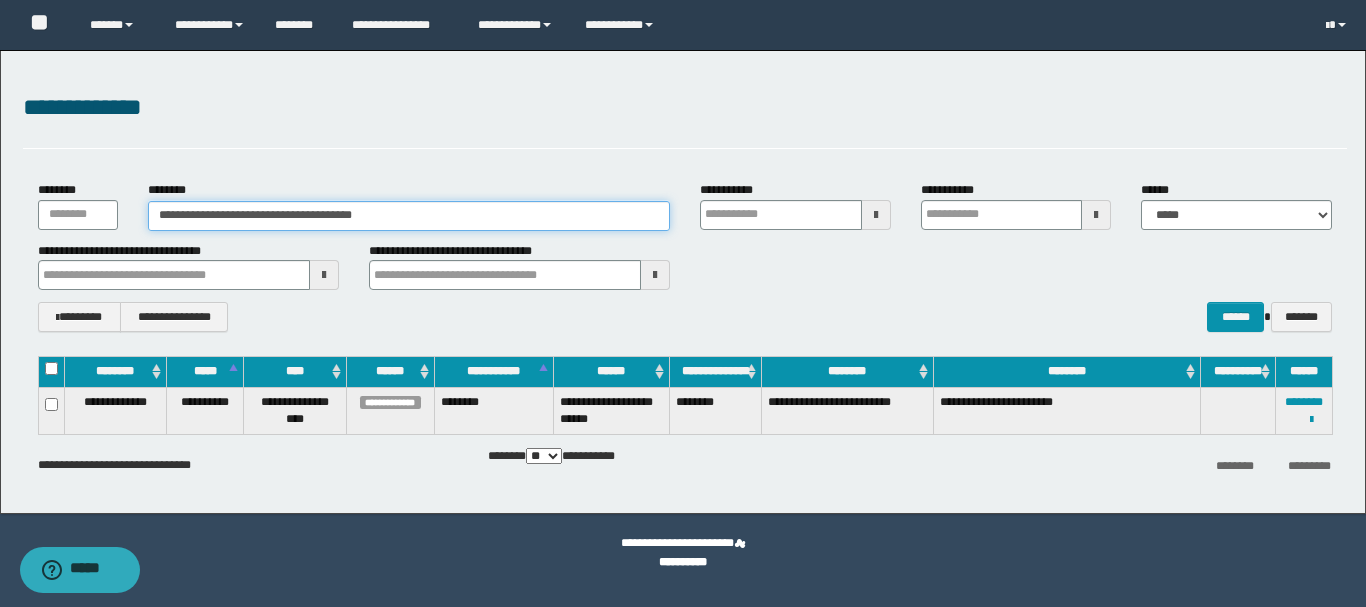 drag, startPoint x: 239, startPoint y: 213, endPoint x: 413, endPoint y: 221, distance: 174.1838 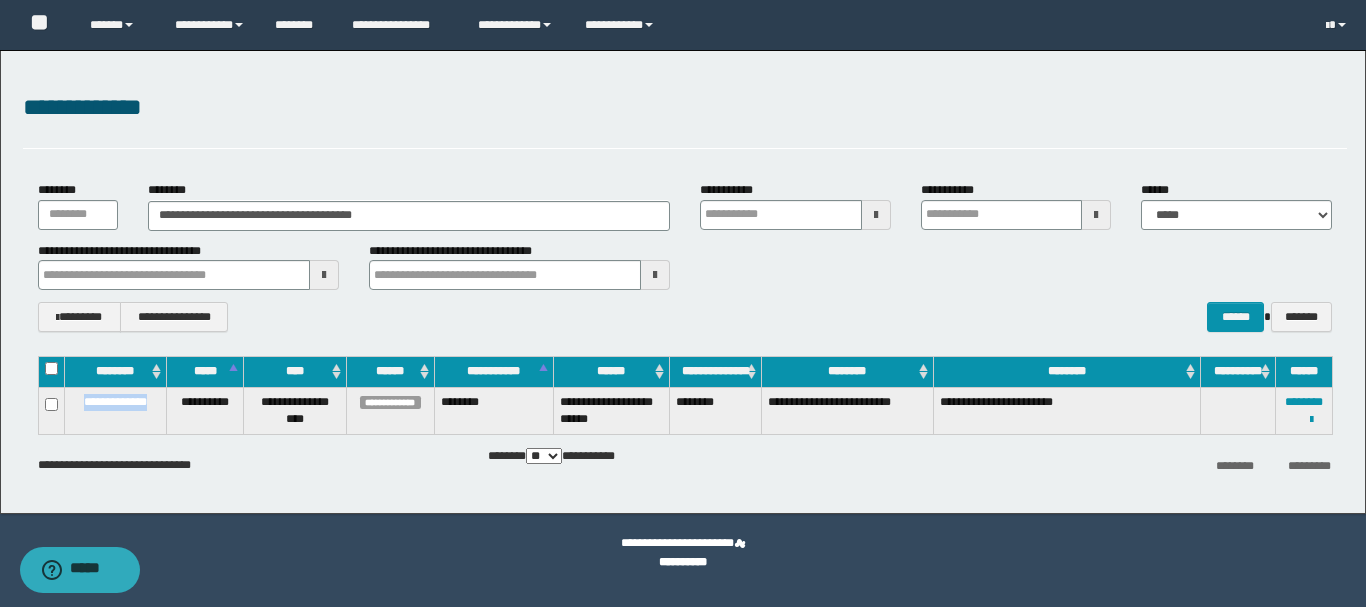 drag, startPoint x: 75, startPoint y: 403, endPoint x: 157, endPoint y: 402, distance: 82.006096 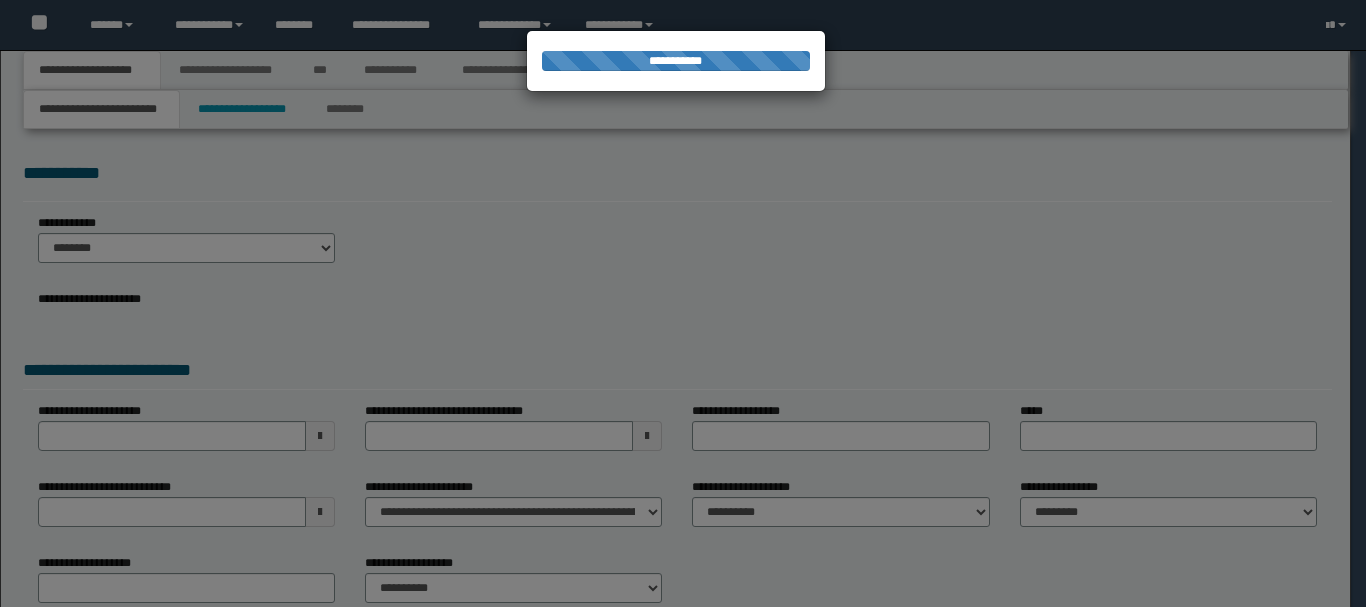 scroll, scrollTop: 0, scrollLeft: 0, axis: both 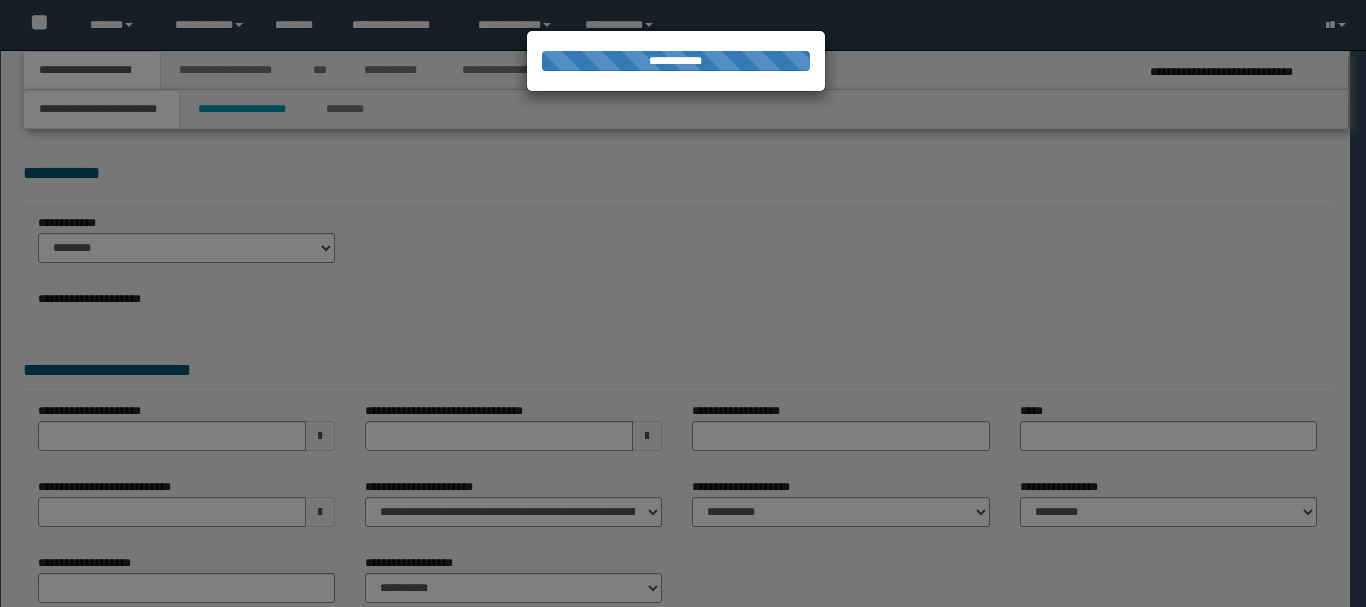 select on "*" 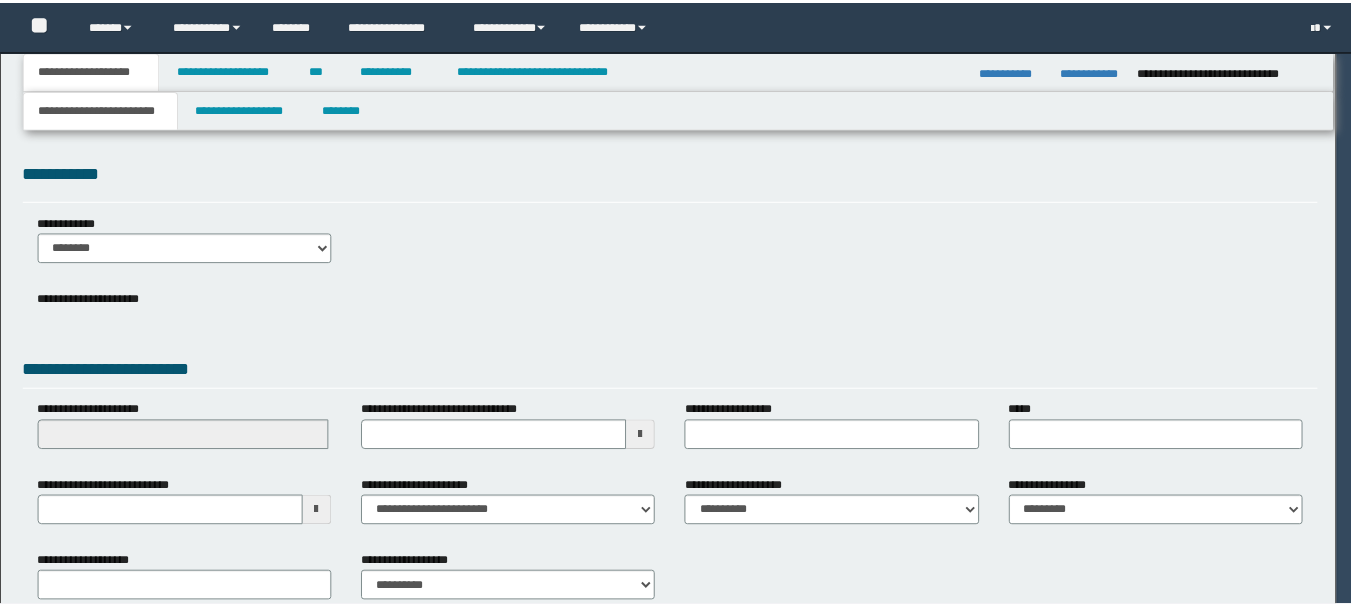 scroll, scrollTop: 0, scrollLeft: 0, axis: both 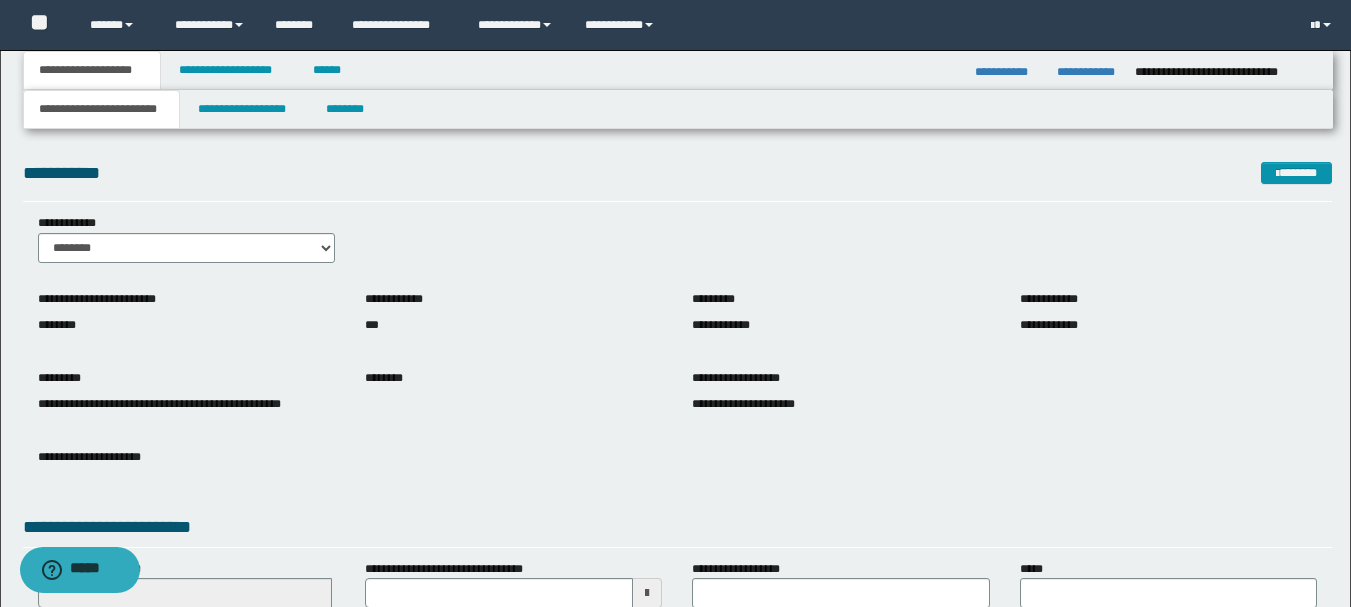 click on "**********" at bounding box center (677, 246) 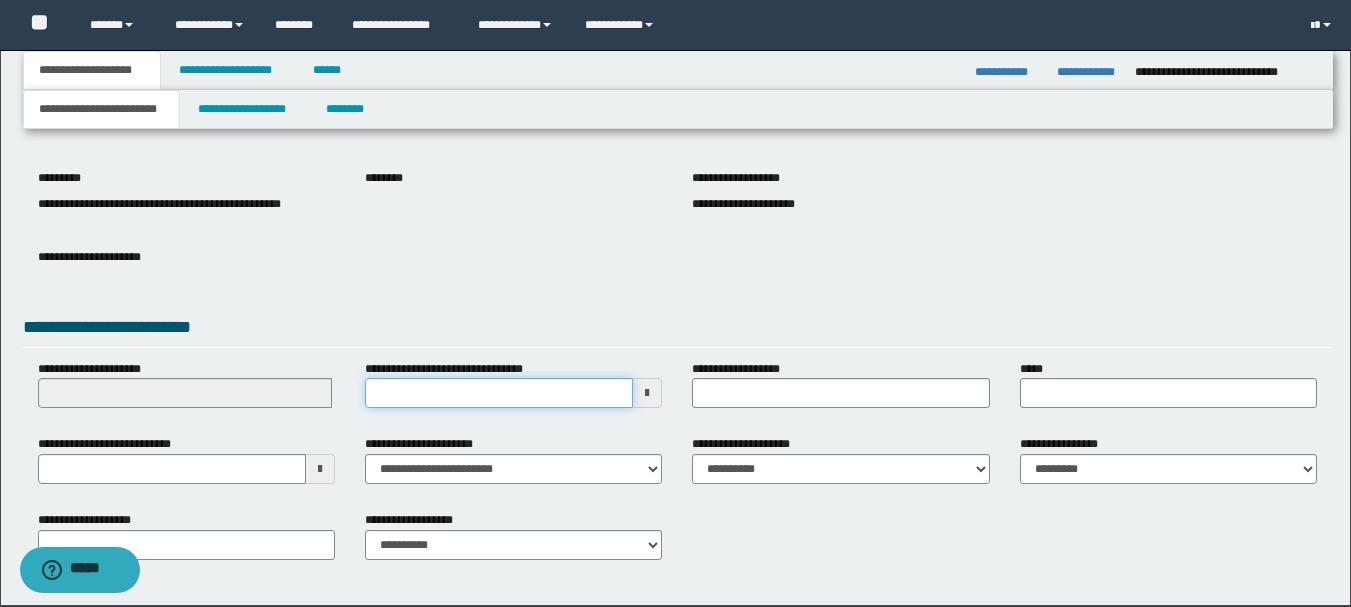 click on "**********" at bounding box center [499, 393] 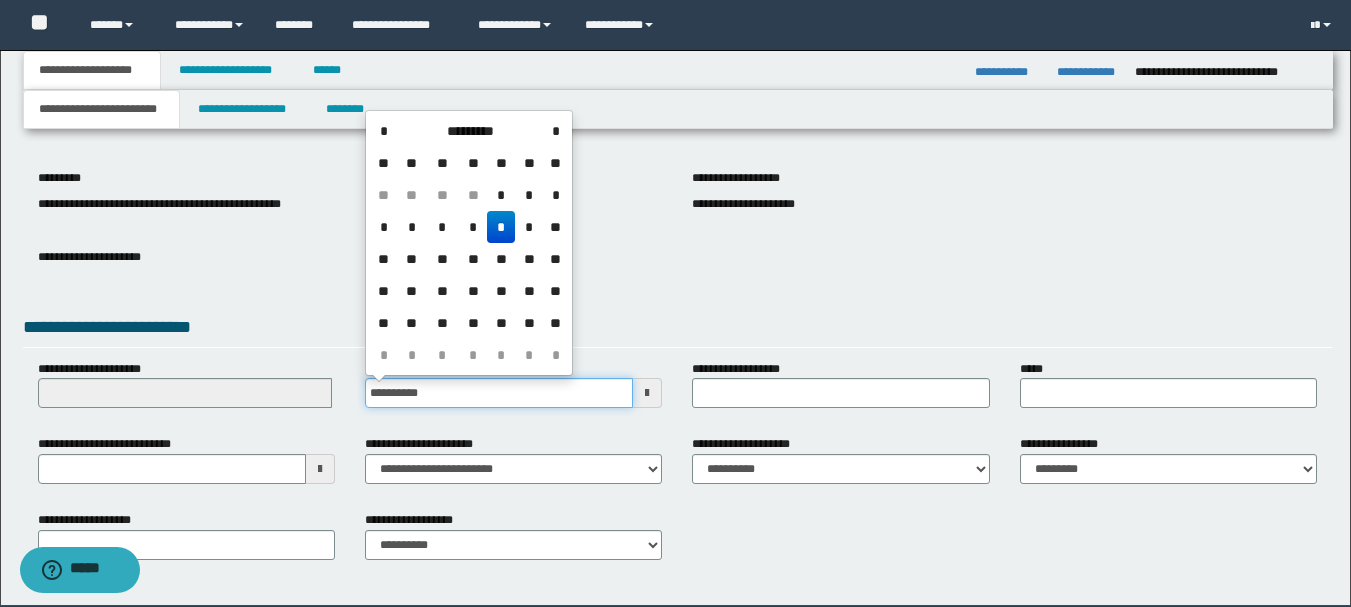 type on "**********" 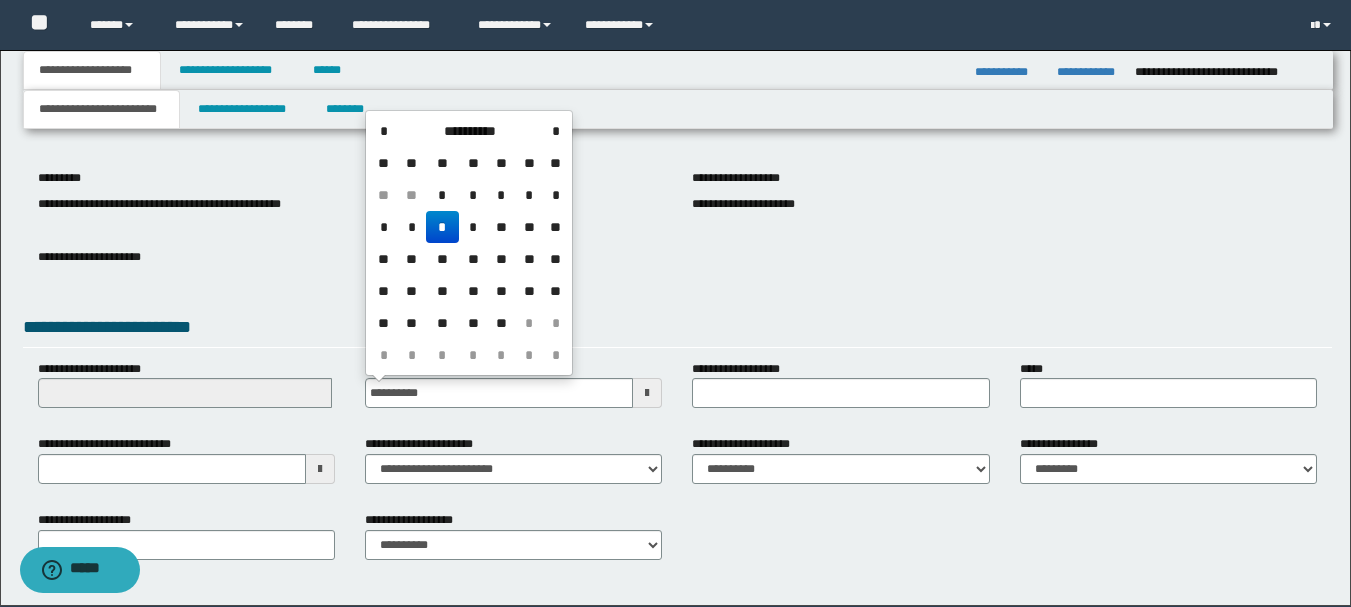 click on "**********" at bounding box center (677, 267) 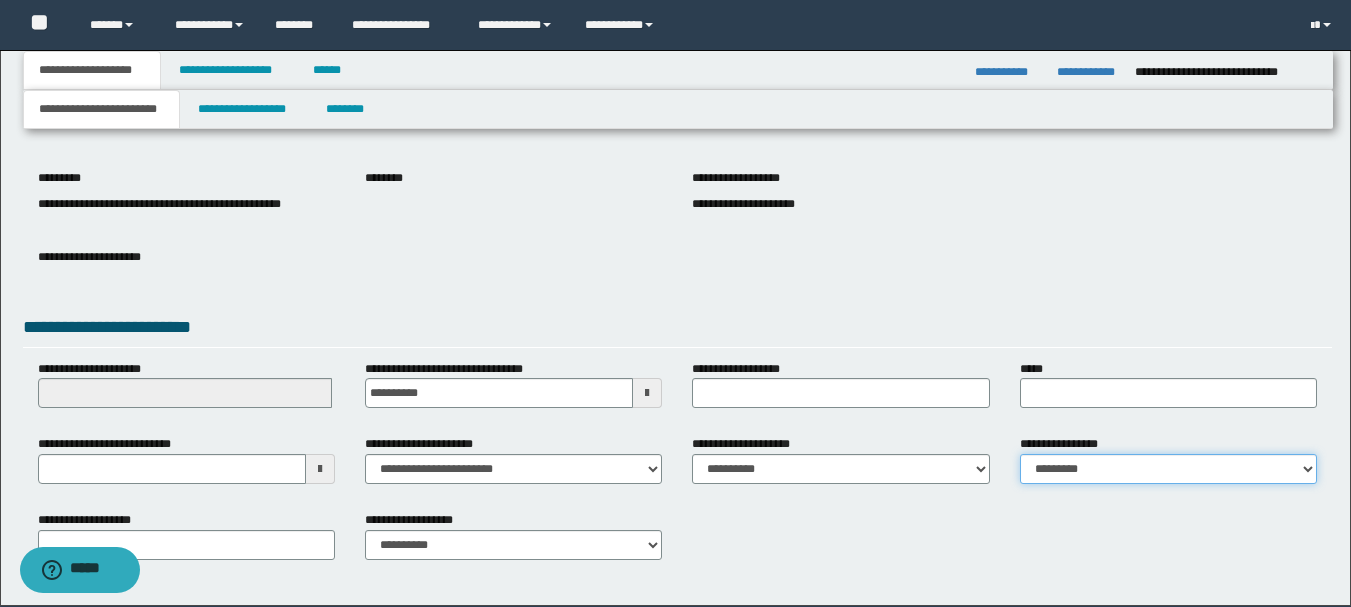 click on "**********" at bounding box center (1168, 469) 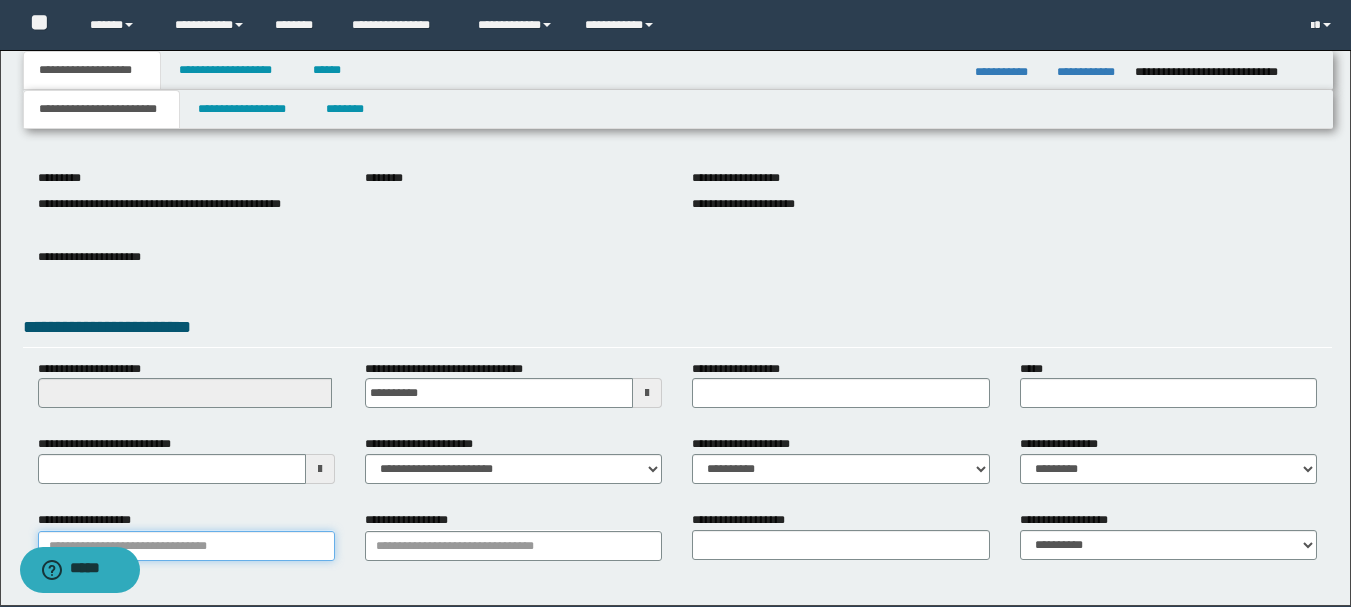 click on "**********" at bounding box center [186, 546] 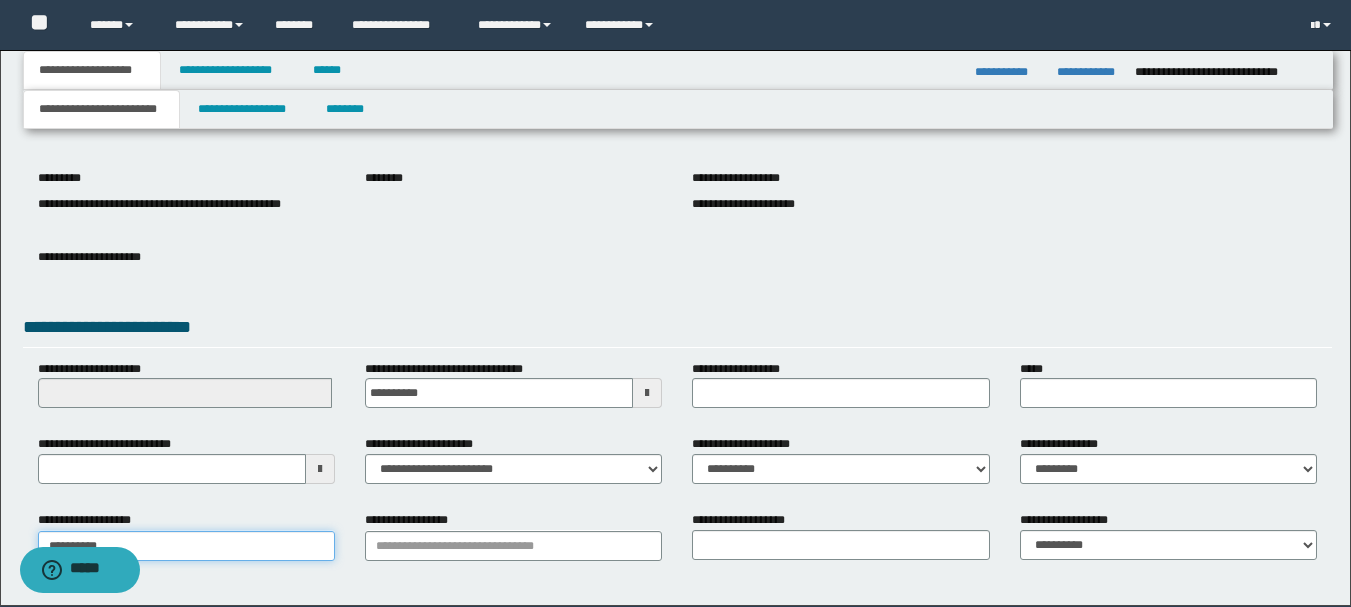 type on "**********" 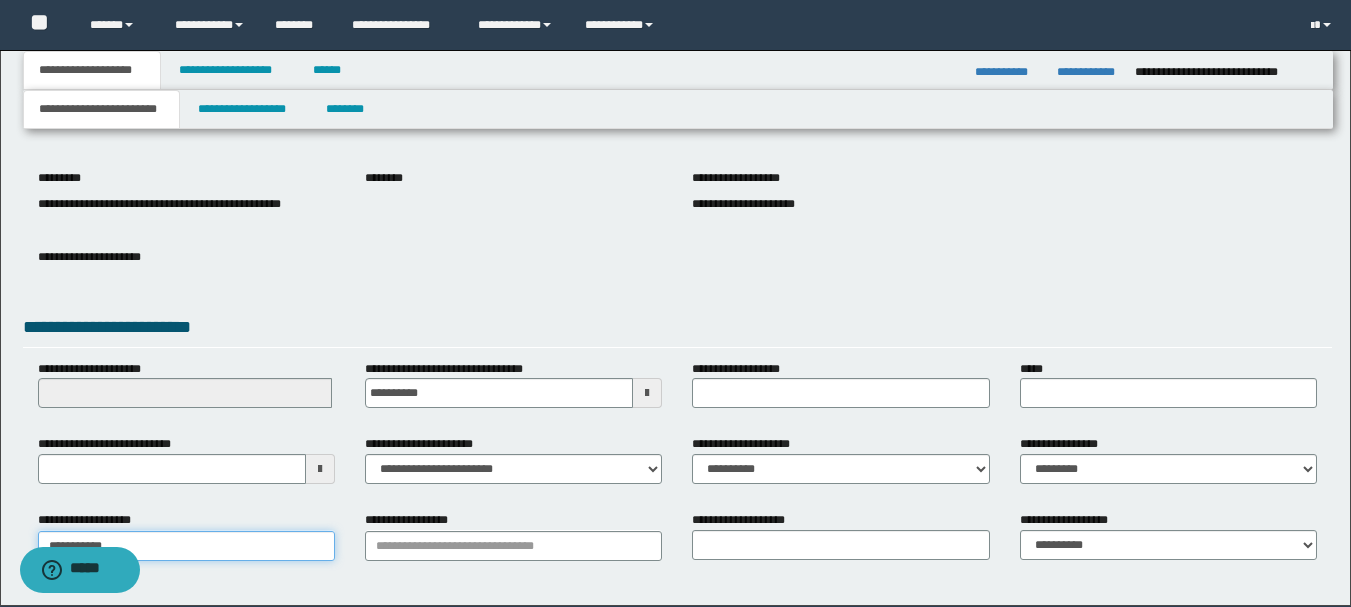 type on "**********" 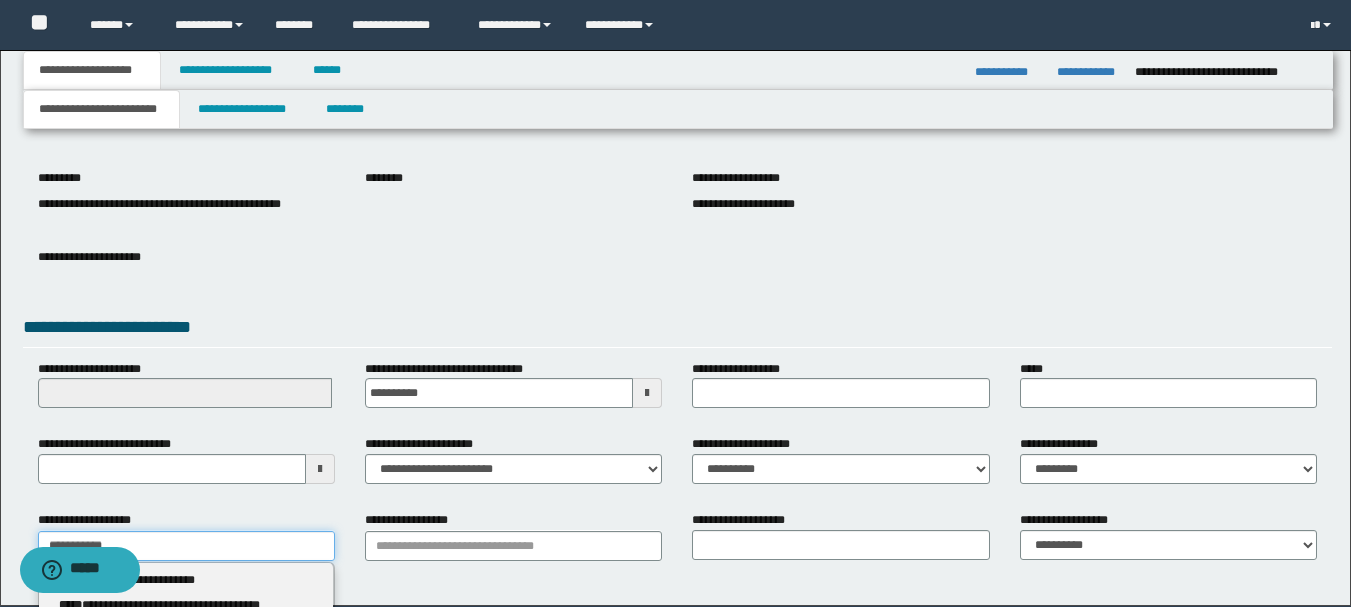 type on "**********" 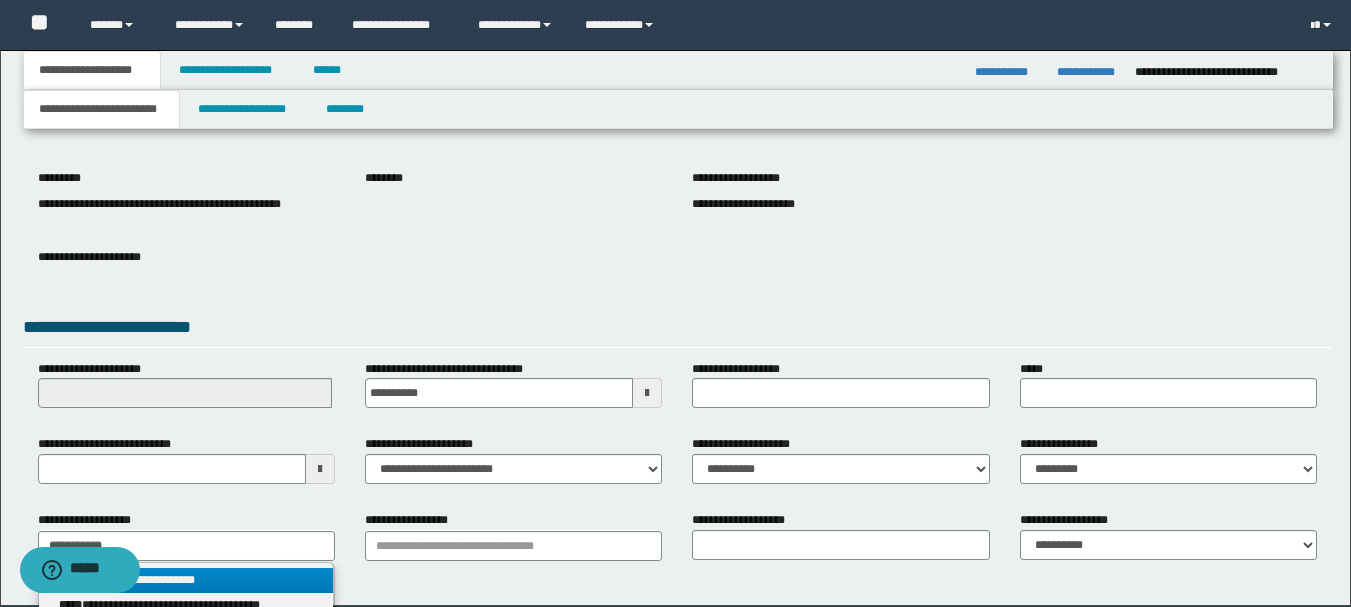 click on "**********" at bounding box center [186, 580] 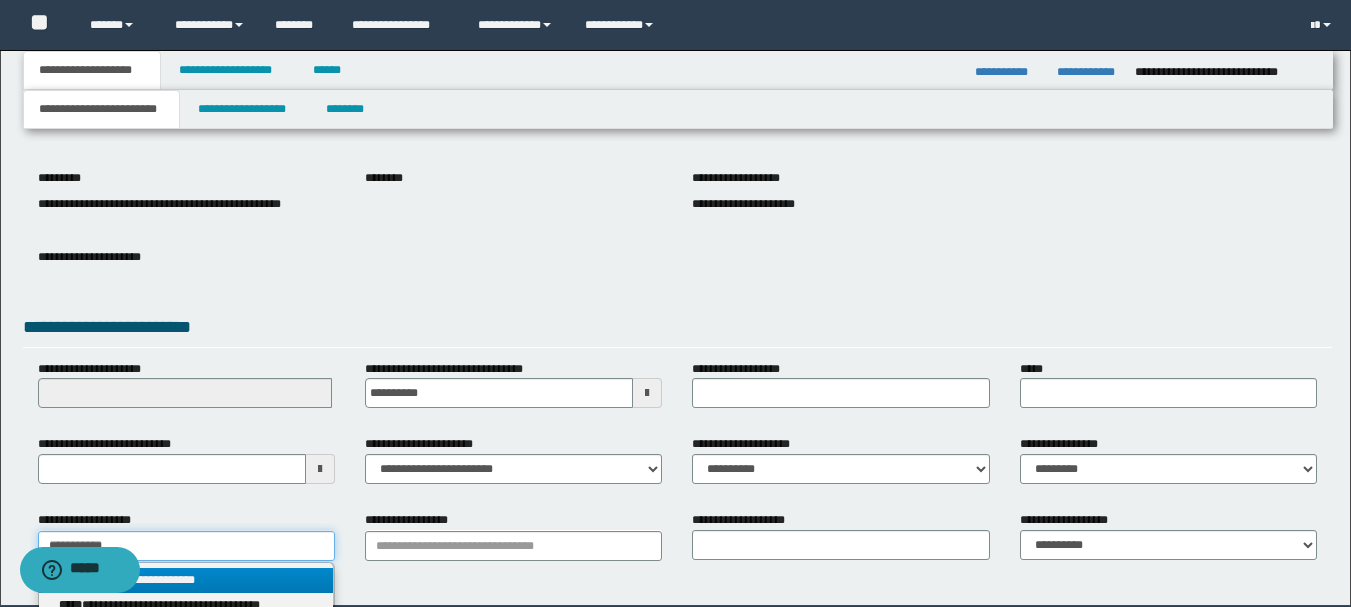 type 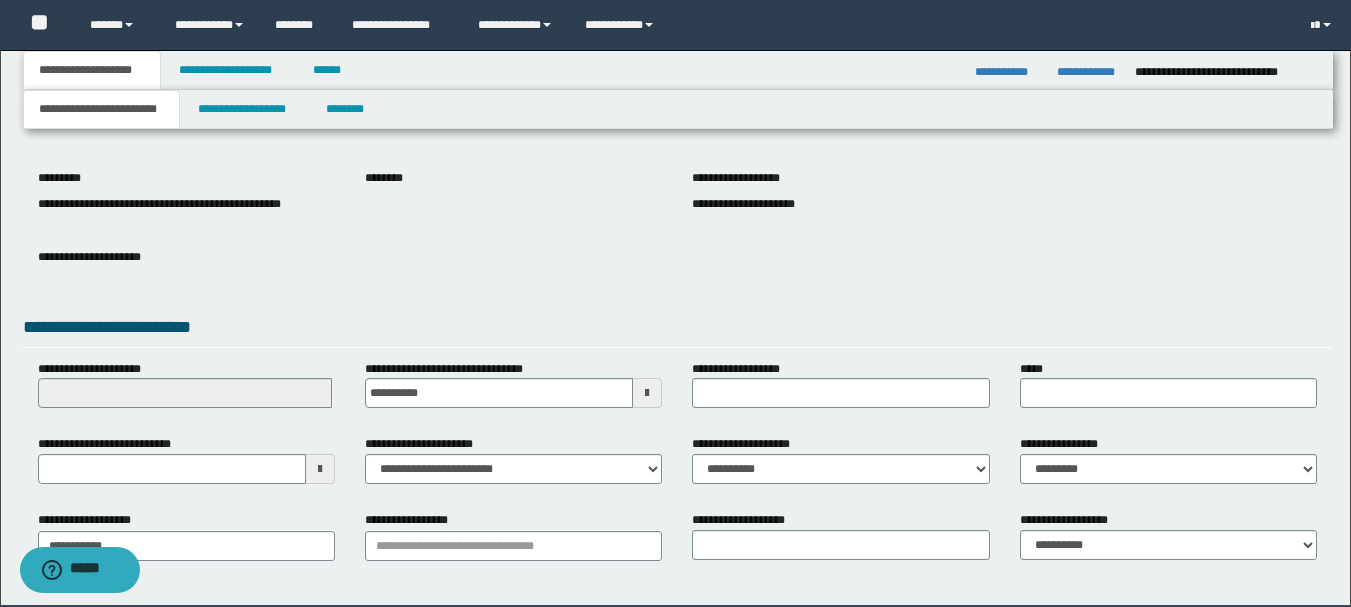 click on "**********" at bounding box center [513, 543] 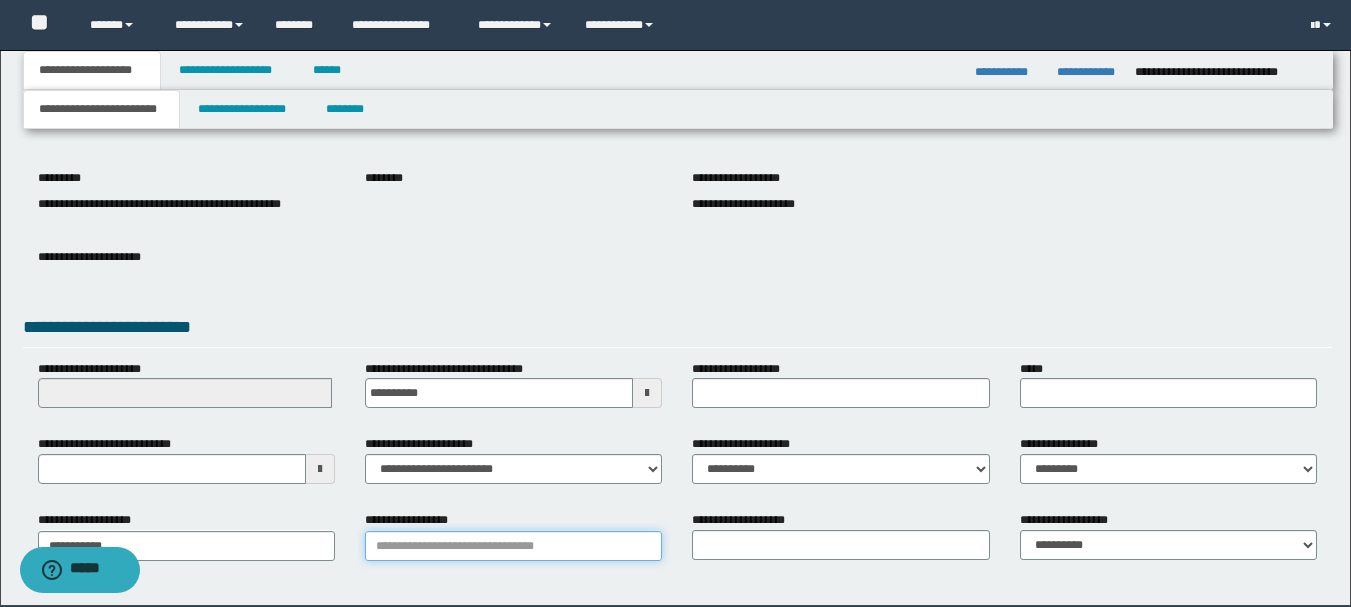 click on "**********" at bounding box center (513, 546) 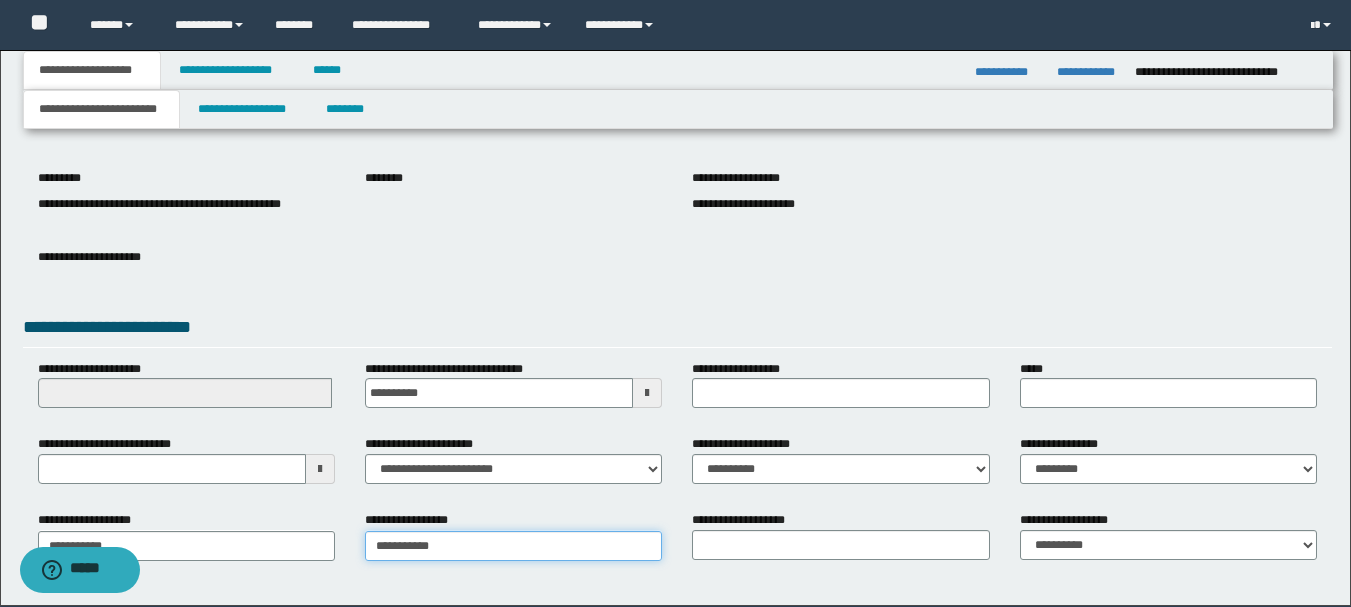type on "**********" 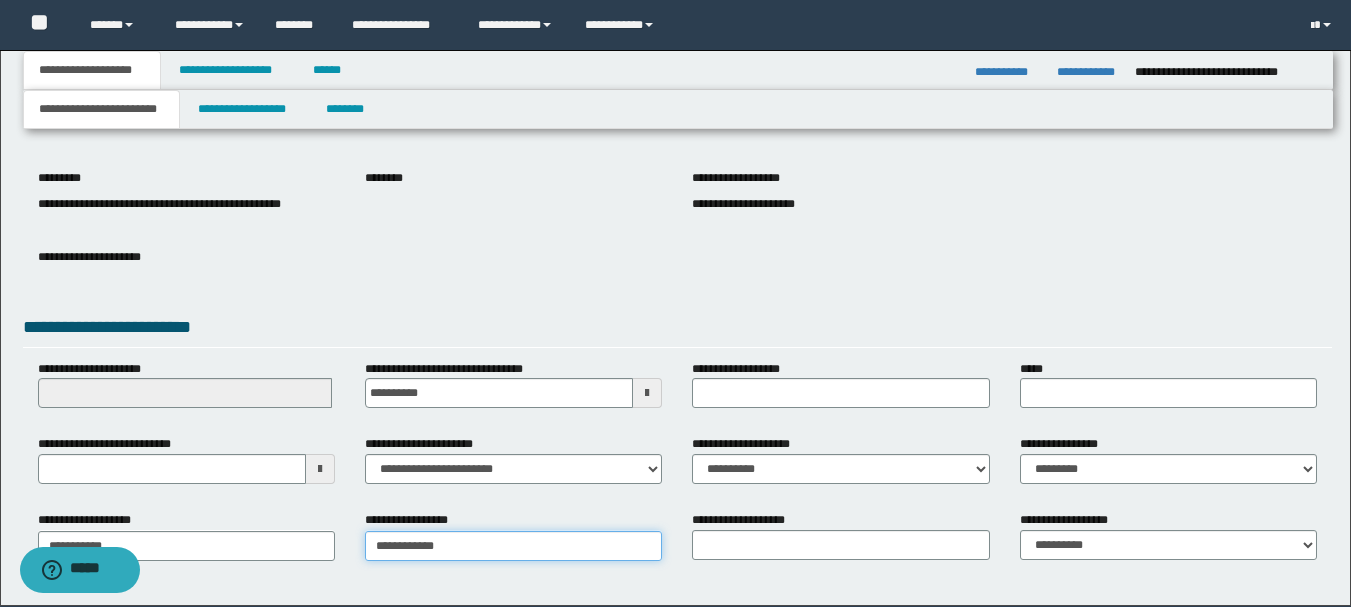 type on "**********" 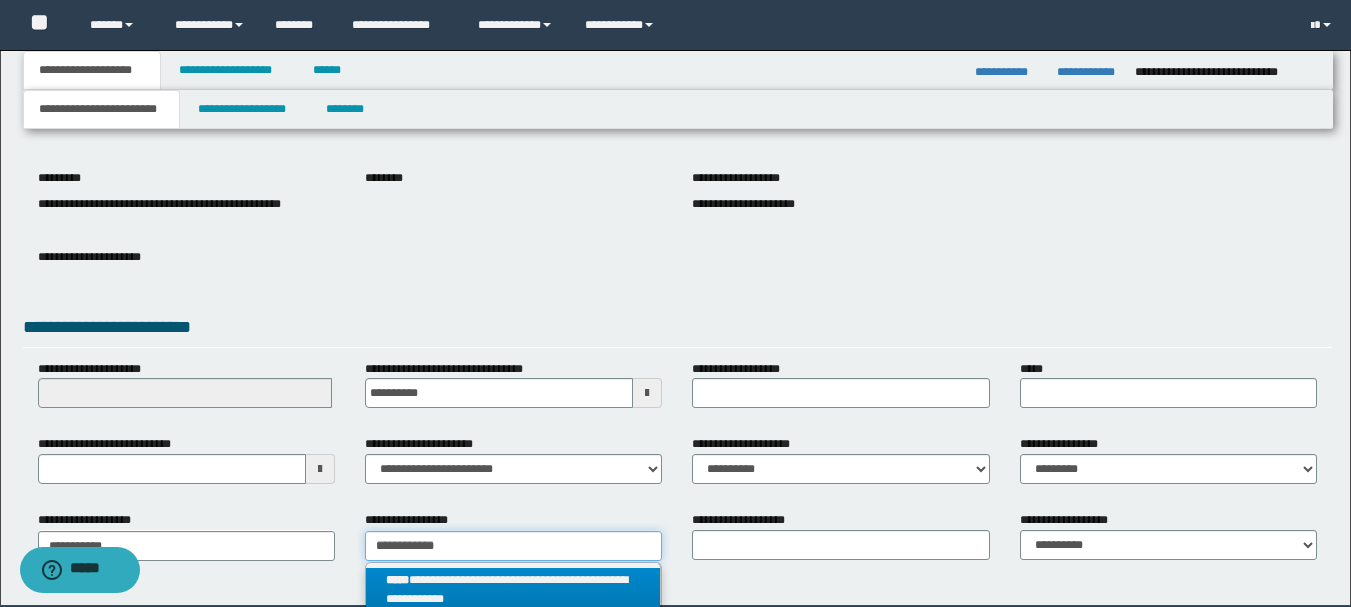 type on "**********" 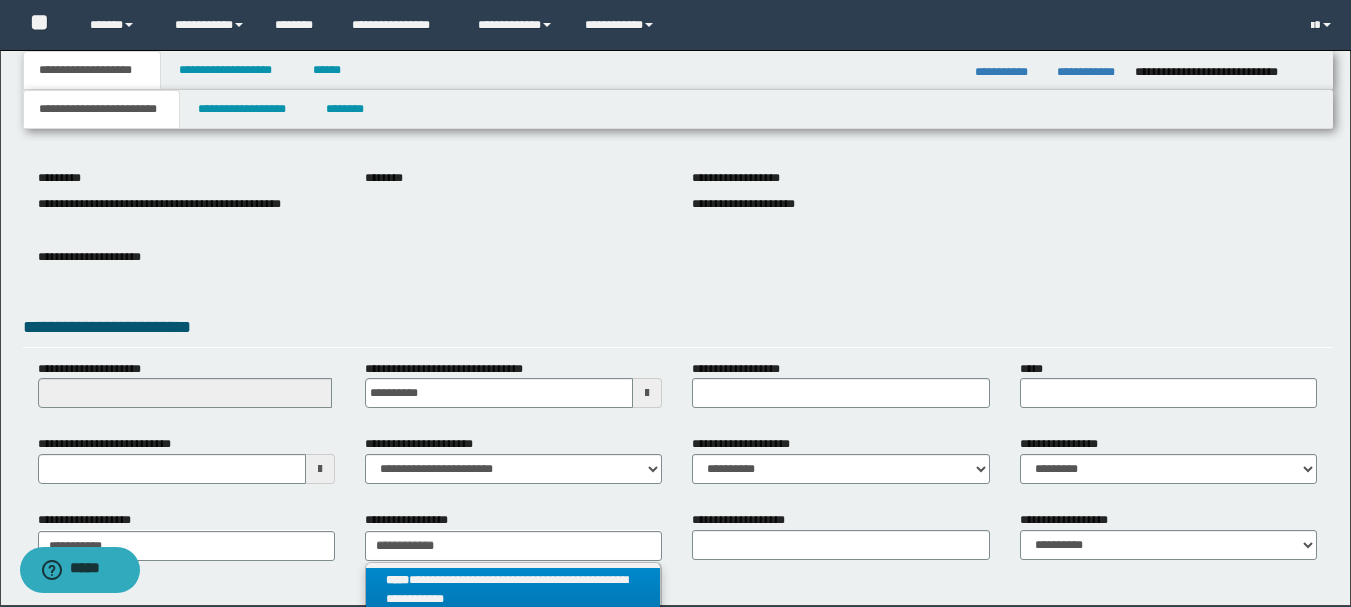 click on "**********" at bounding box center (513, 590) 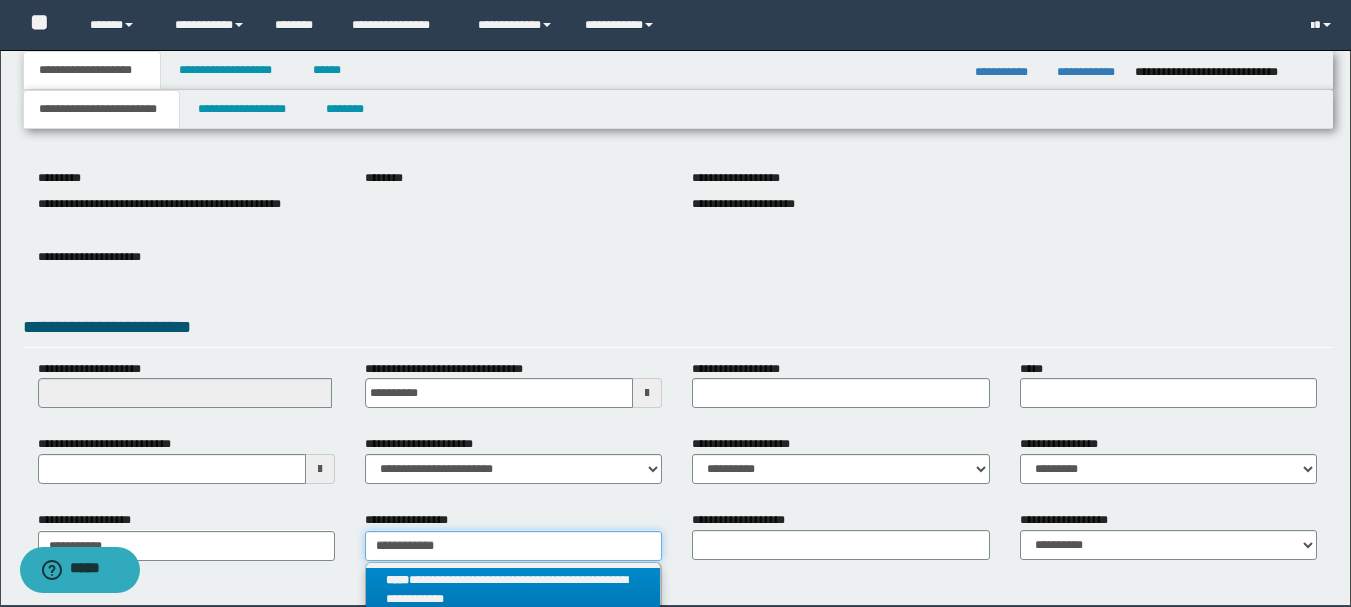 type 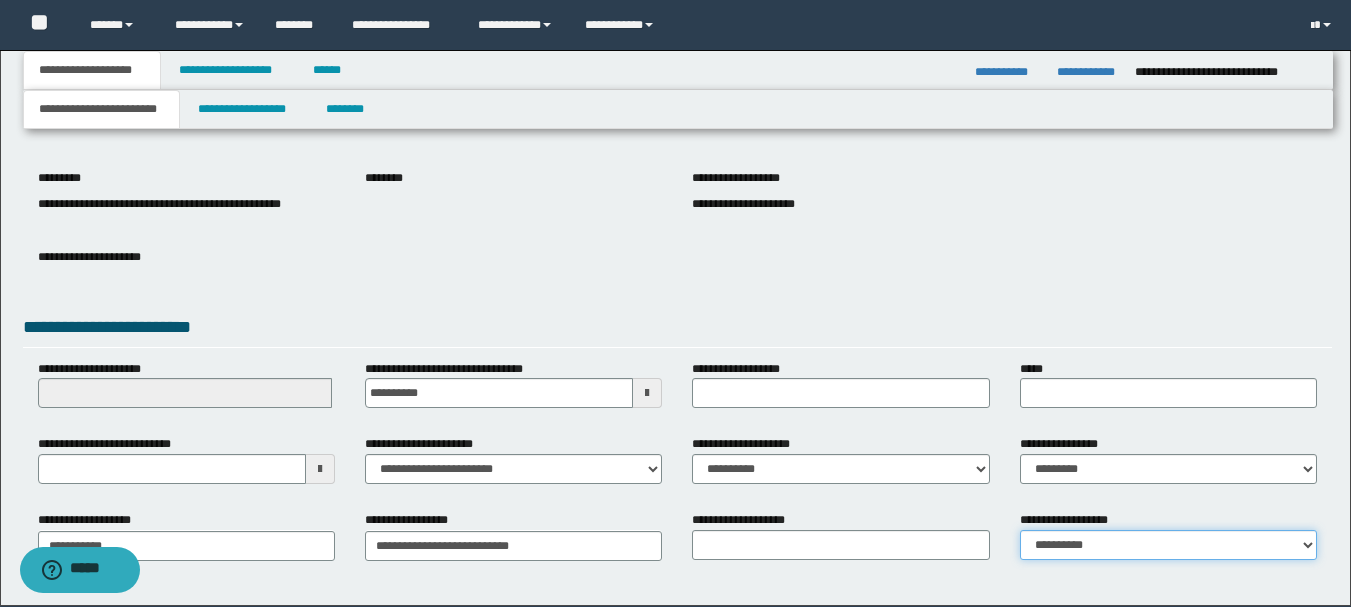 click on "**********" at bounding box center [1168, 545] 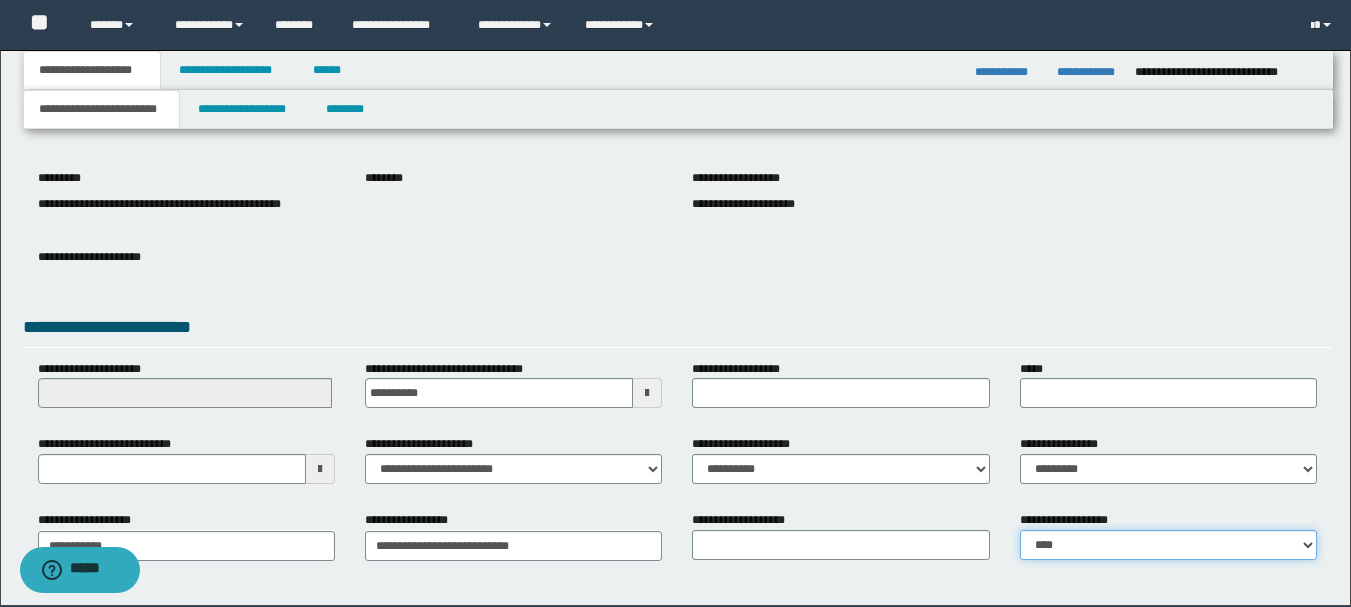 click on "**********" at bounding box center [1168, 545] 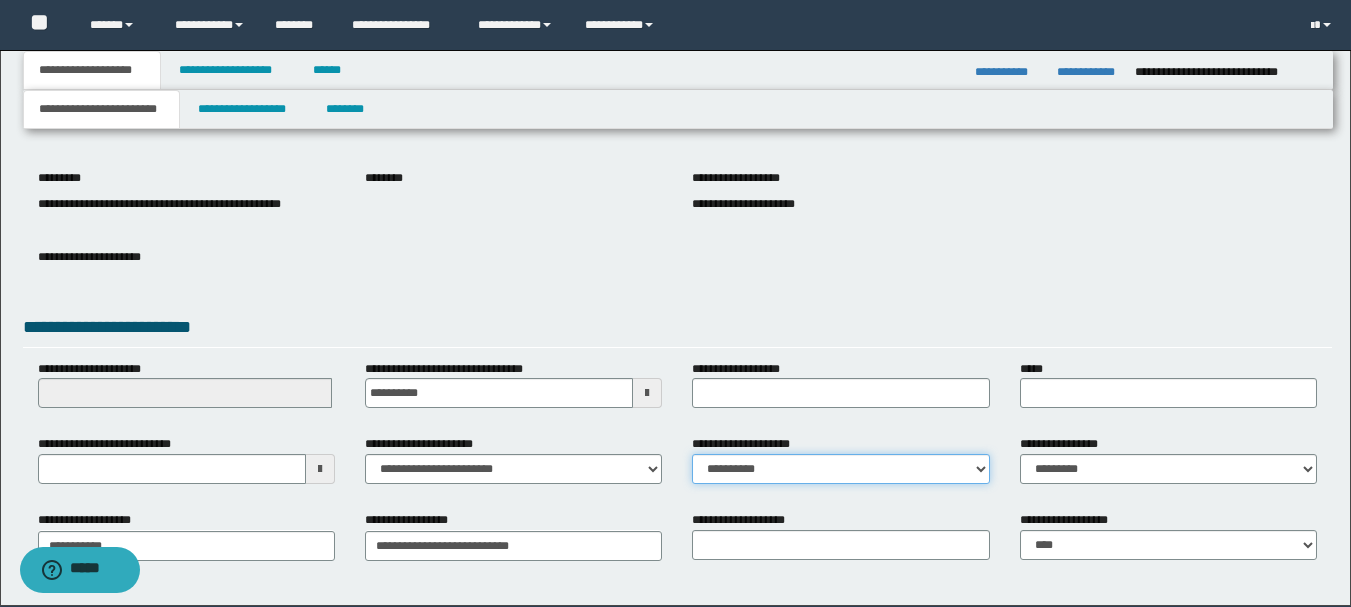 click on "**********" at bounding box center (840, 469) 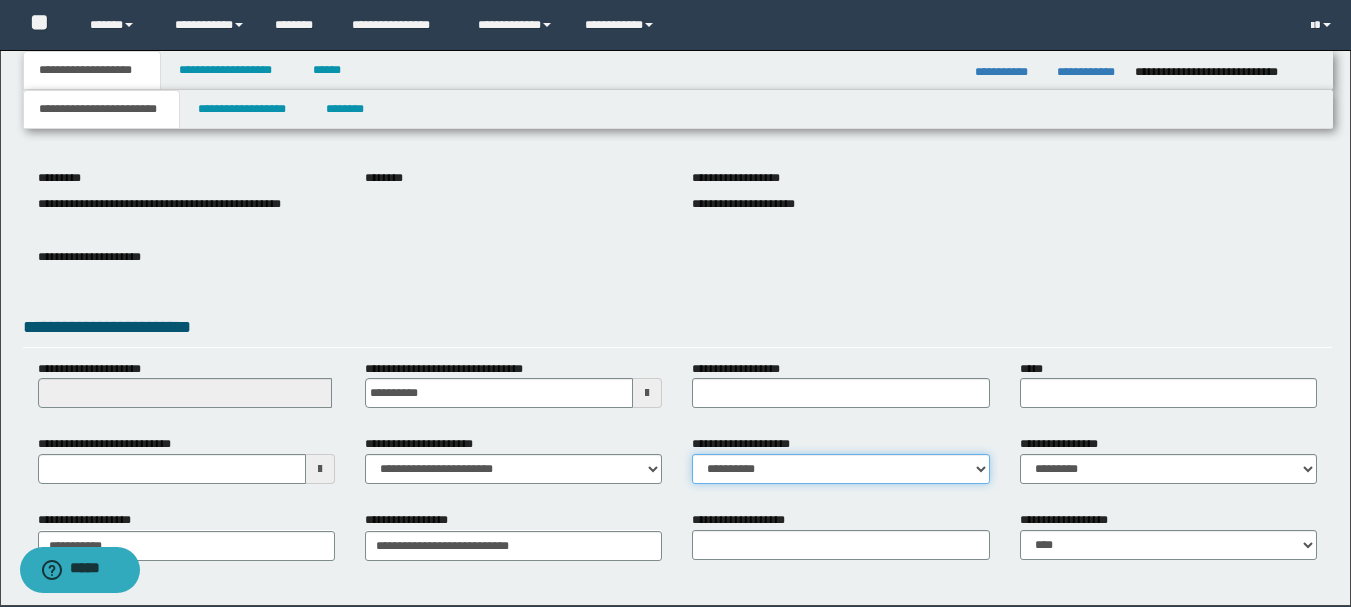 select on "**" 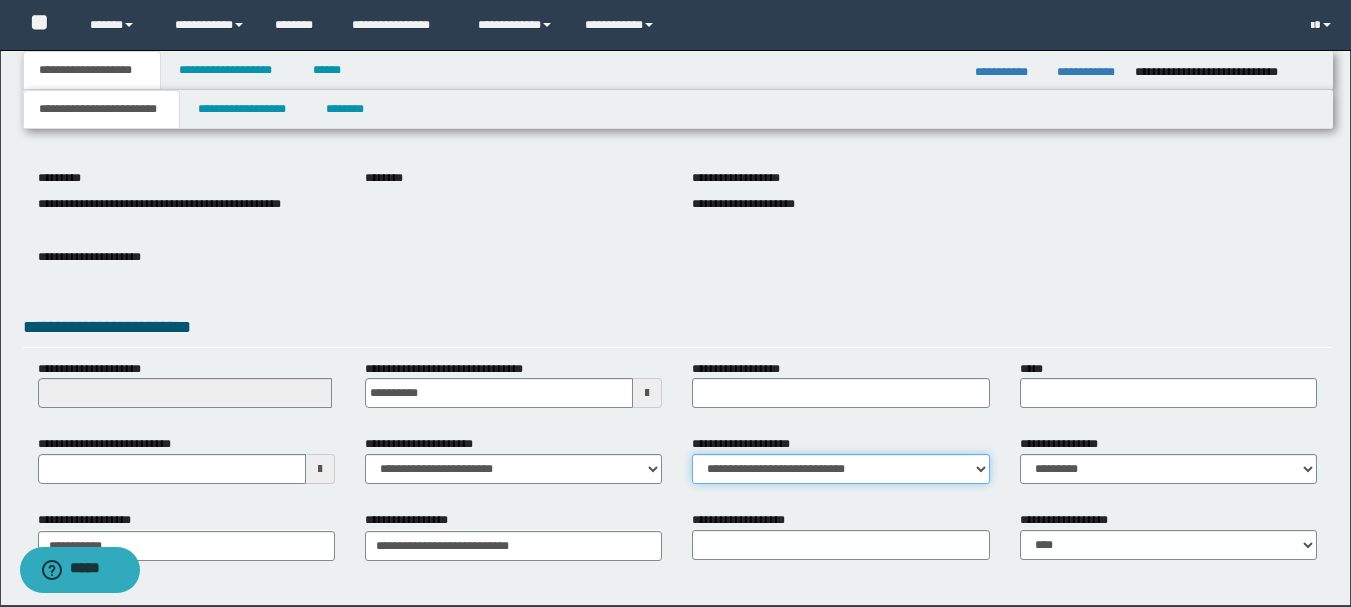 click on "**********" at bounding box center [840, 469] 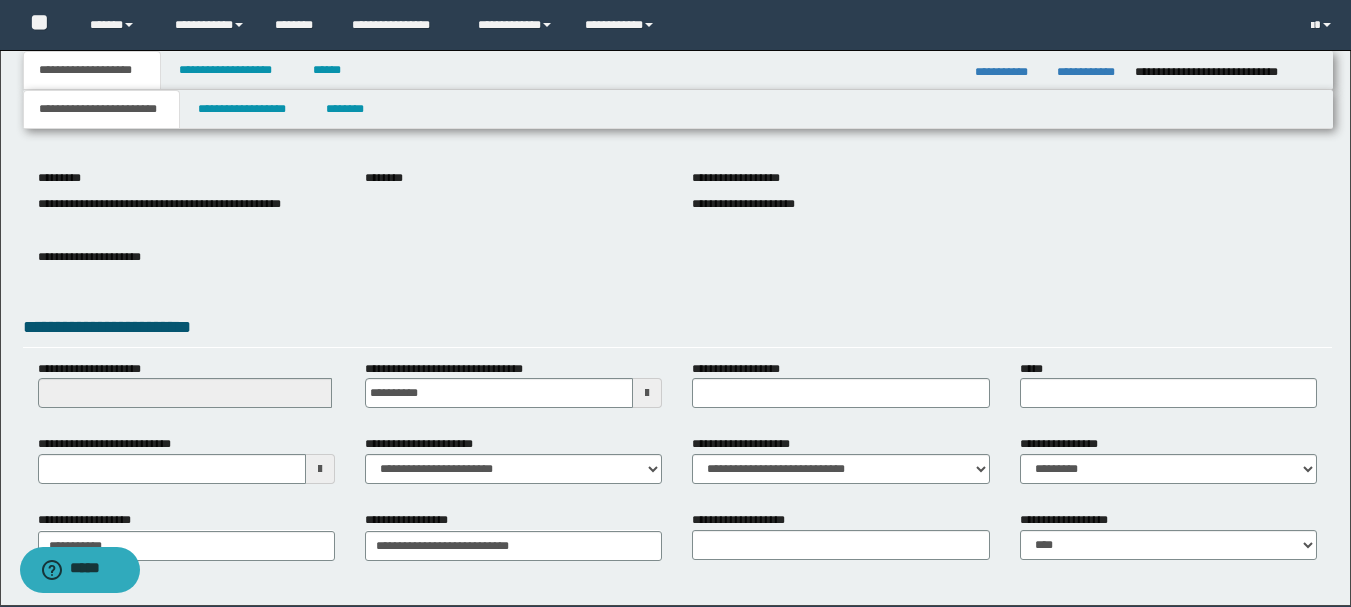 drag, startPoint x: 473, startPoint y: 329, endPoint x: 487, endPoint y: 326, distance: 14.3178215 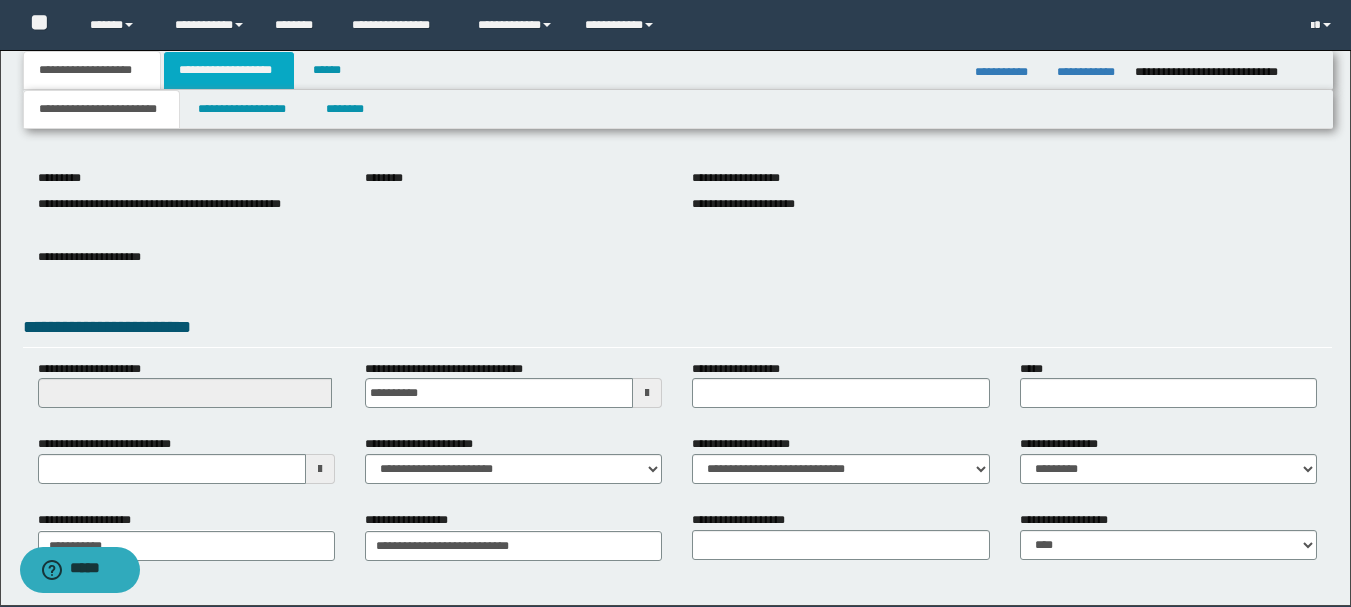 click on "**********" at bounding box center [229, 70] 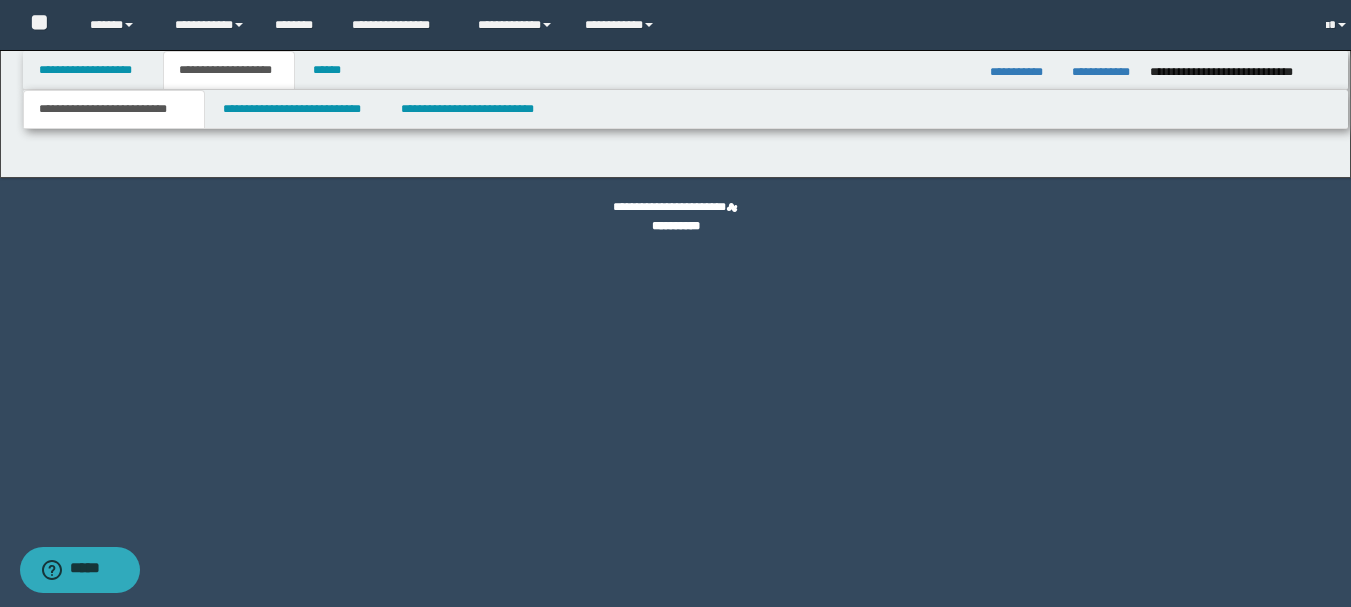 scroll, scrollTop: 0, scrollLeft: 0, axis: both 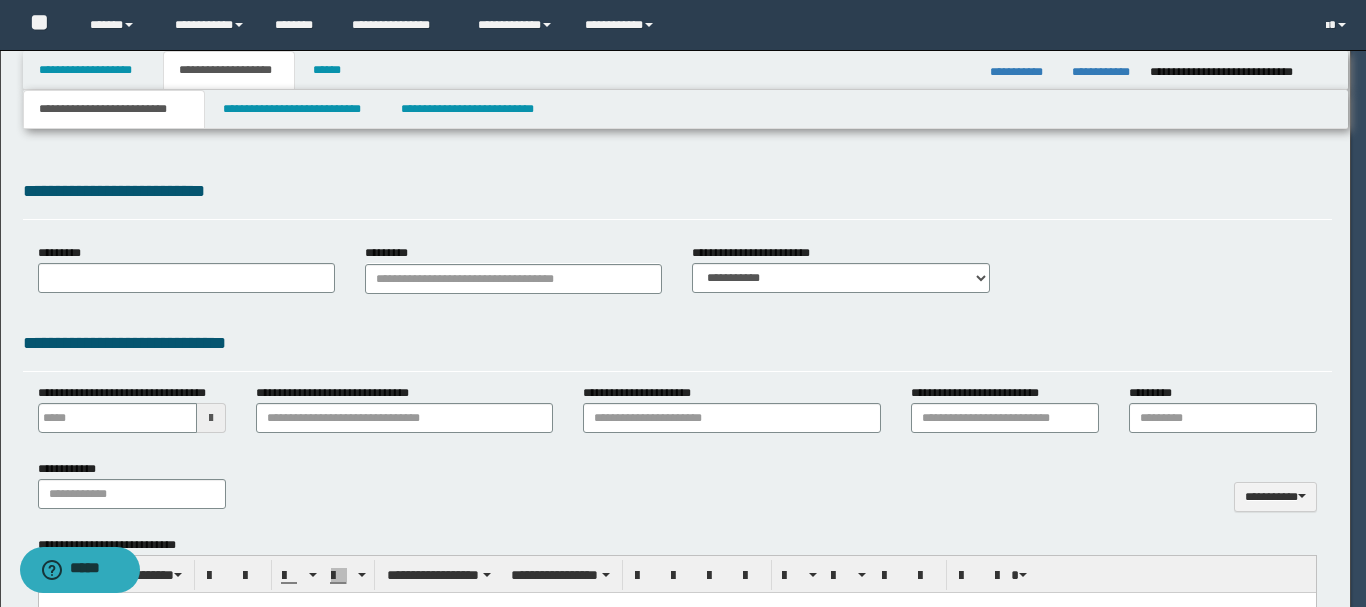 type 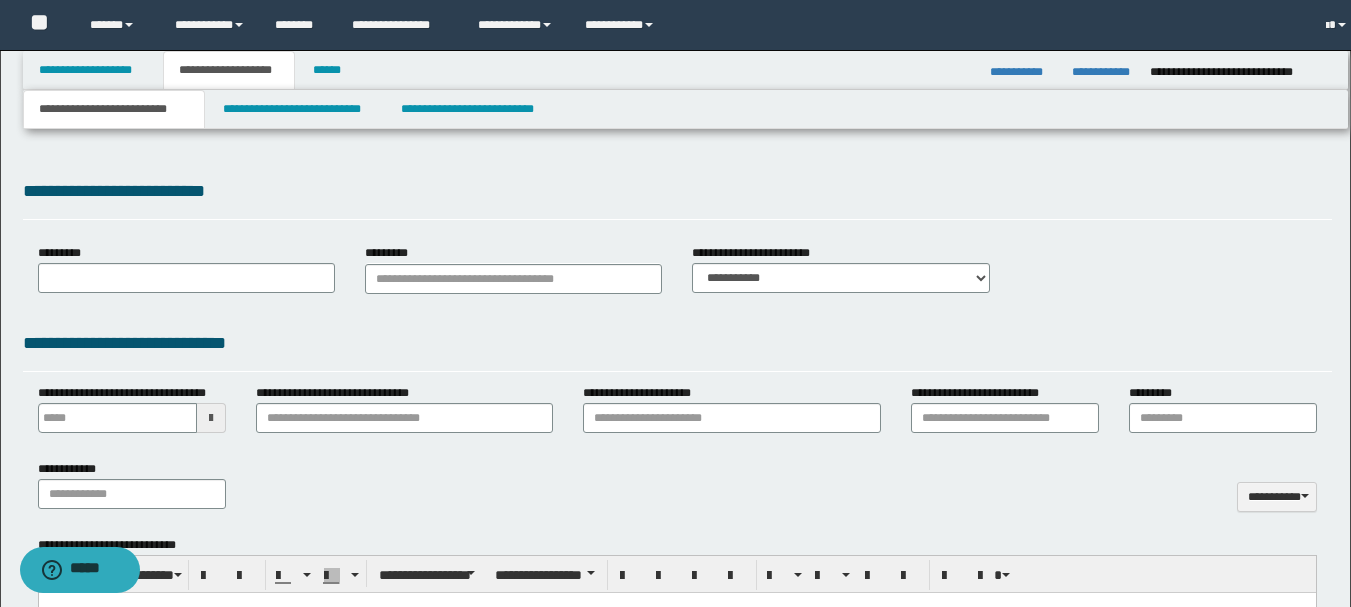 scroll, scrollTop: 0, scrollLeft: 0, axis: both 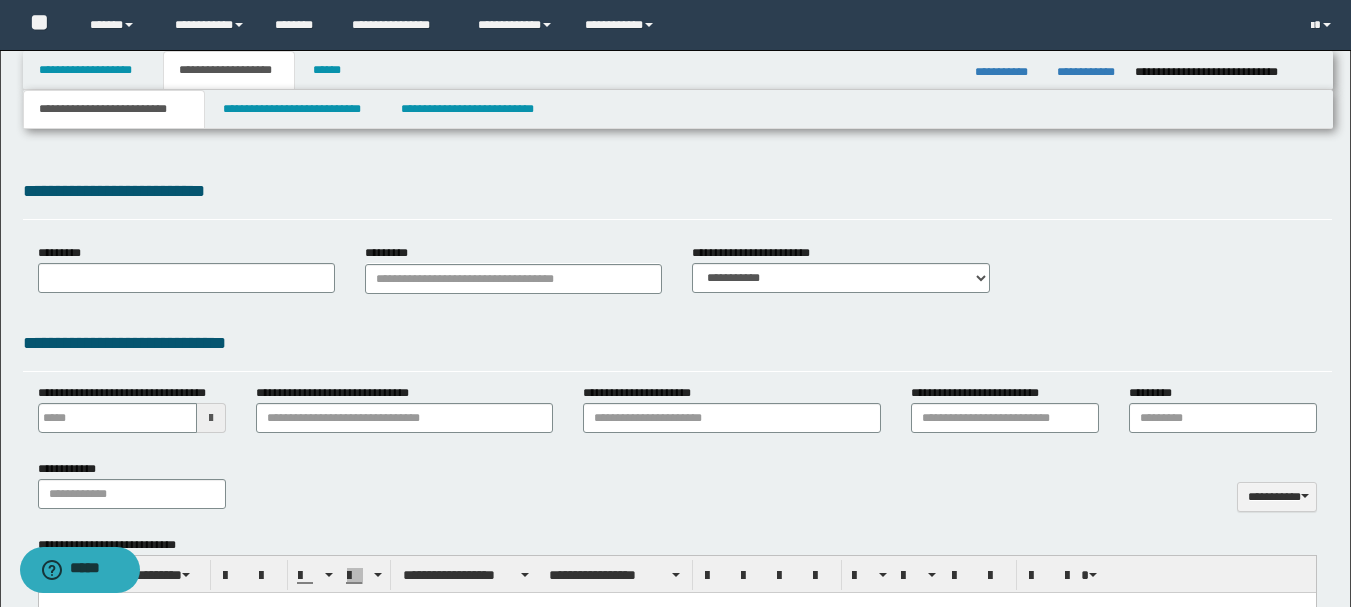 select on "*" 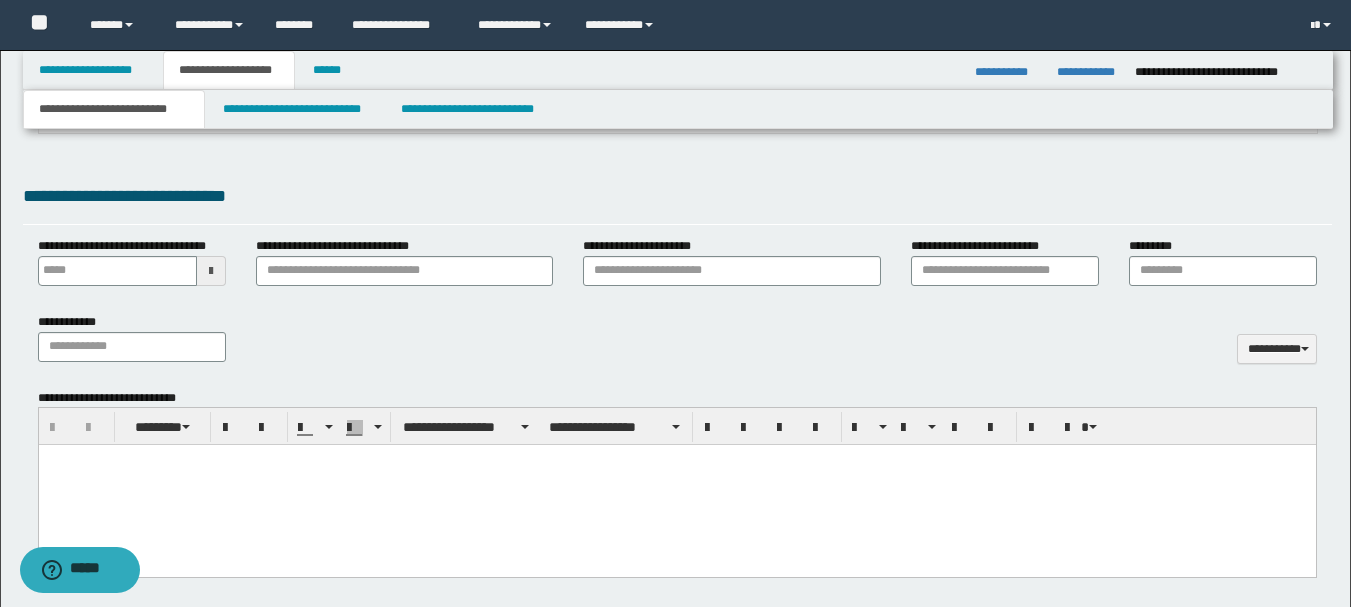 scroll, scrollTop: 800, scrollLeft: 0, axis: vertical 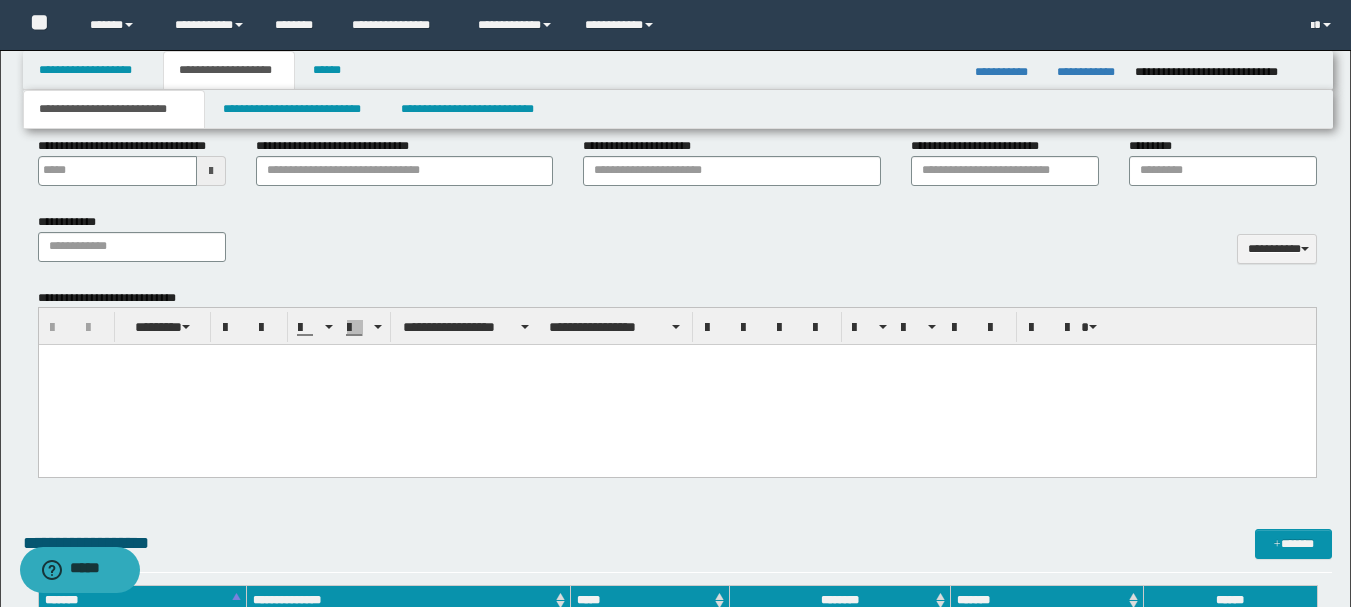click at bounding box center (676, 385) 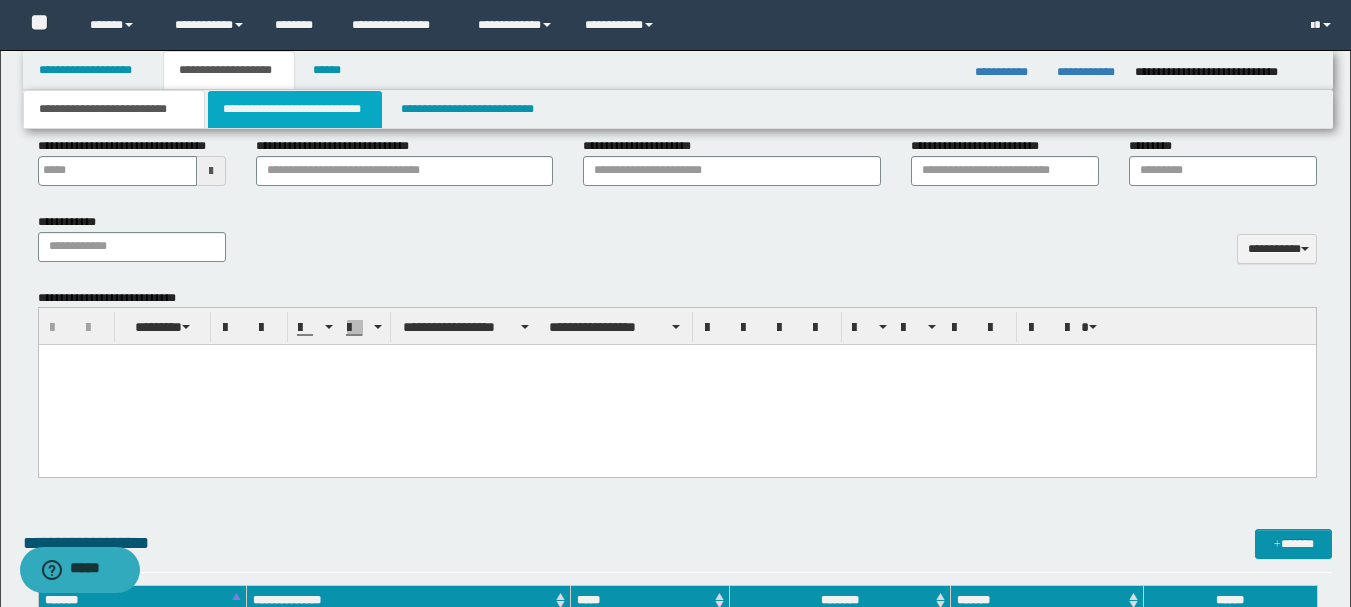 click on "**********" at bounding box center [295, 109] 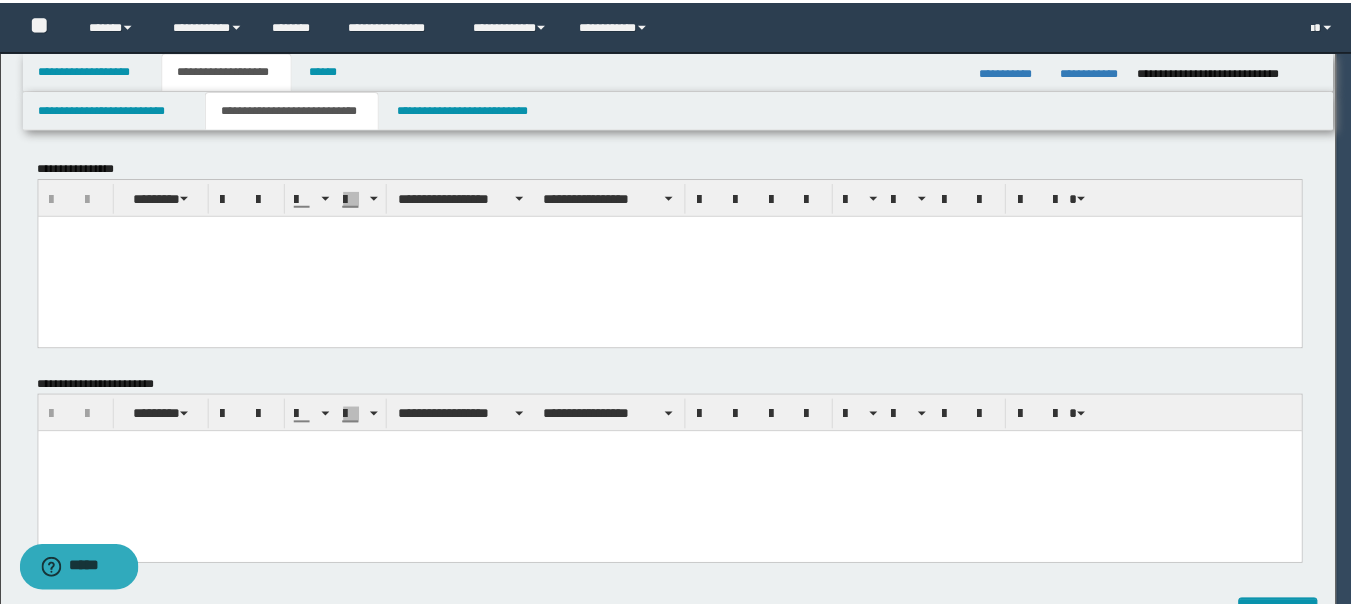 scroll, scrollTop: 0, scrollLeft: 0, axis: both 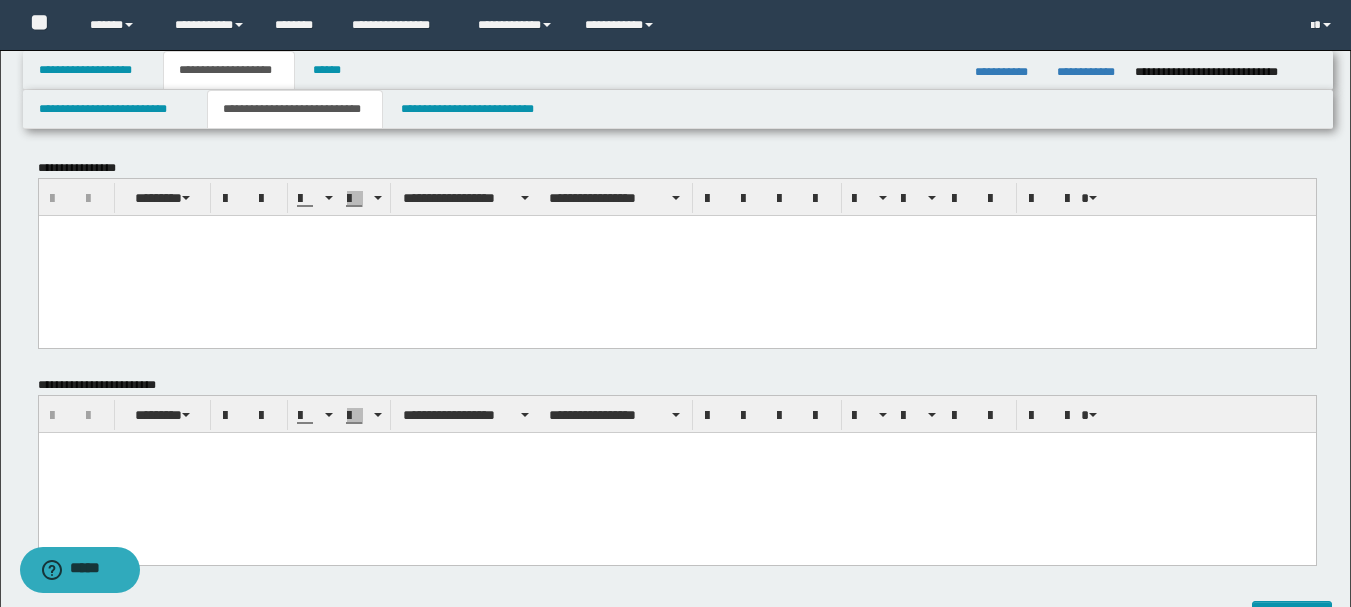 click at bounding box center [676, 255] 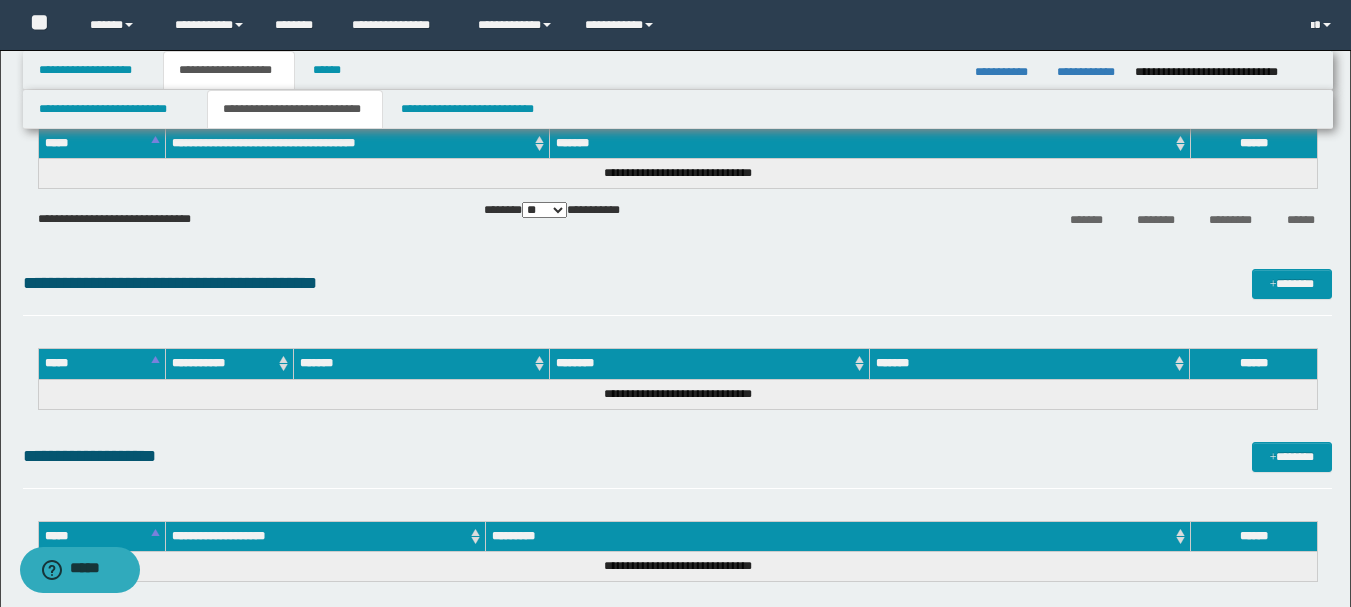drag, startPoint x: 48, startPoint y: -1219, endPoint x: 1019, endPoint y: 571, distance: 2036.4039 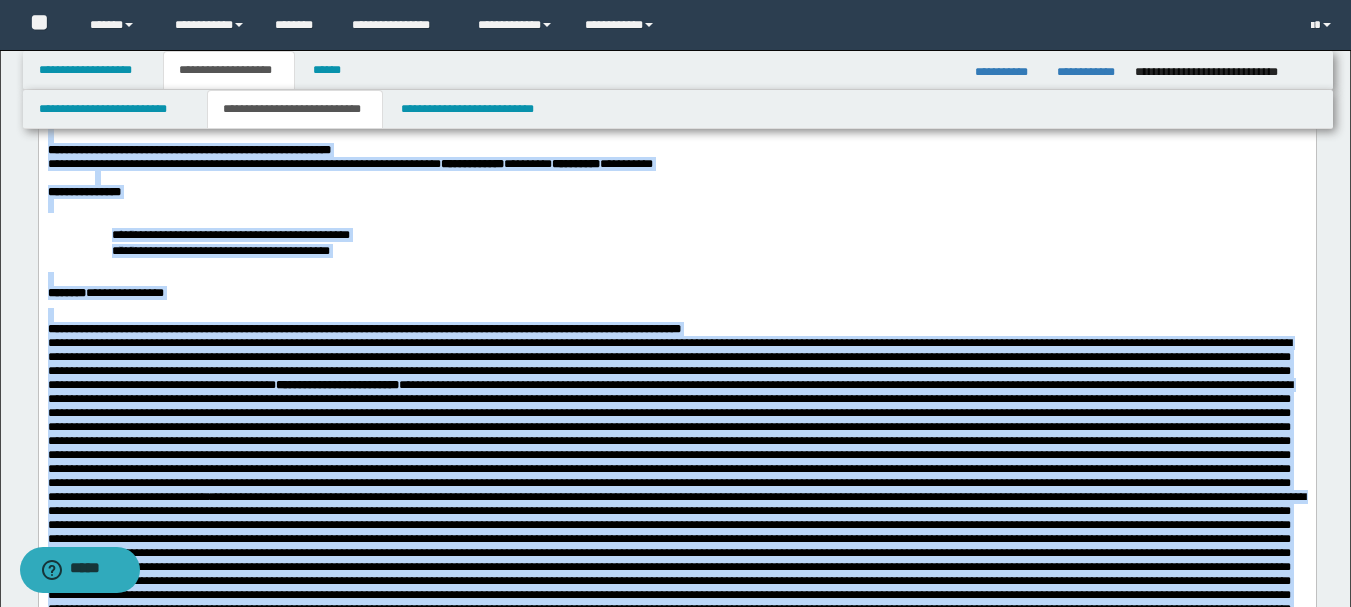 scroll, scrollTop: 0, scrollLeft: 0, axis: both 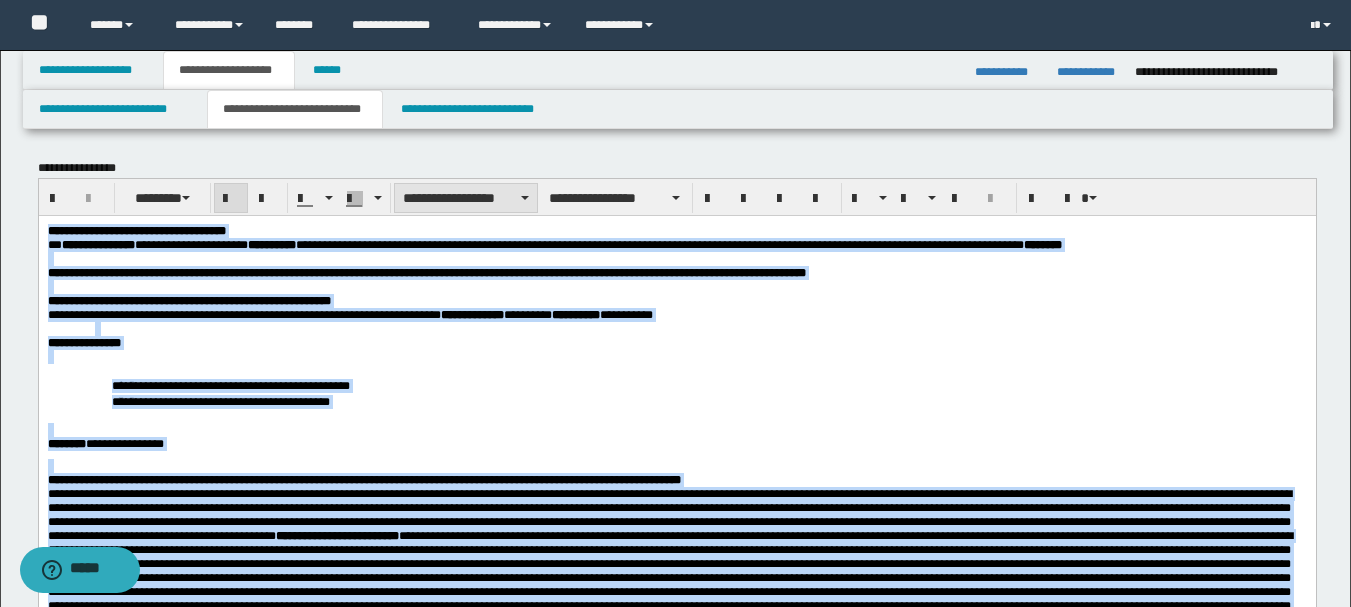 click on "**********" at bounding box center (466, 198) 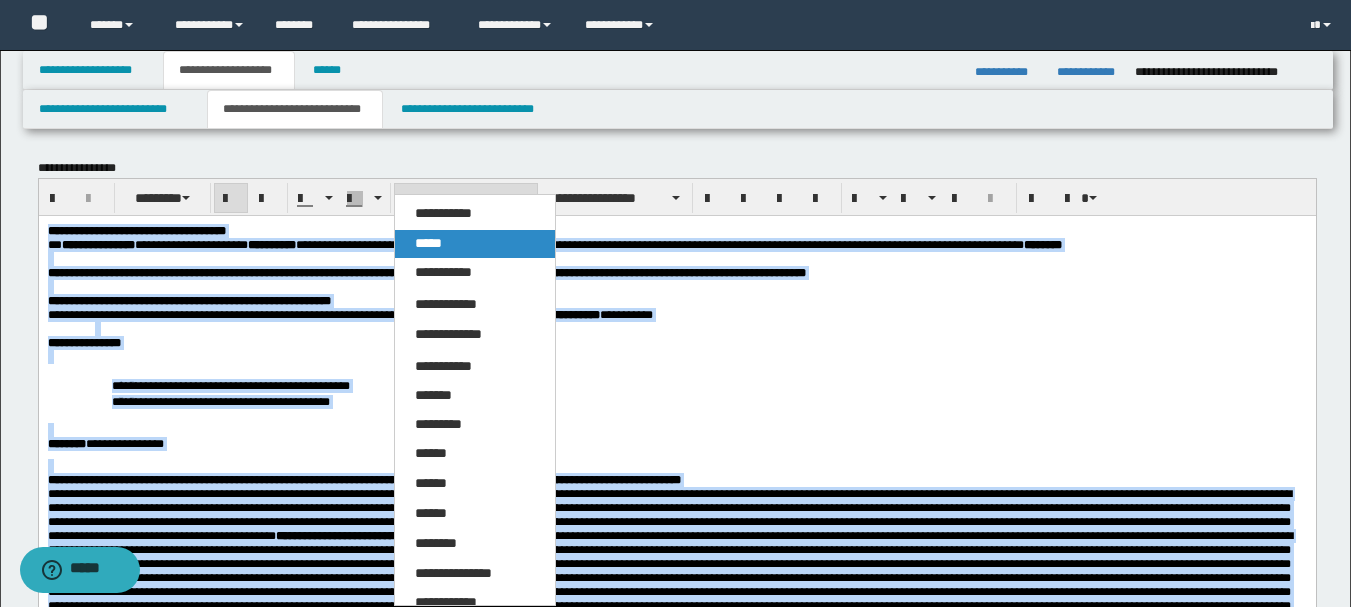 click on "*****" at bounding box center [475, 244] 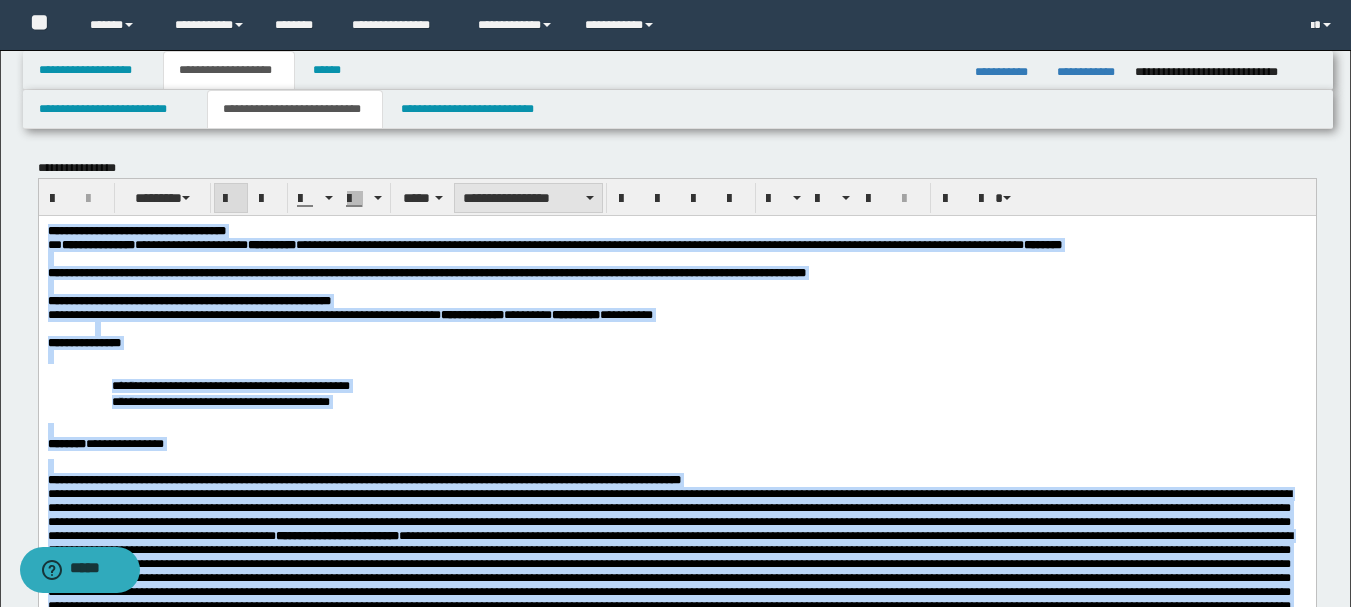 click on "**********" at bounding box center (528, 198) 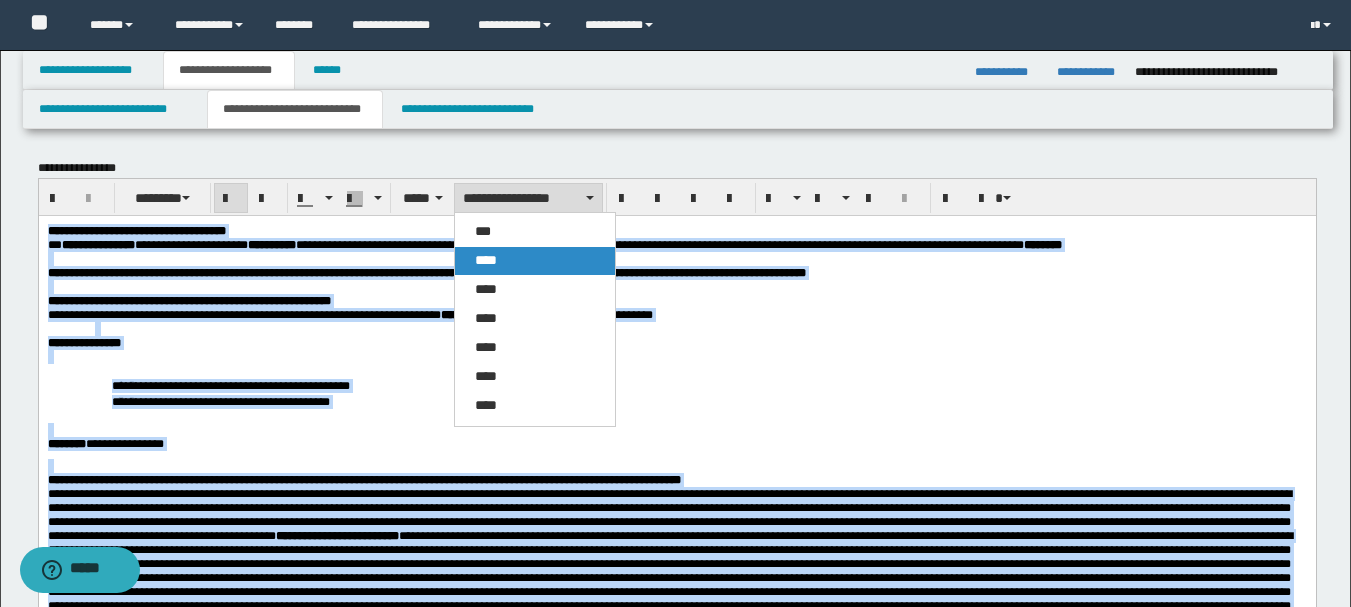 drag, startPoint x: 552, startPoint y: 254, endPoint x: 529, endPoint y: 39, distance: 216.22673 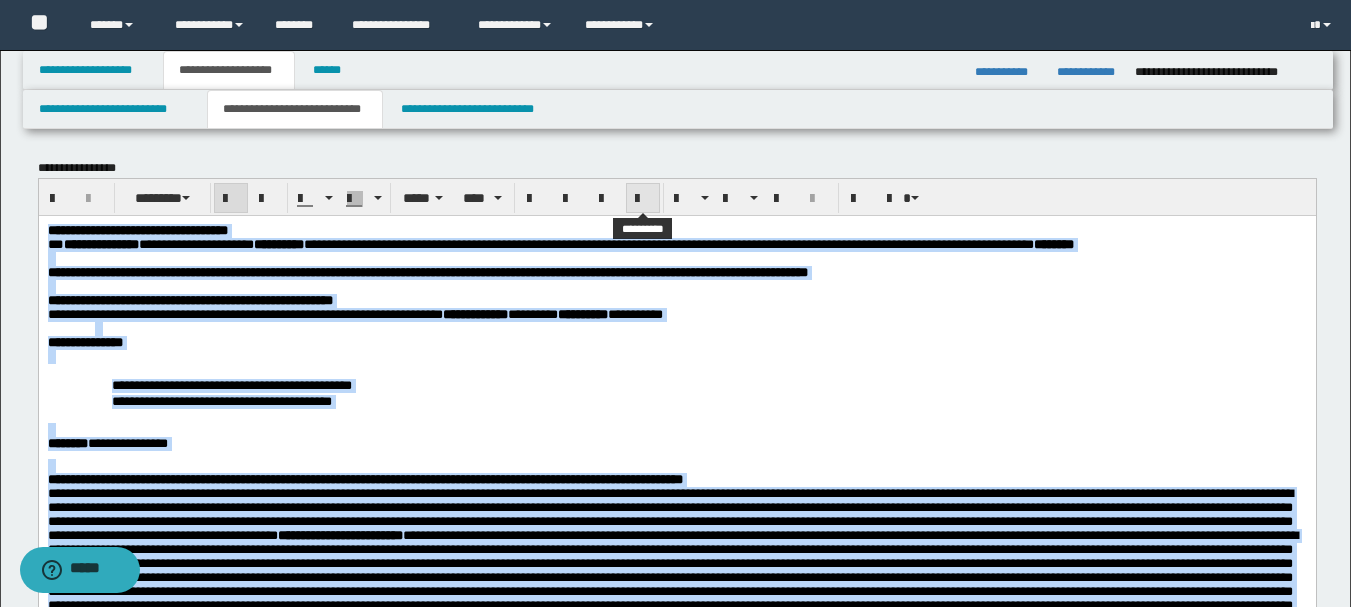 click at bounding box center [643, 199] 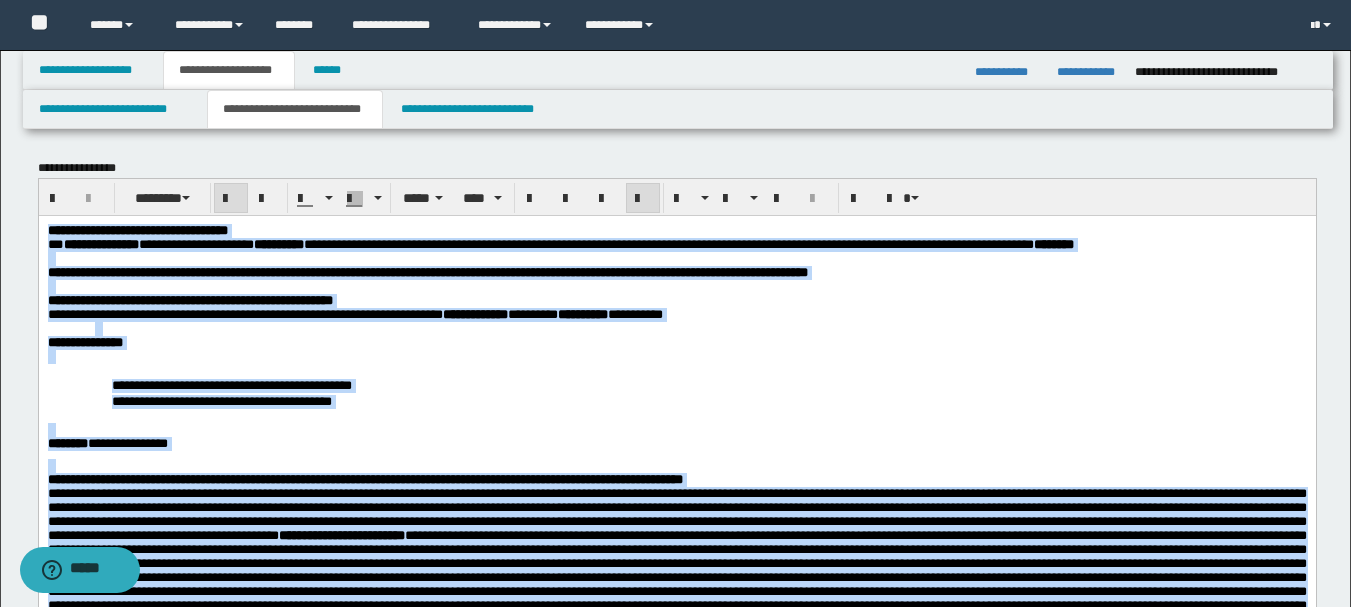 click on "**********" at bounding box center [720, 400] 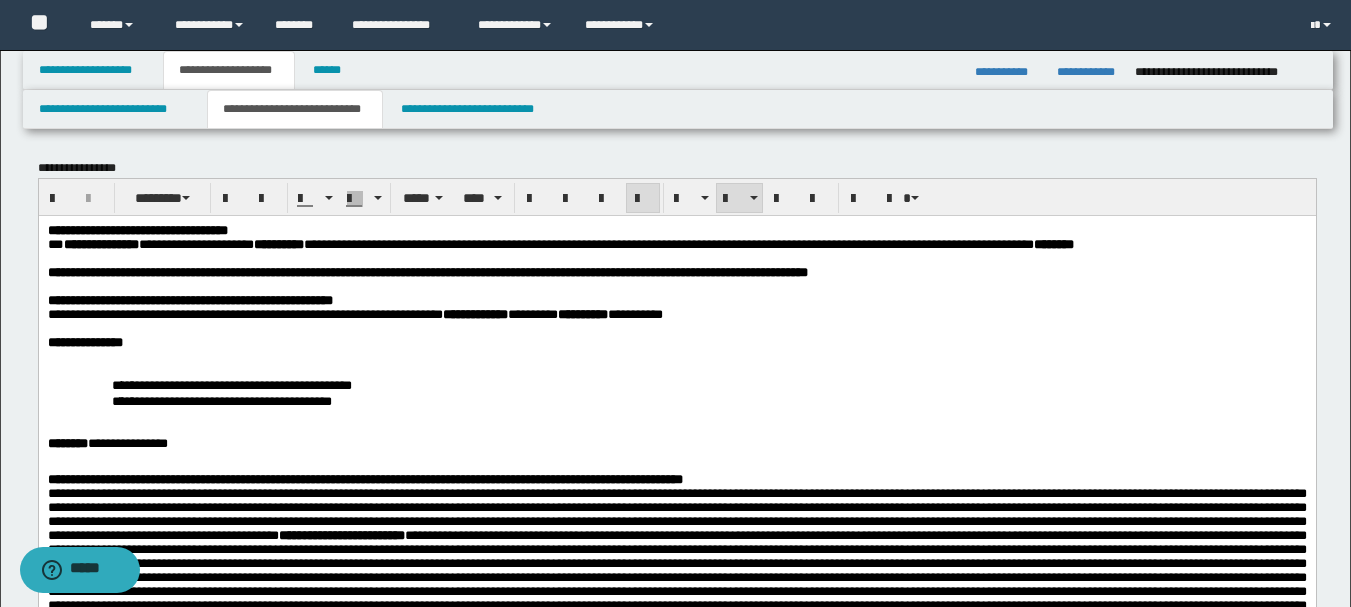 scroll, scrollTop: 300, scrollLeft: 0, axis: vertical 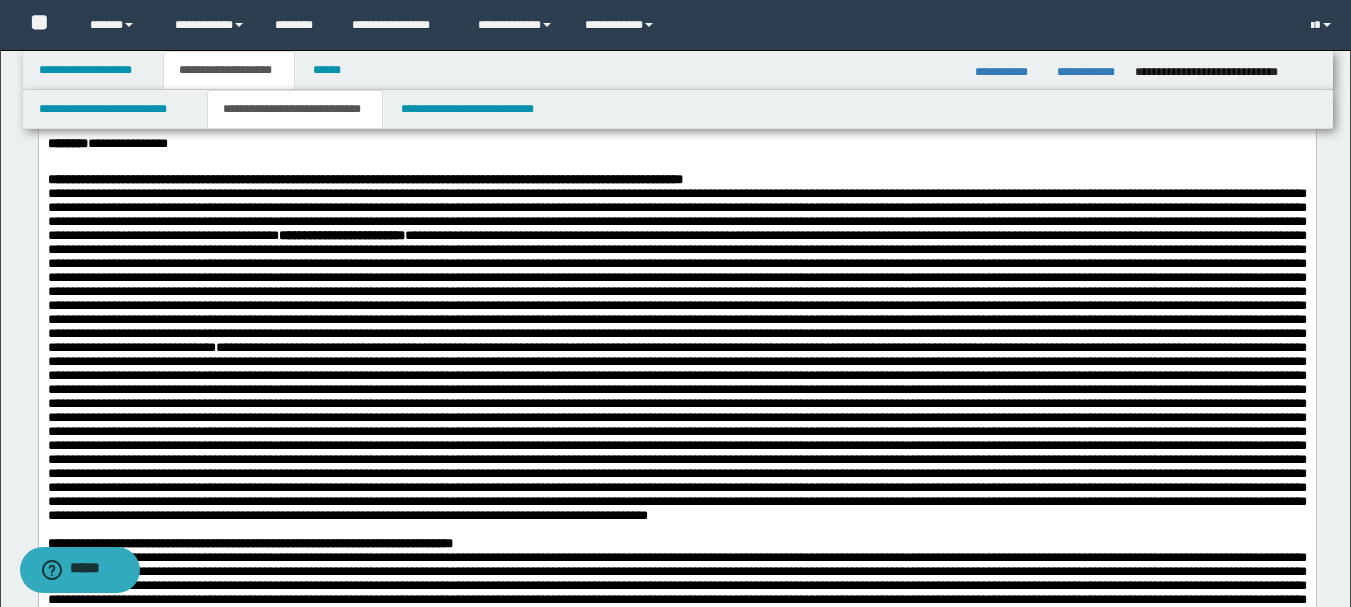 click on "**********" at bounding box center [676, 180] 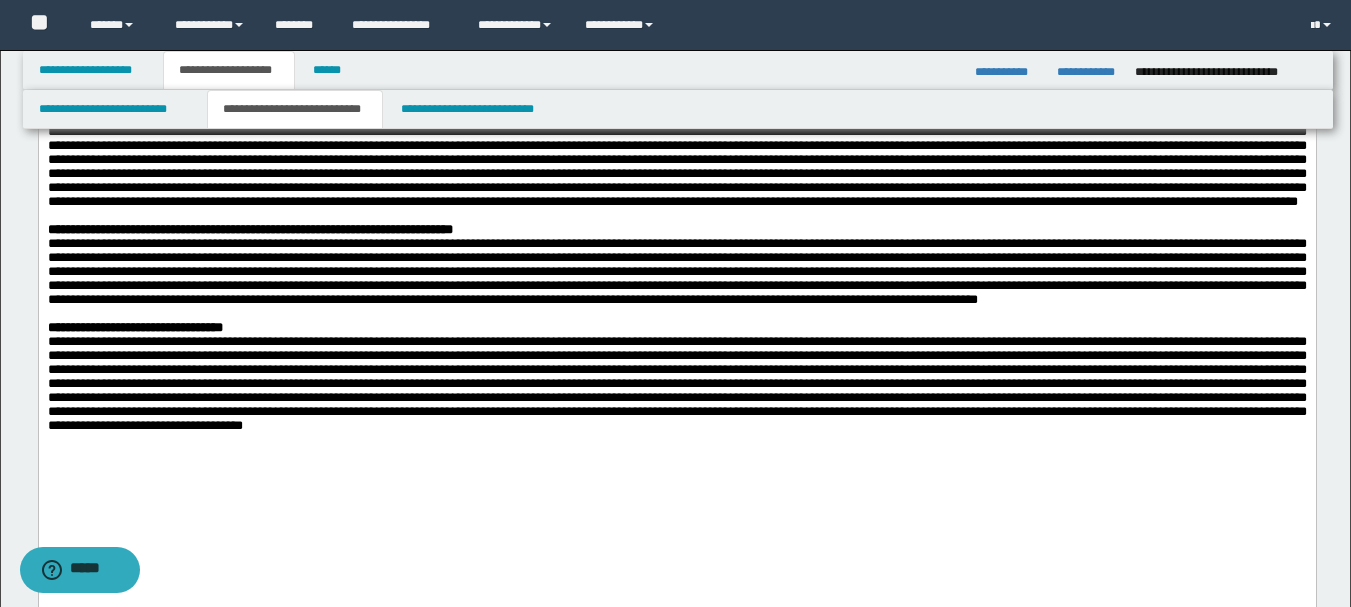 scroll, scrollTop: 700, scrollLeft: 0, axis: vertical 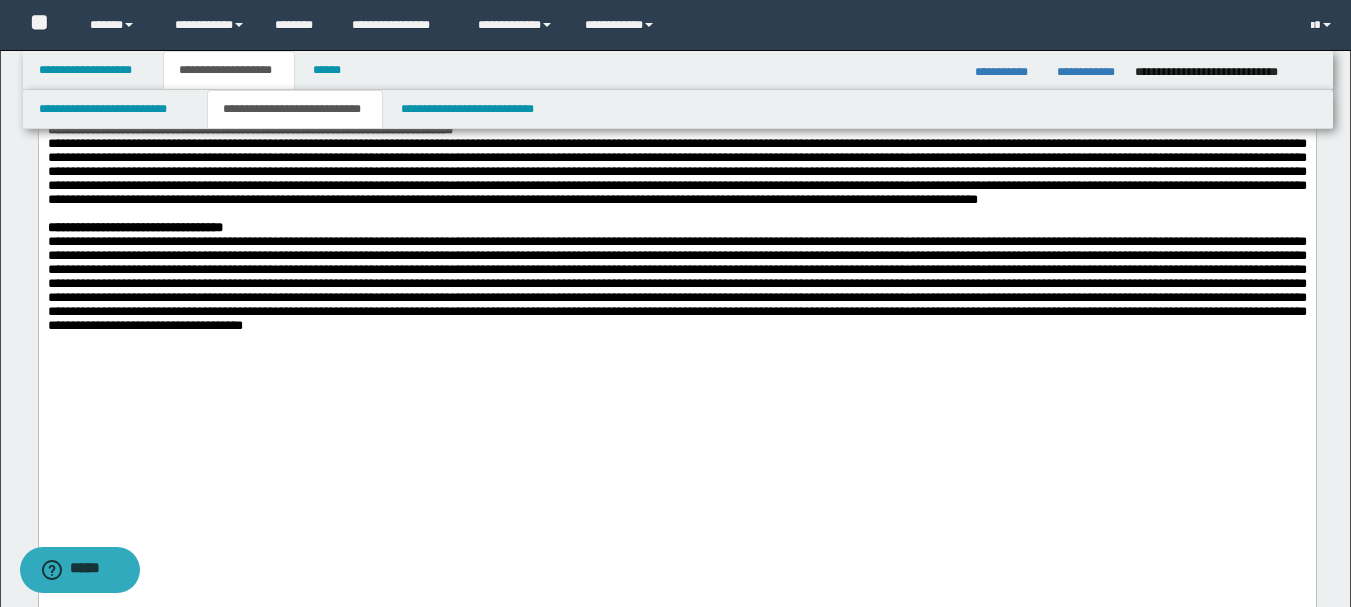 click at bounding box center (676, 116) 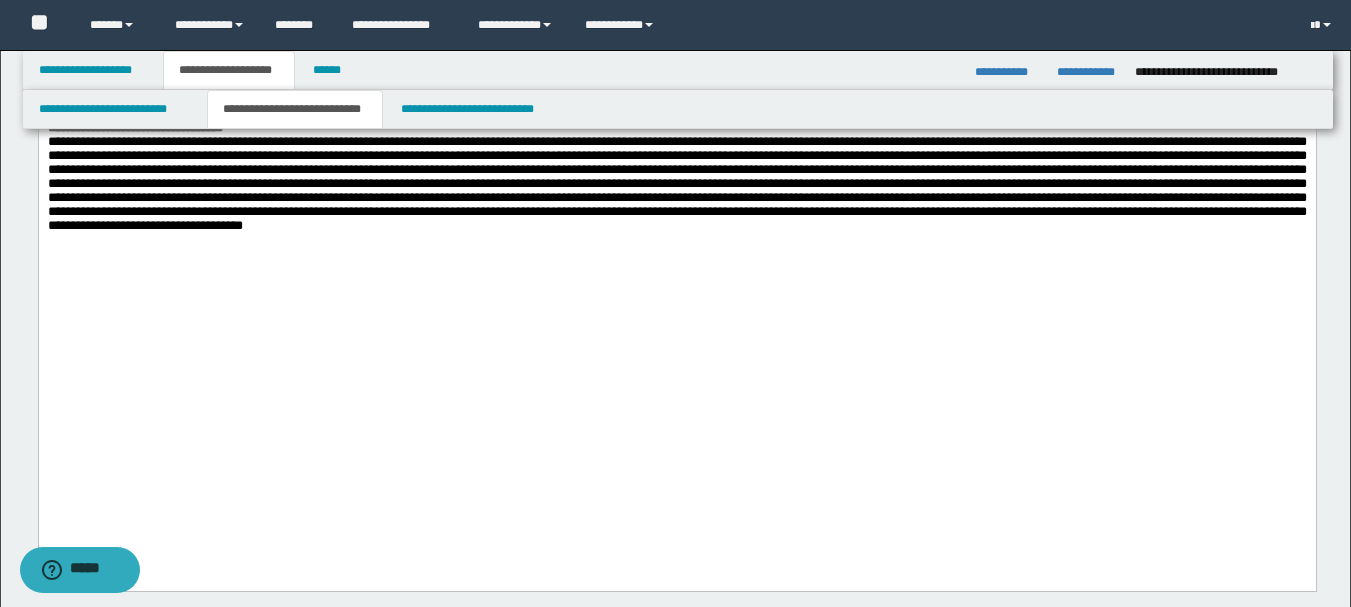 scroll, scrollTop: 900, scrollLeft: 0, axis: vertical 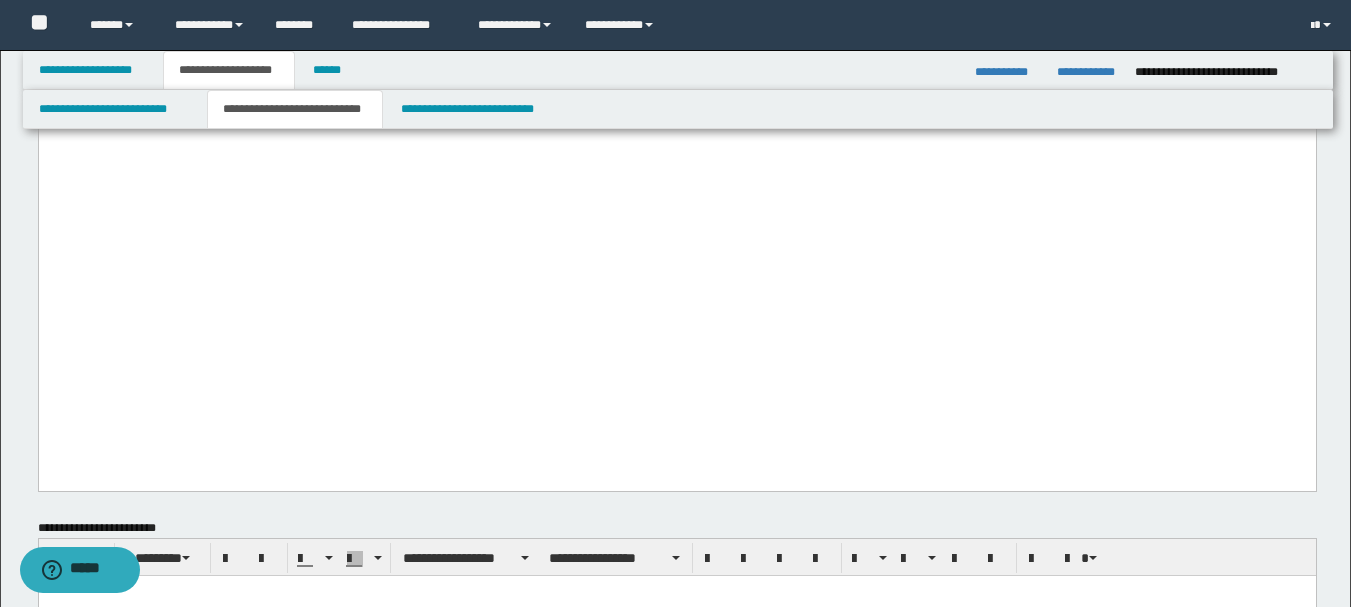 click on "**********" at bounding box center [676, 28] 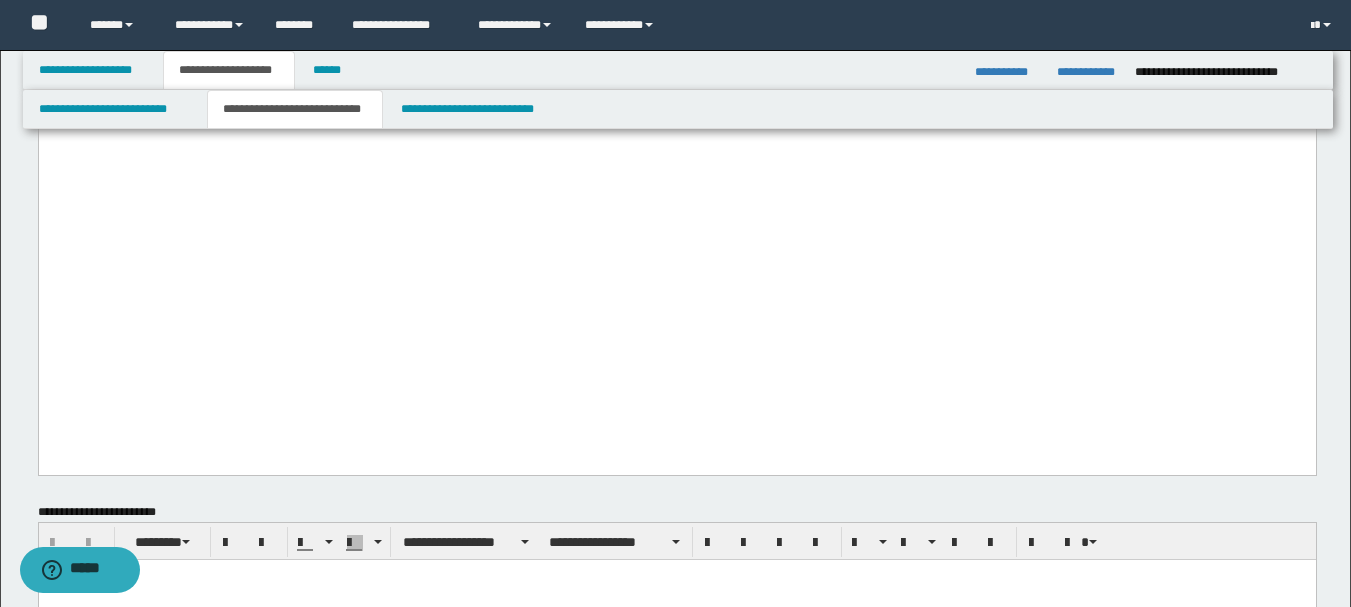 scroll, scrollTop: 1200, scrollLeft: 0, axis: vertical 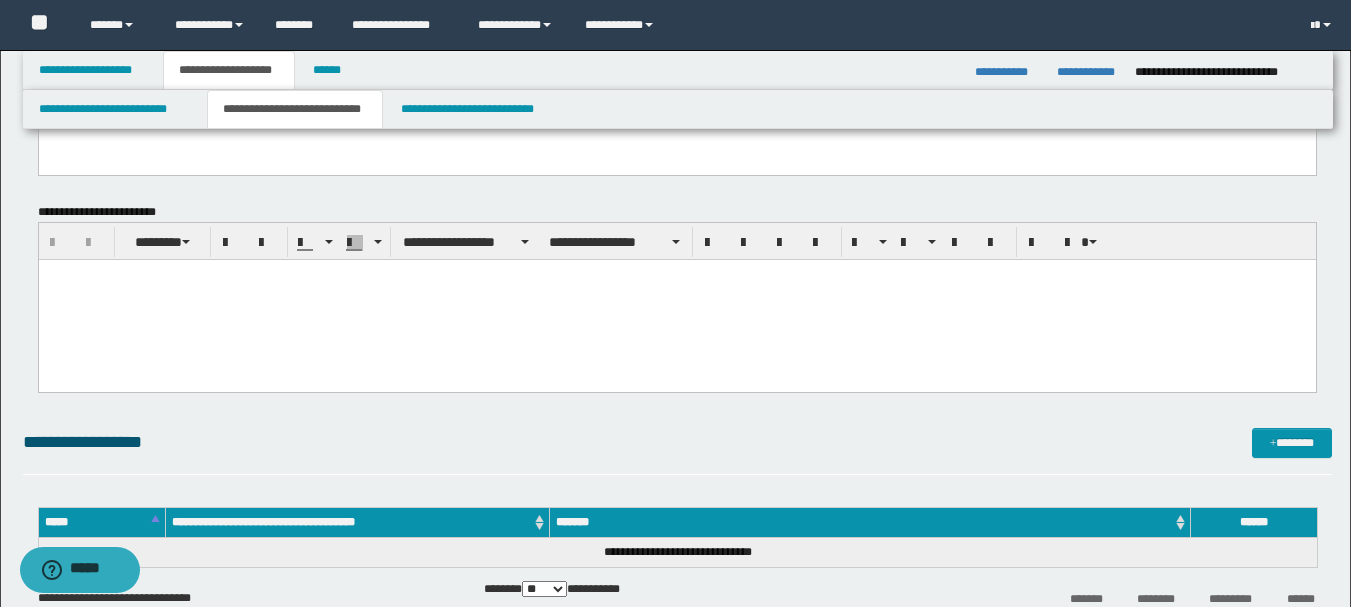 click at bounding box center [676, 274] 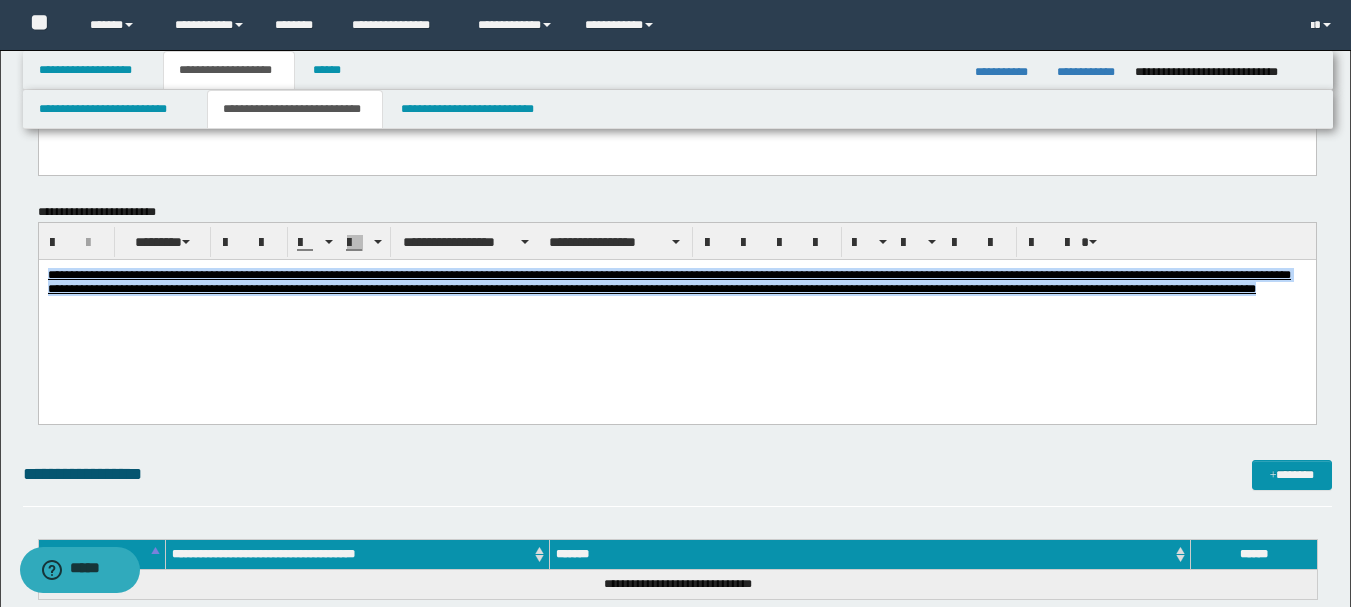 drag, startPoint x: 192, startPoint y: 309, endPoint x: 21, endPoint y: 271, distance: 175.17134 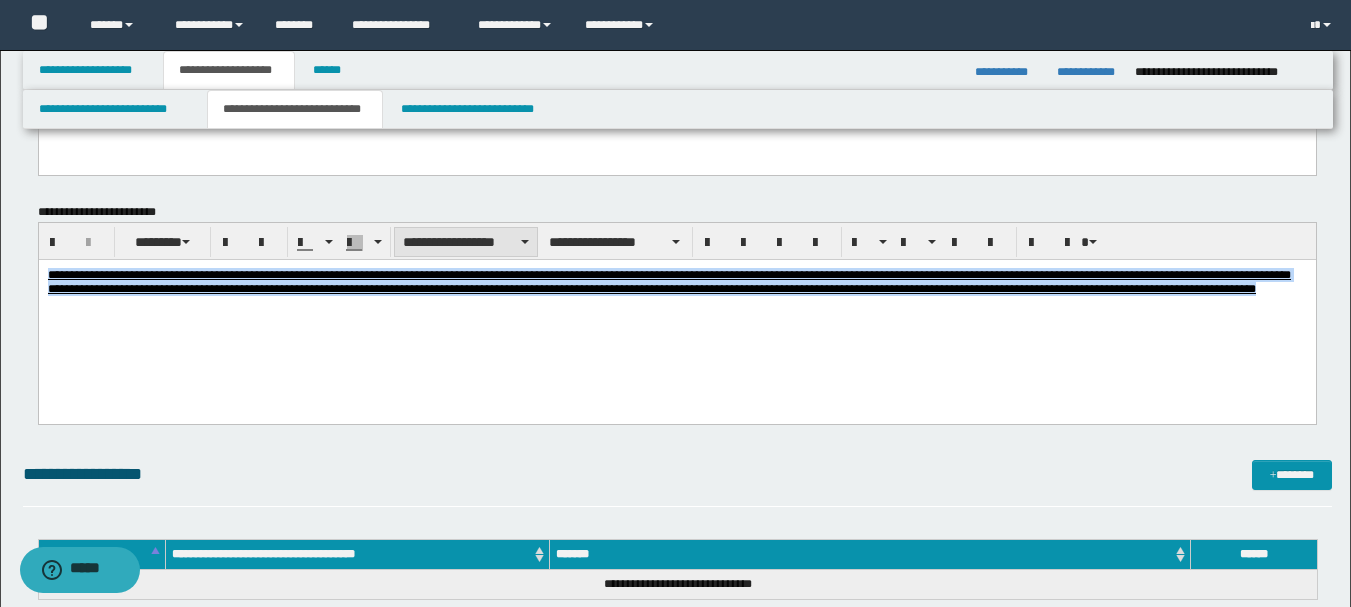 click on "**********" at bounding box center [466, 242] 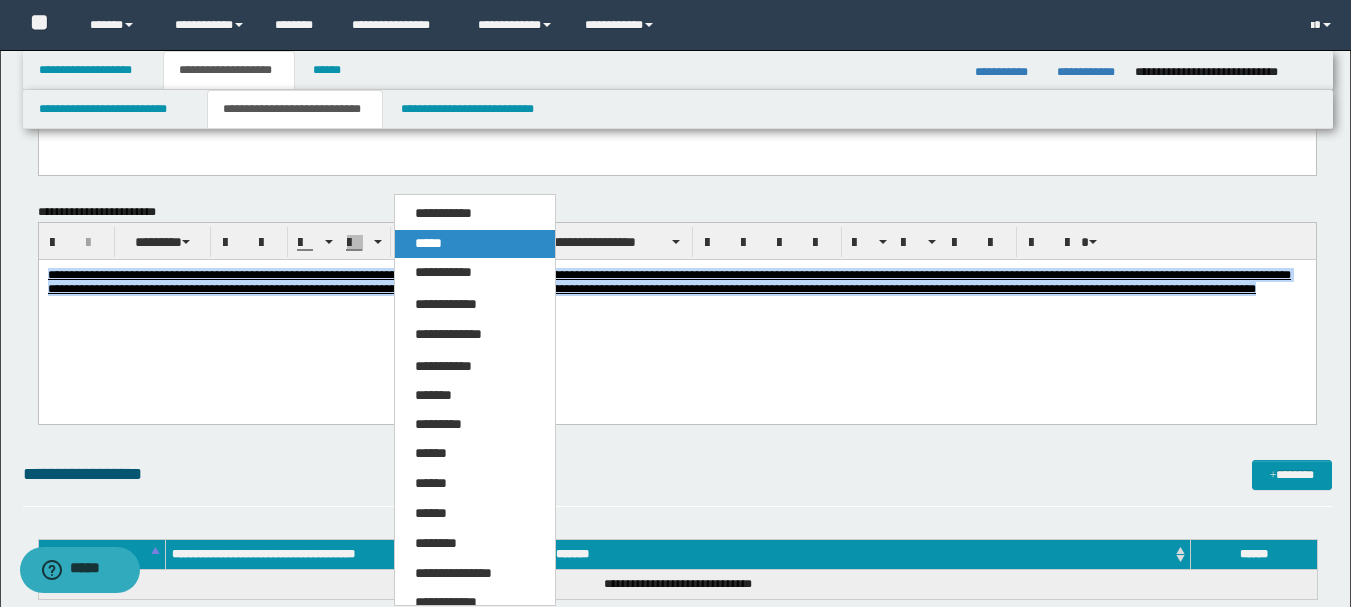 click on "*****" at bounding box center (428, 243) 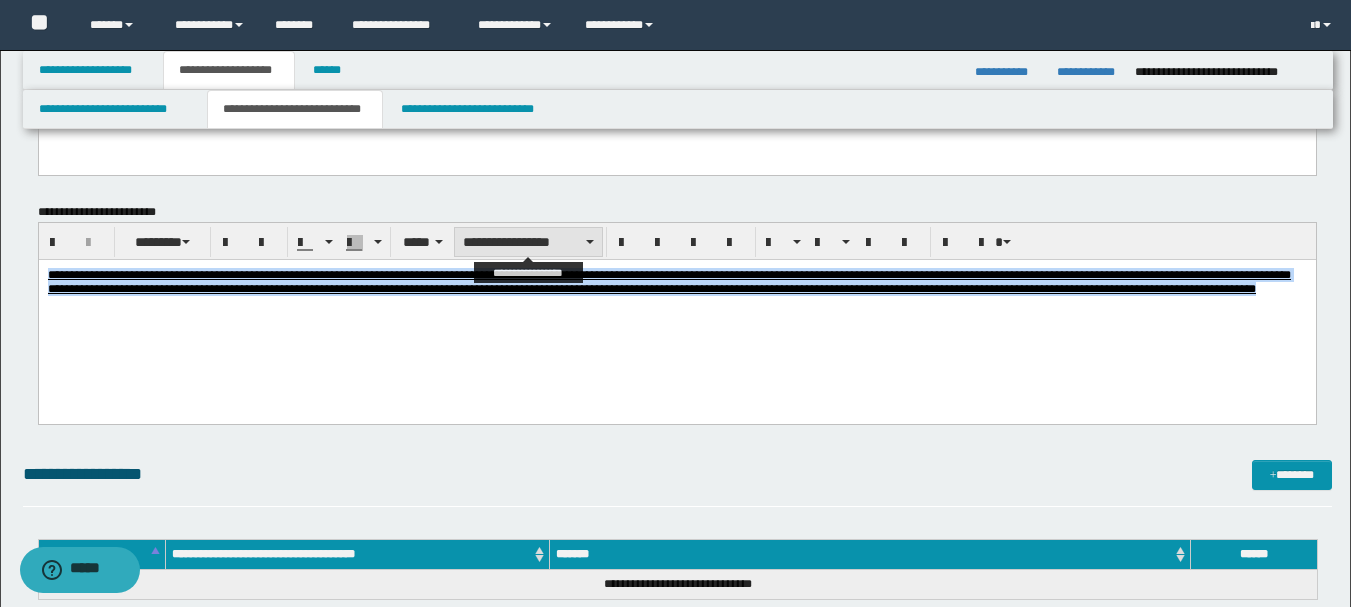 click on "**********" at bounding box center [528, 242] 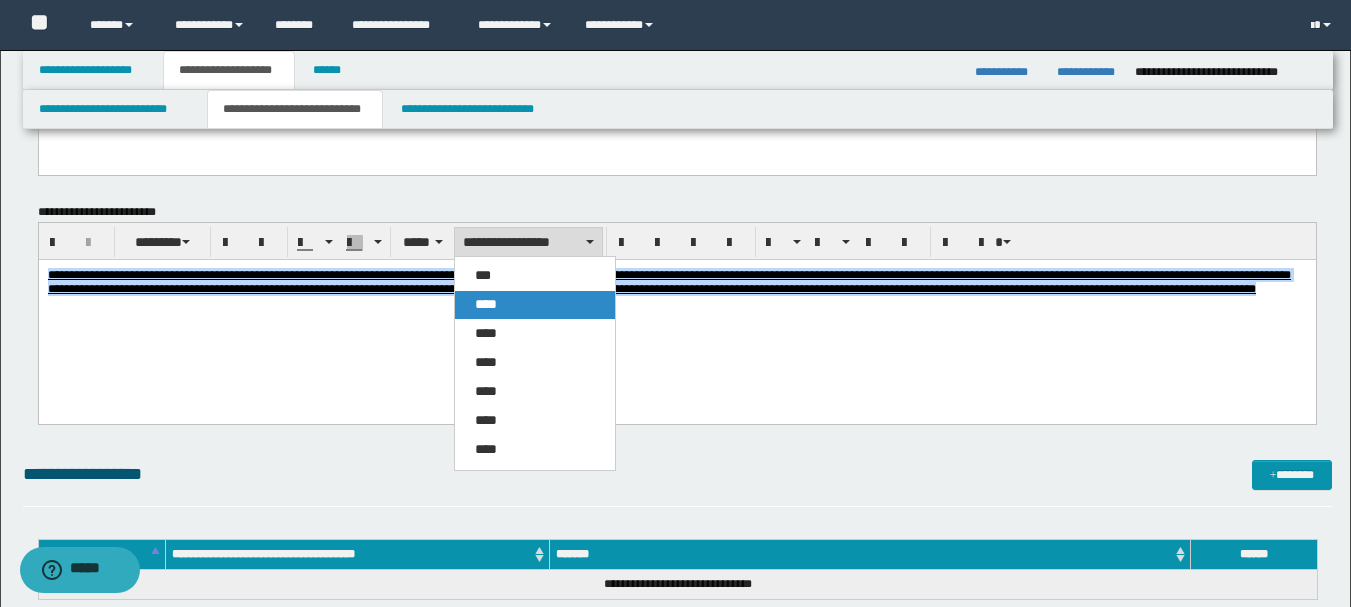 drag, startPoint x: 487, startPoint y: 302, endPoint x: 449, endPoint y: 40, distance: 264.7414 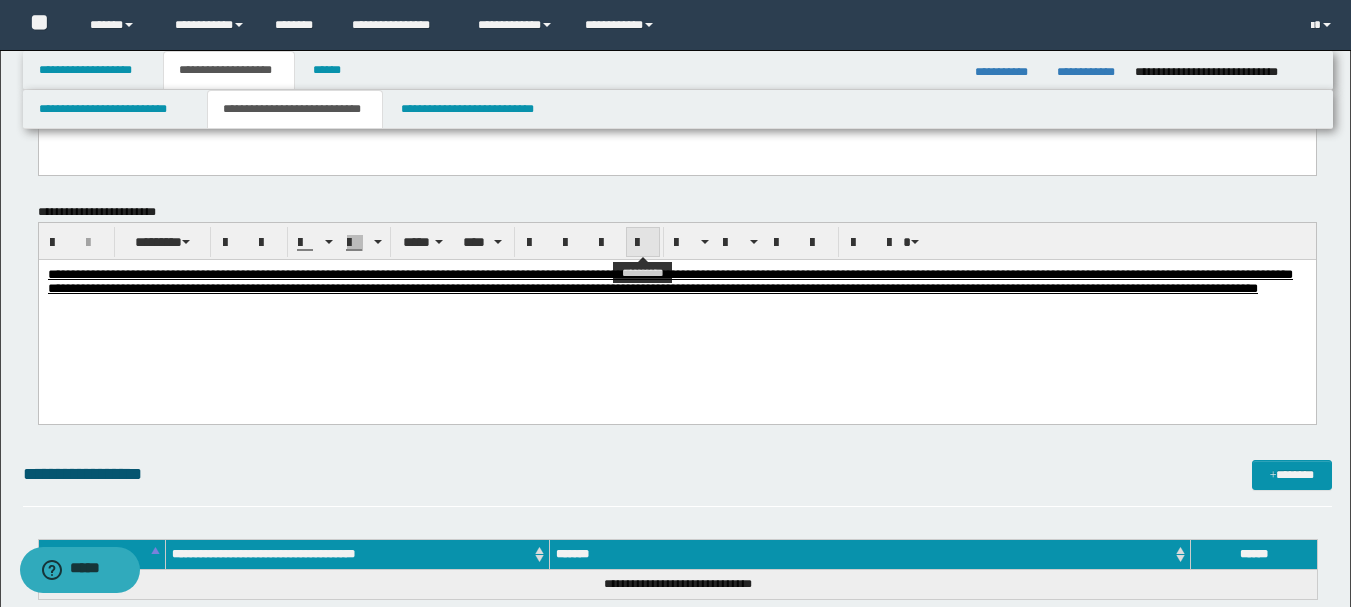 click at bounding box center [643, 243] 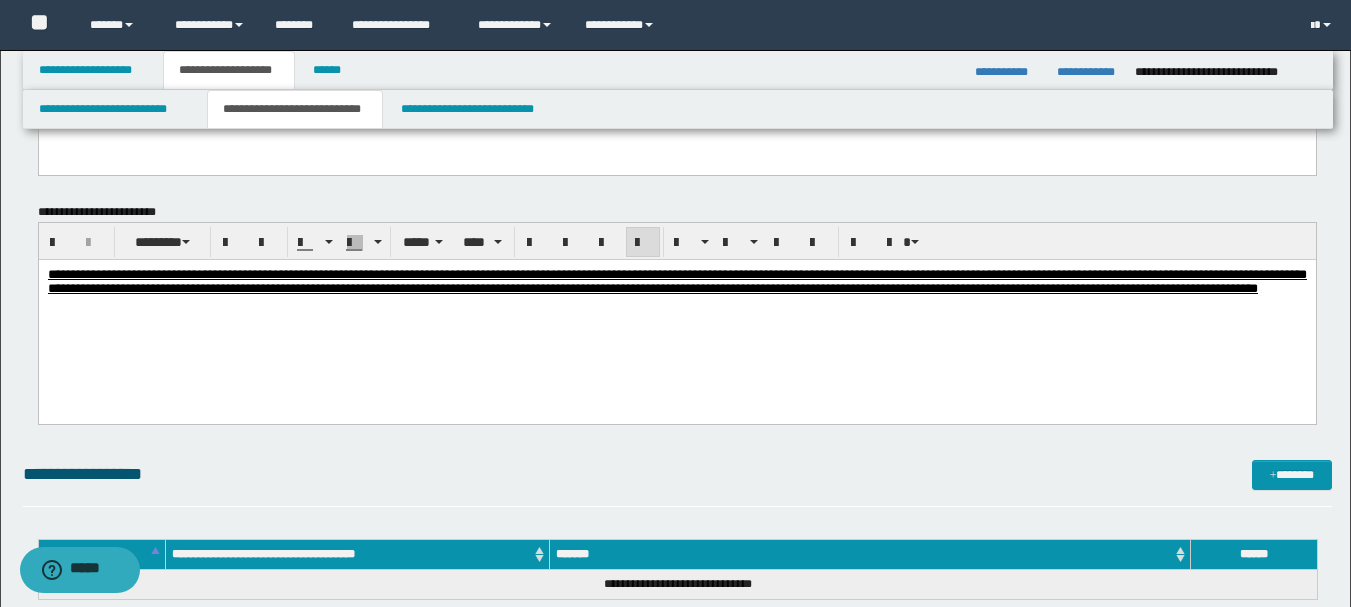 click on "**********" at bounding box center [676, 306] 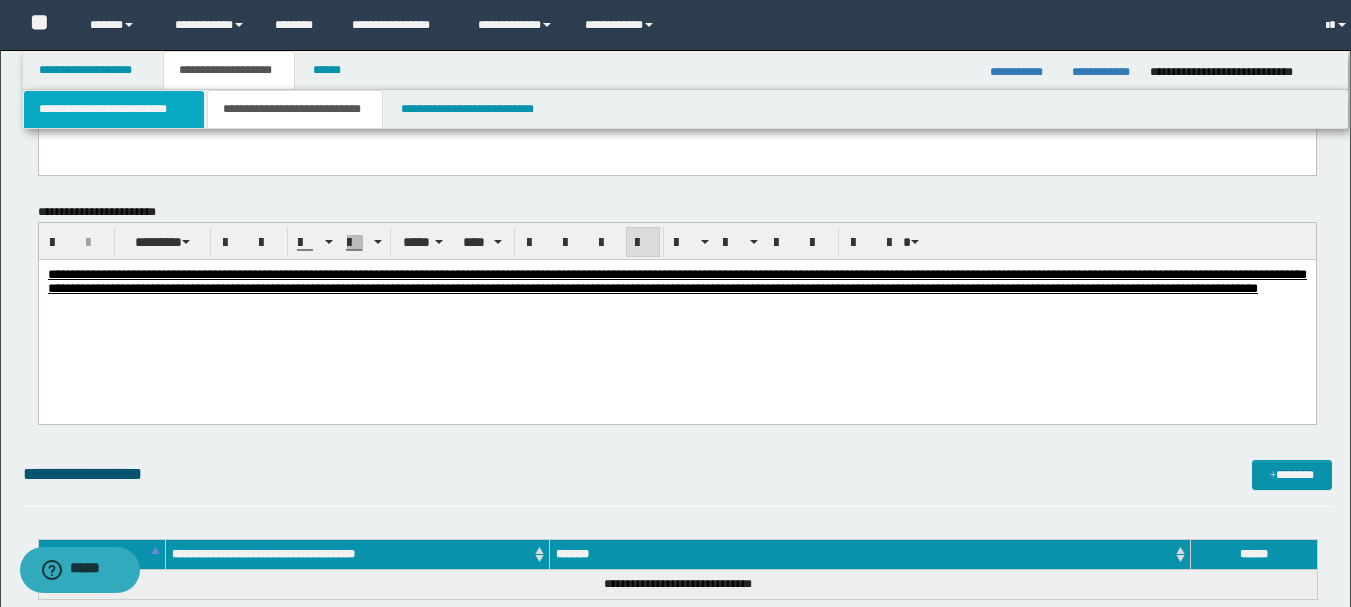 type 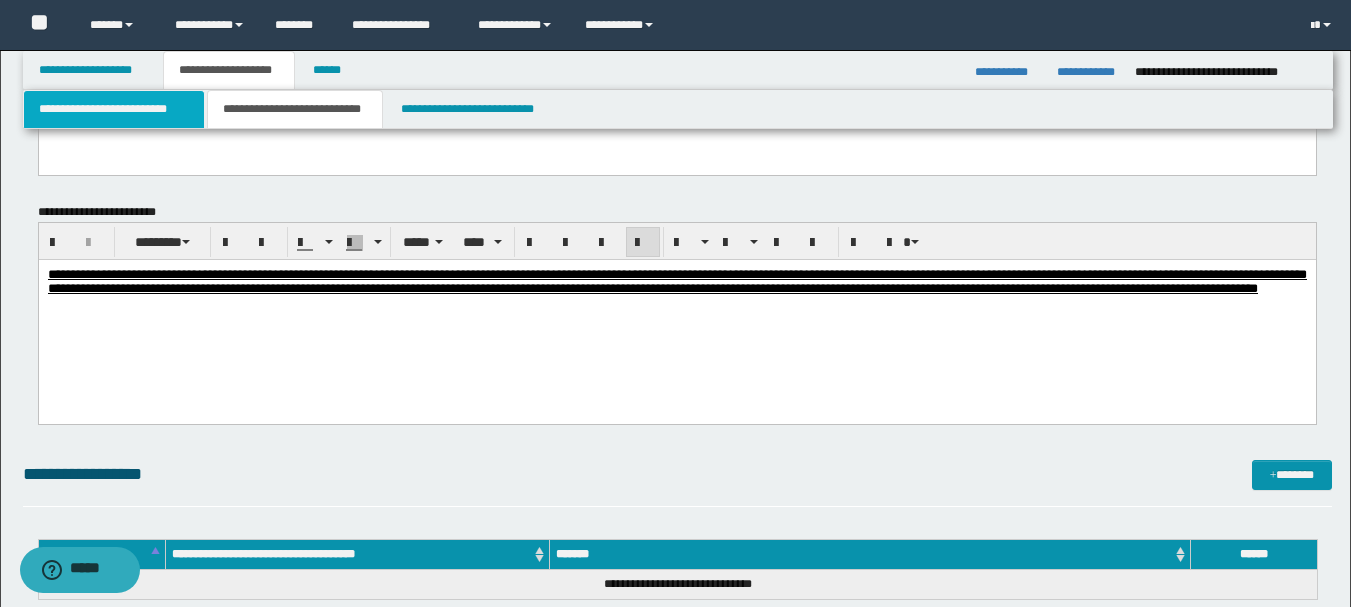 click on "**********" at bounding box center (114, 109) 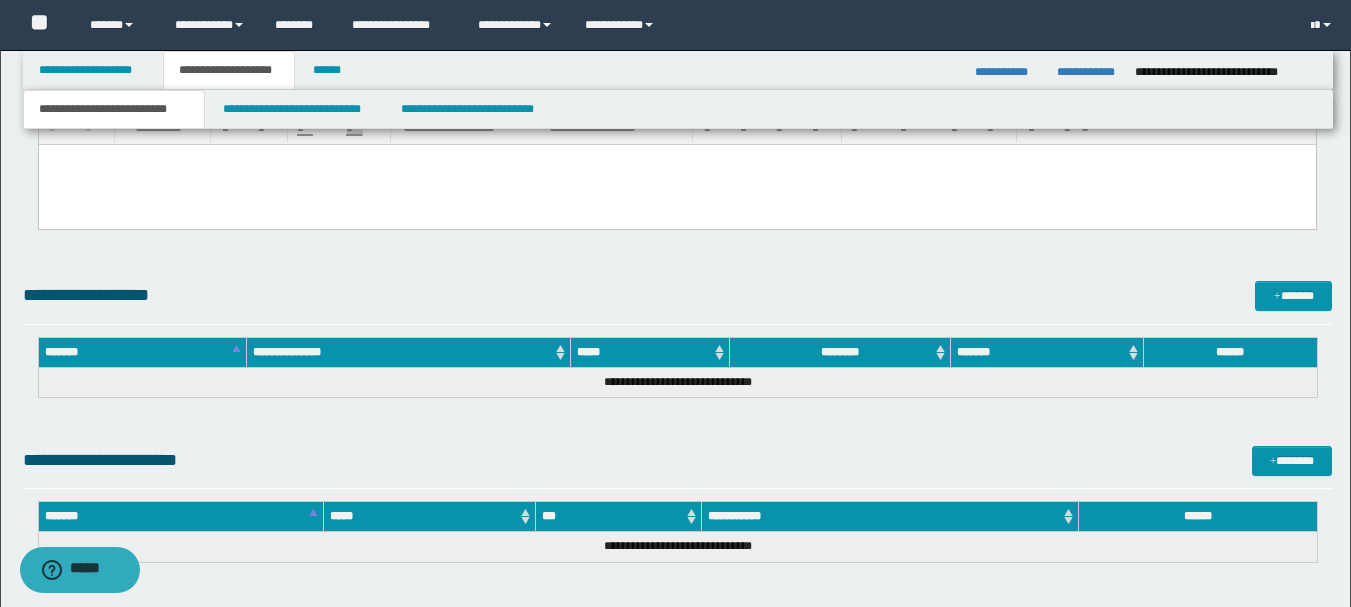 scroll, scrollTop: 800, scrollLeft: 0, axis: vertical 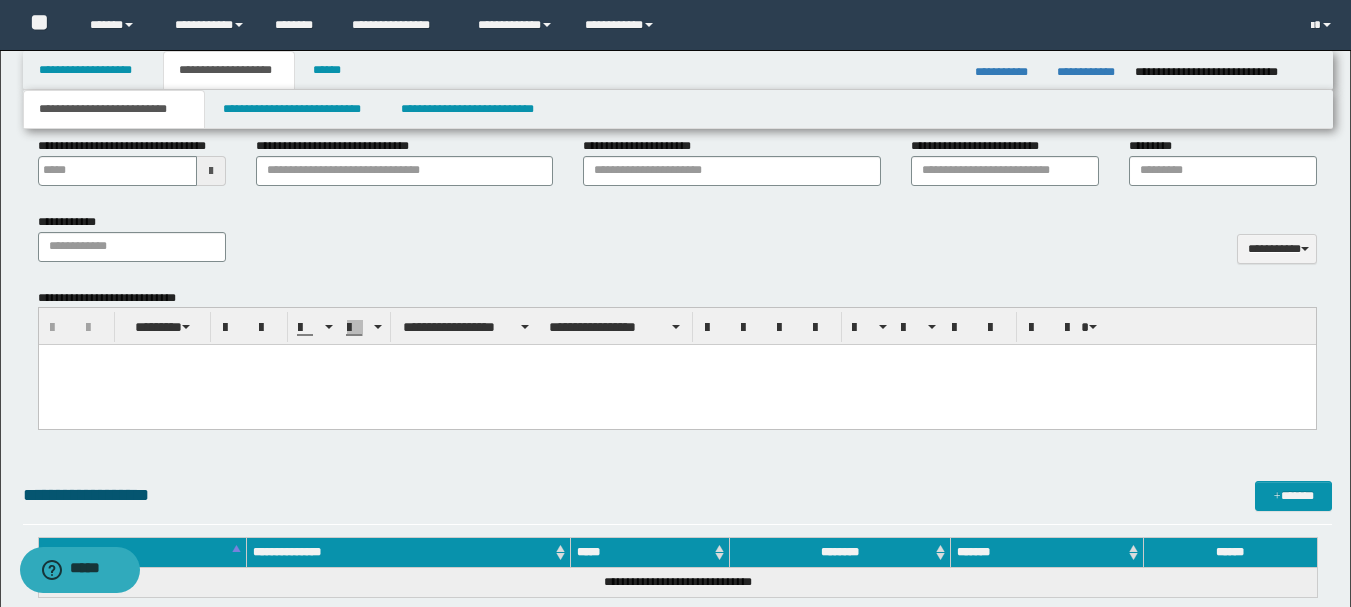 click at bounding box center [676, 385] 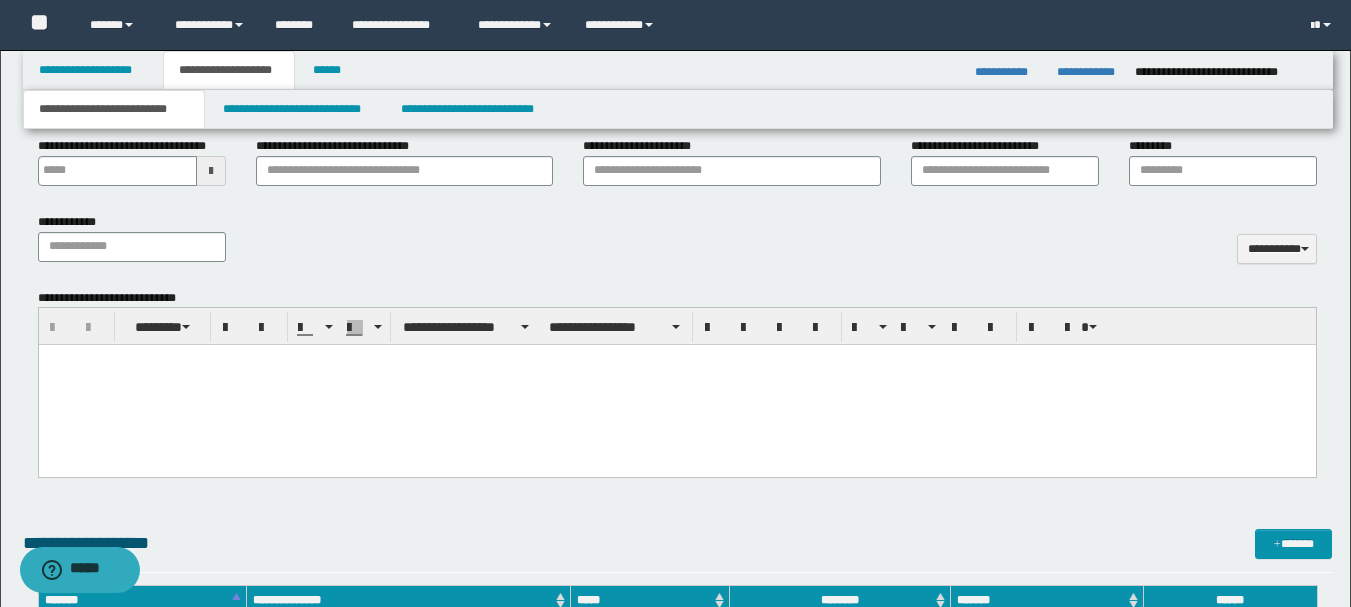 paste 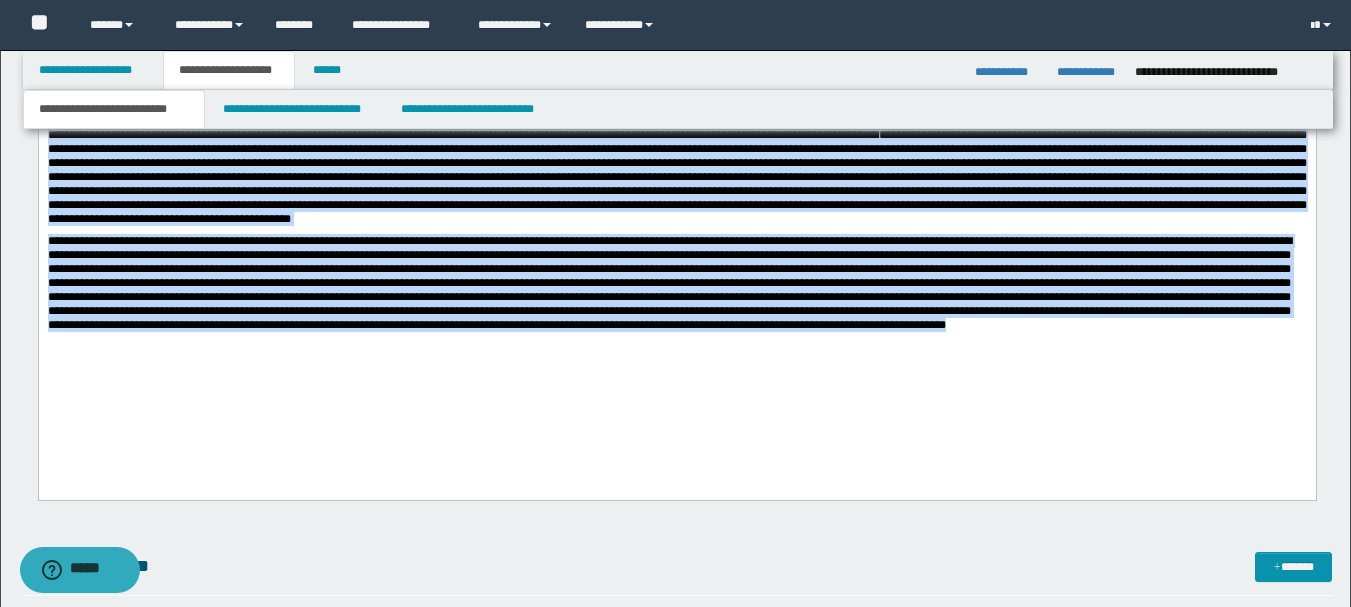 drag, startPoint x: 49, startPoint y: -88, endPoint x: 794, endPoint y: 484, distance: 939.2598 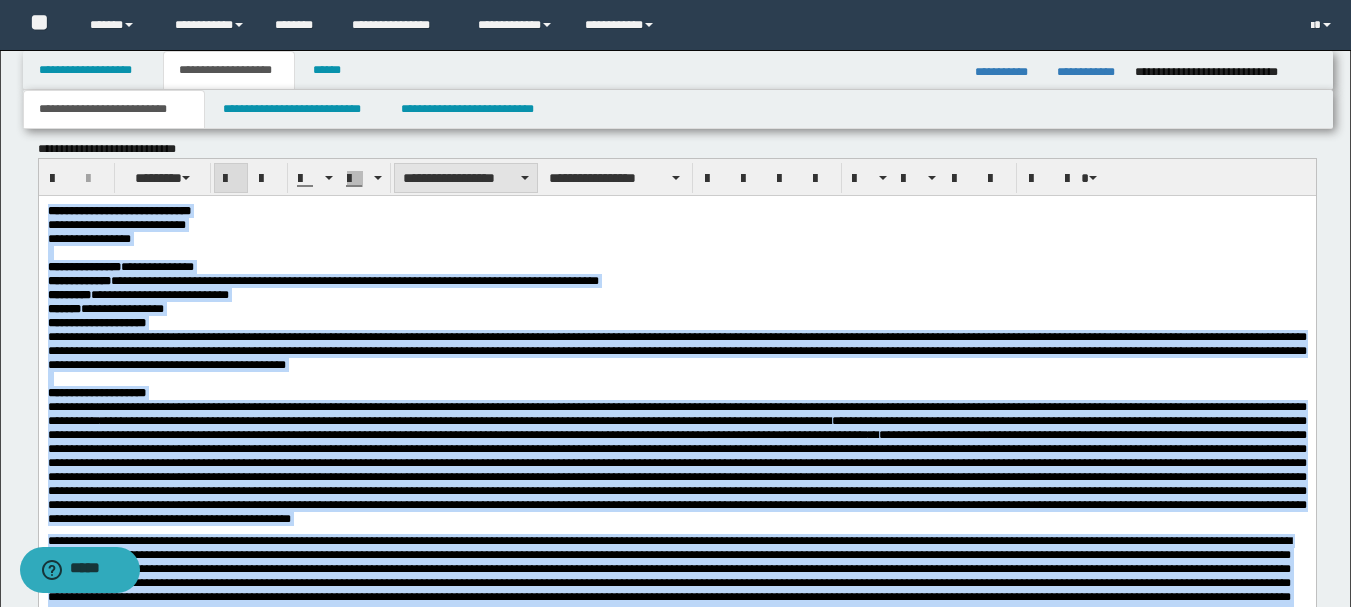 click on "**********" at bounding box center [466, 178] 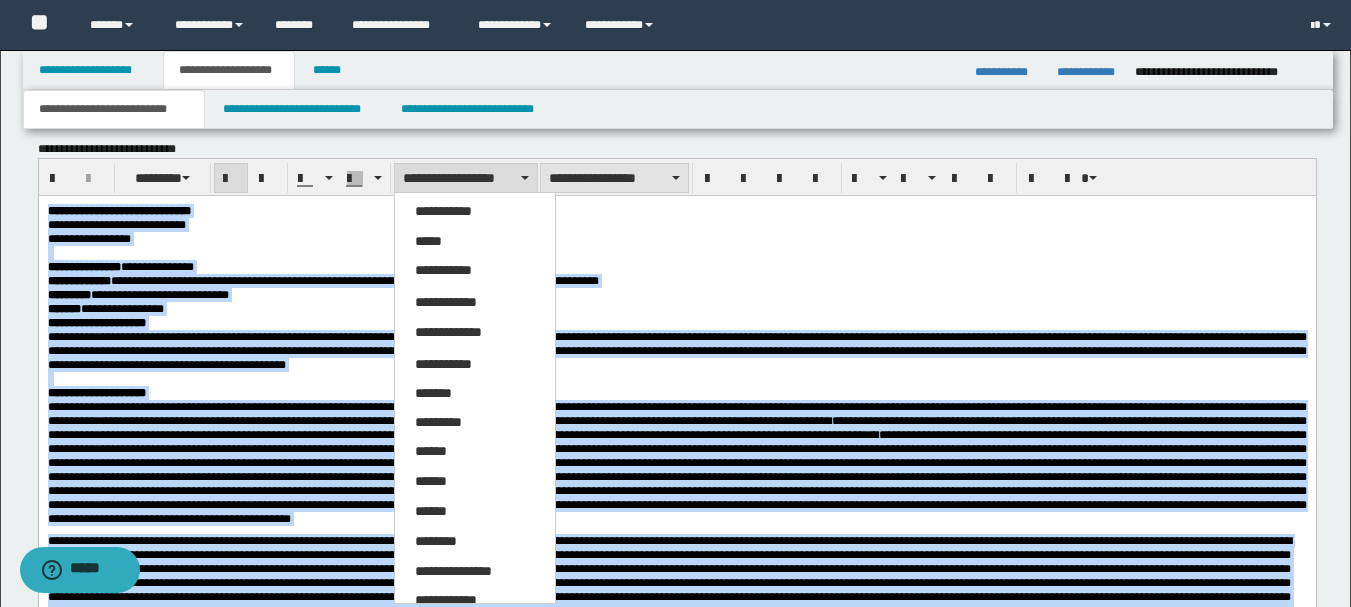 drag, startPoint x: 463, startPoint y: 231, endPoint x: 560, endPoint y: 172, distance: 113.534134 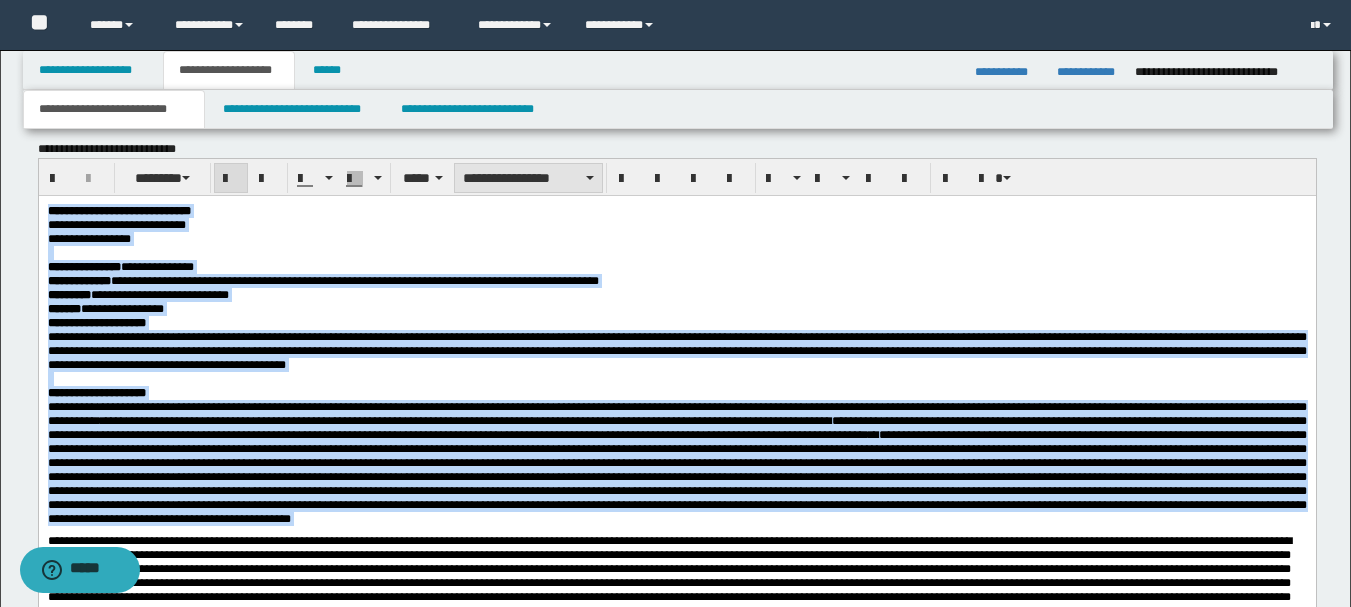 click on "**********" at bounding box center (528, 178) 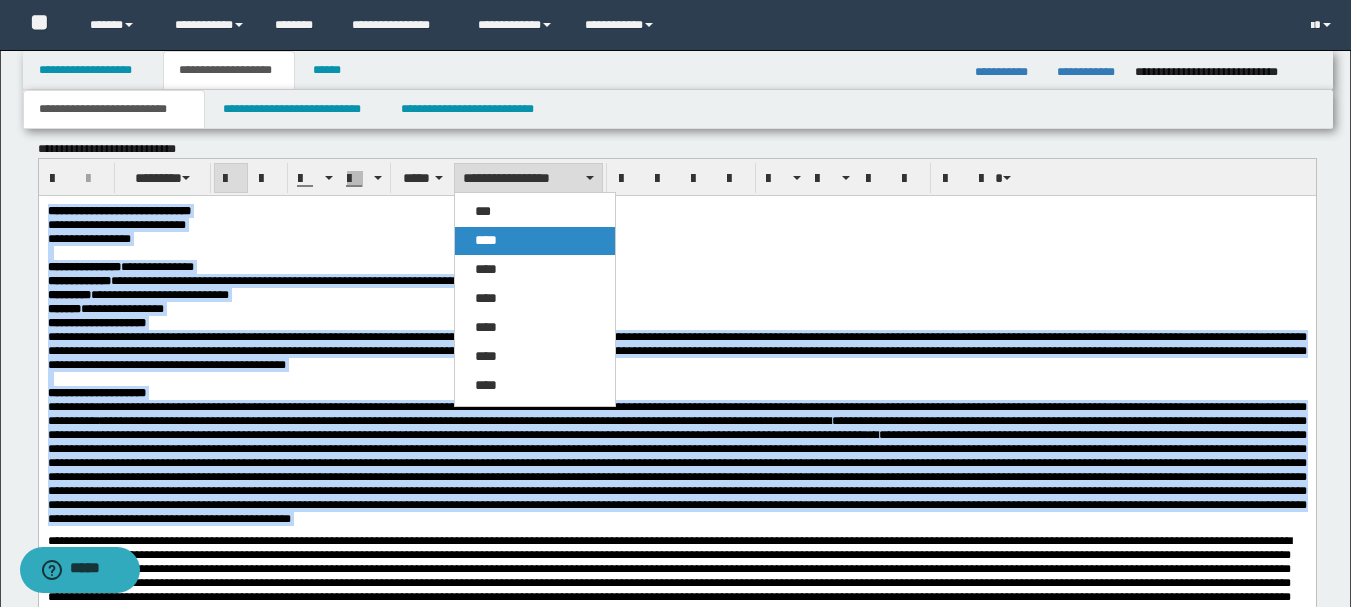 click on "****" at bounding box center [535, 241] 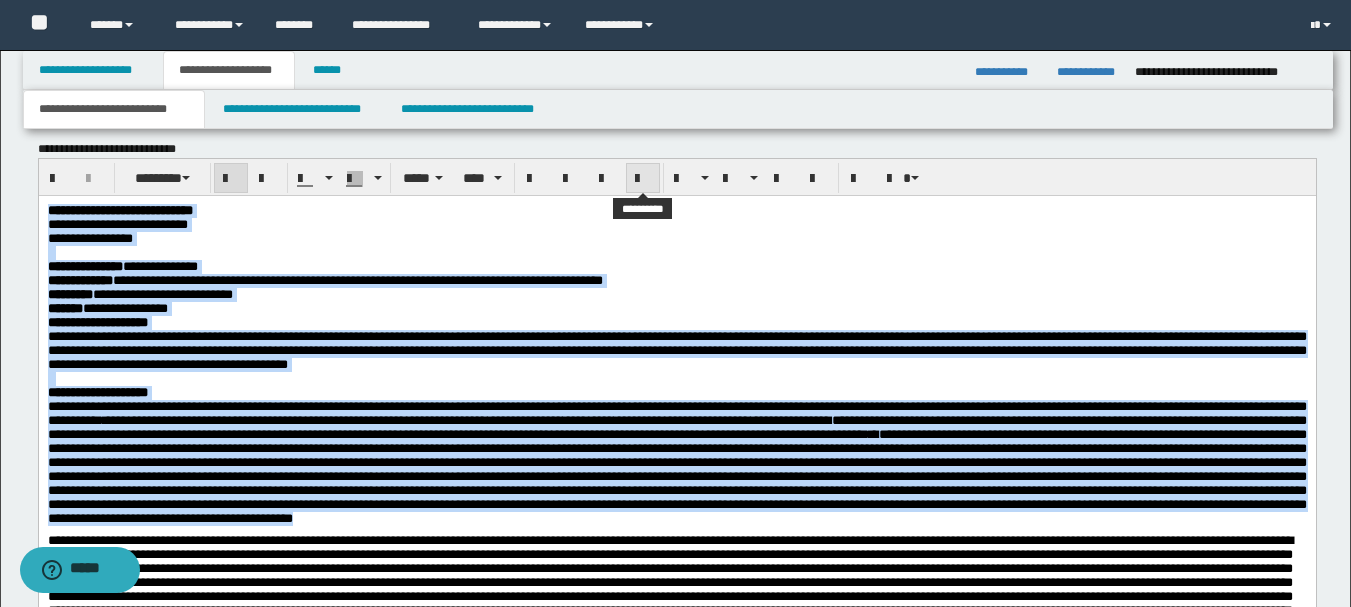 click at bounding box center [643, 179] 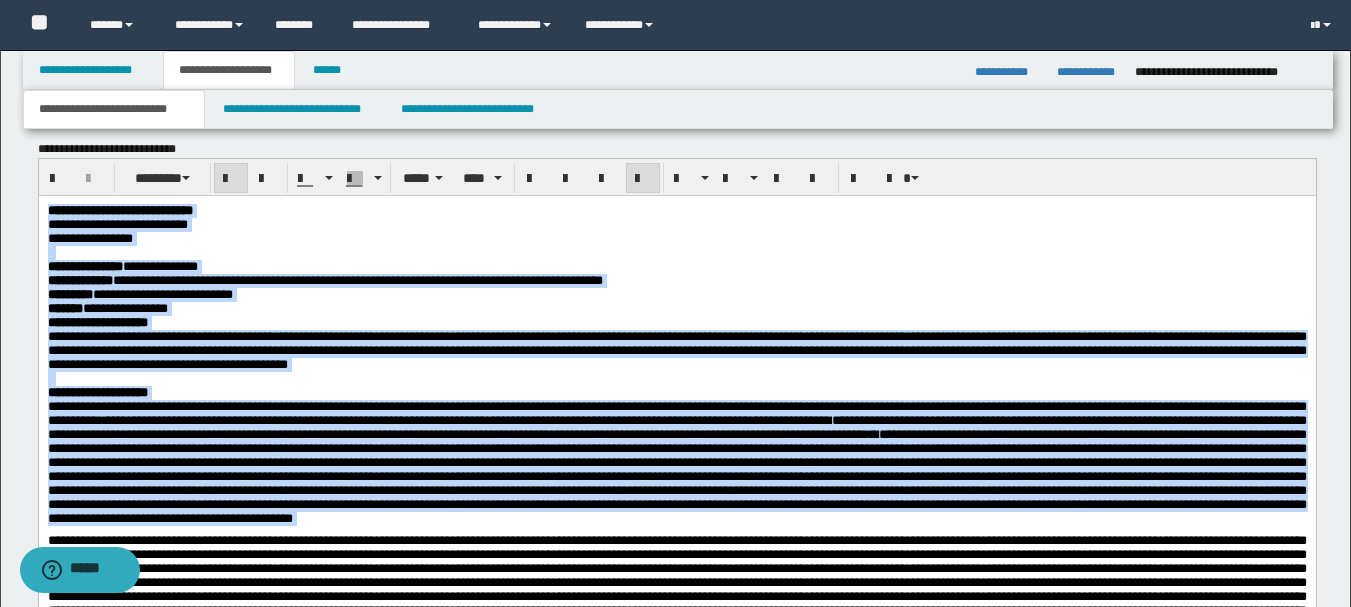click at bounding box center (643, 179) 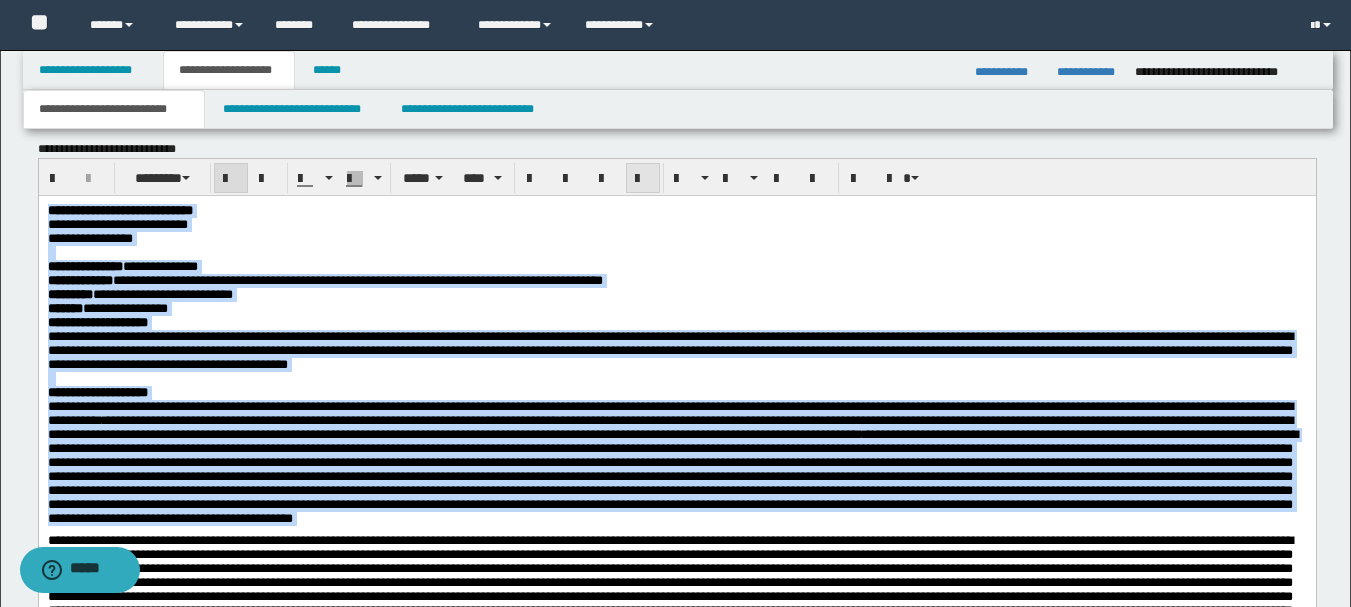 click at bounding box center [643, 179] 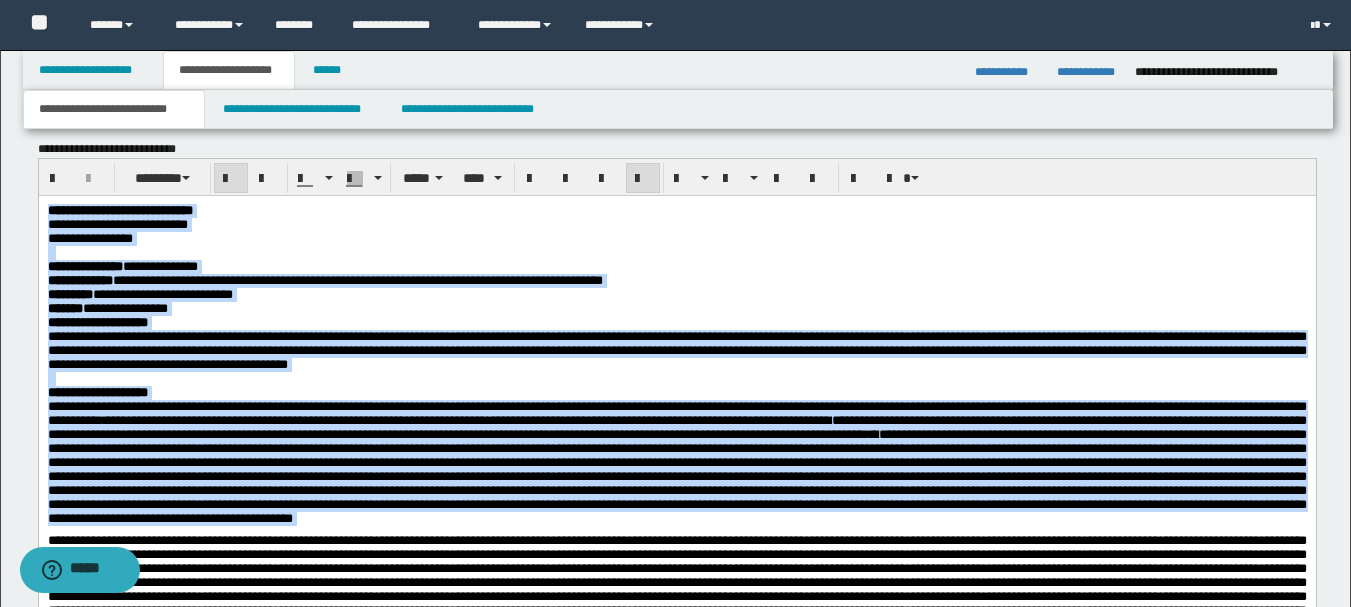 click on "**********" at bounding box center [676, 350] 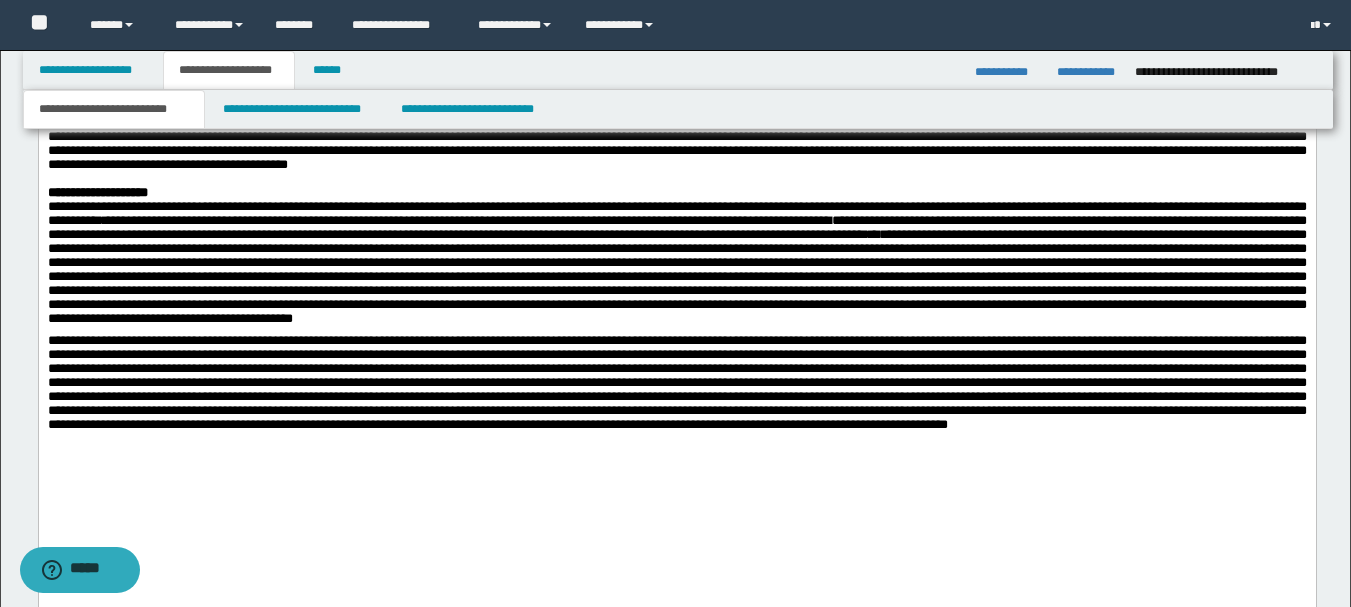 scroll, scrollTop: 1049, scrollLeft: 0, axis: vertical 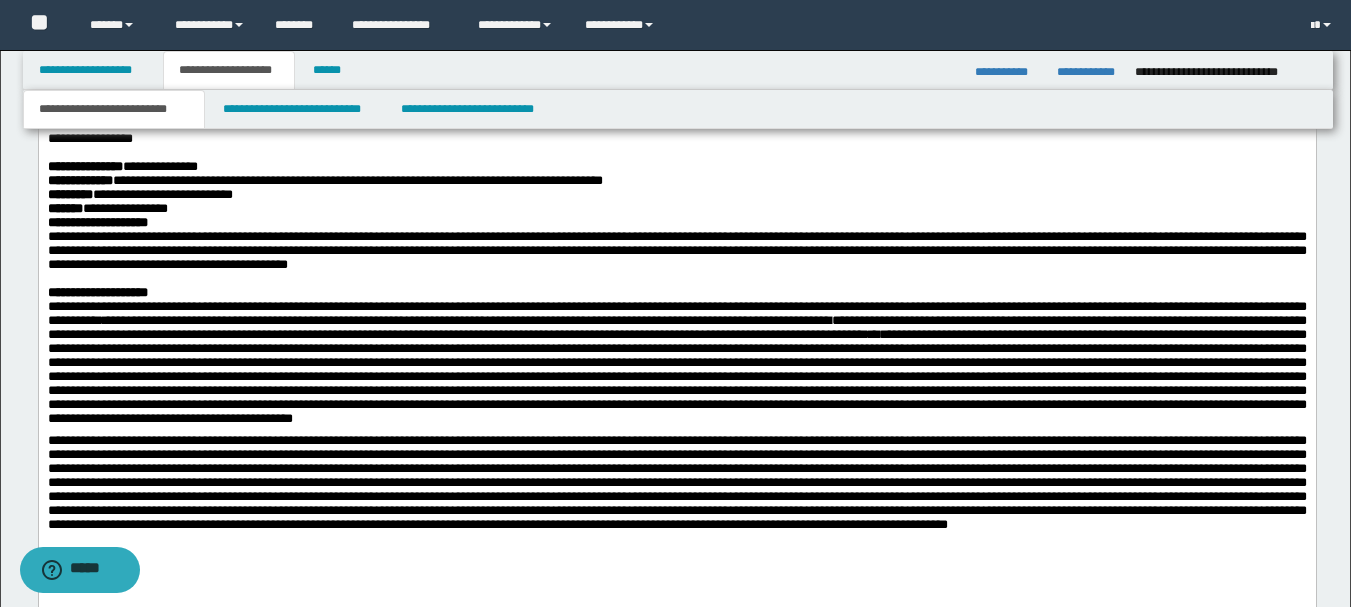 click on "**********" at bounding box center [676, 293] 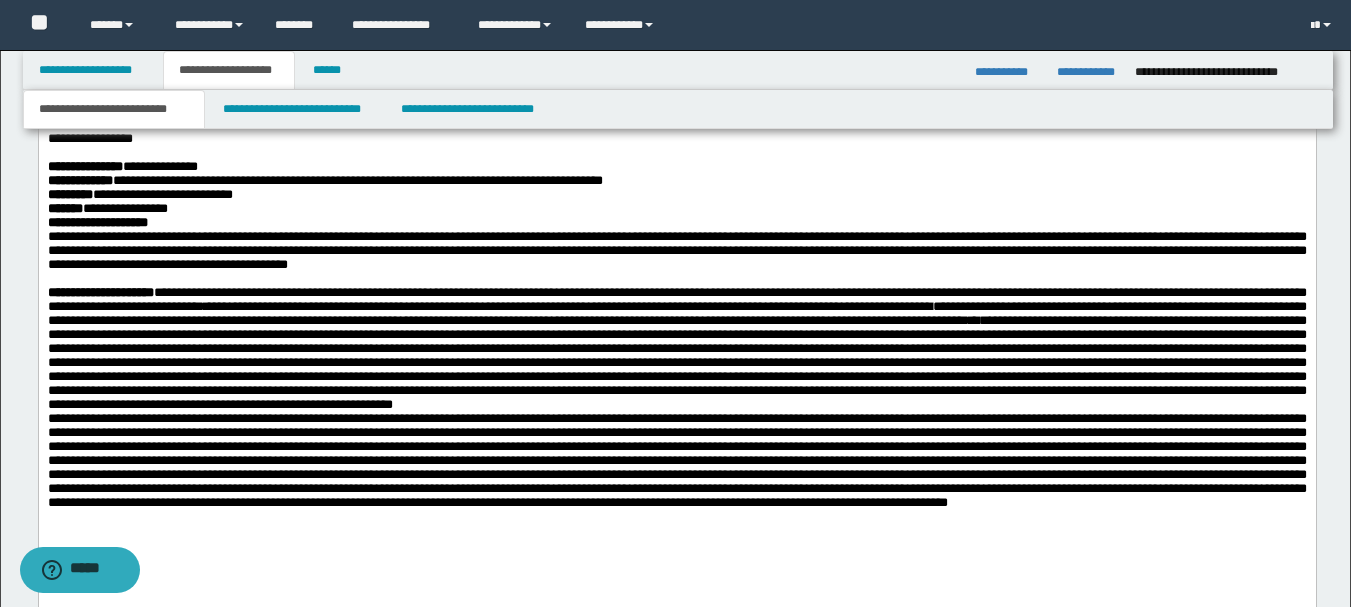 scroll, scrollTop: 1149, scrollLeft: 0, axis: vertical 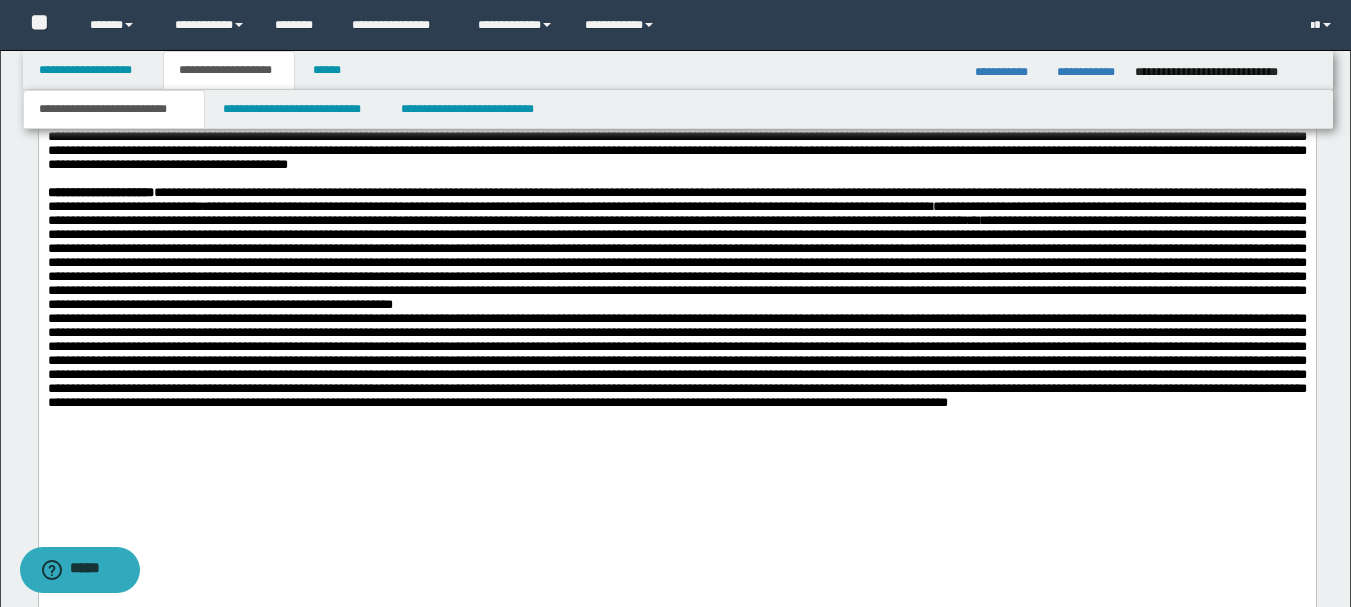 click on "**********" at bounding box center (676, 250) 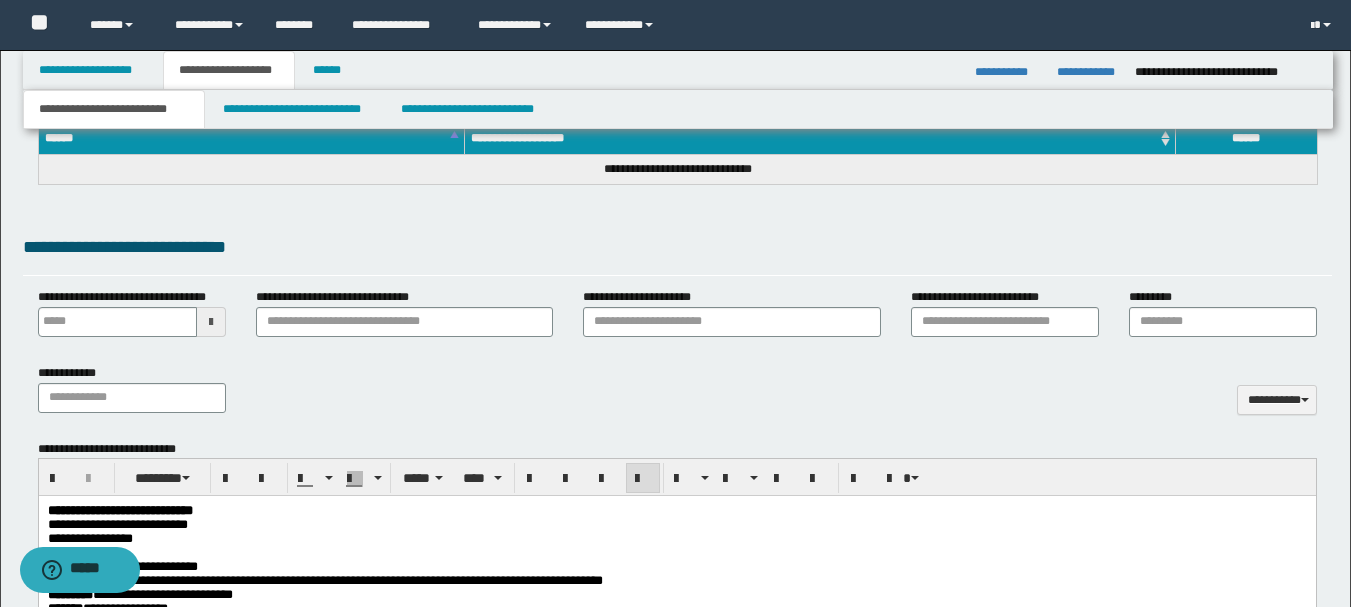 scroll, scrollTop: 749, scrollLeft: 0, axis: vertical 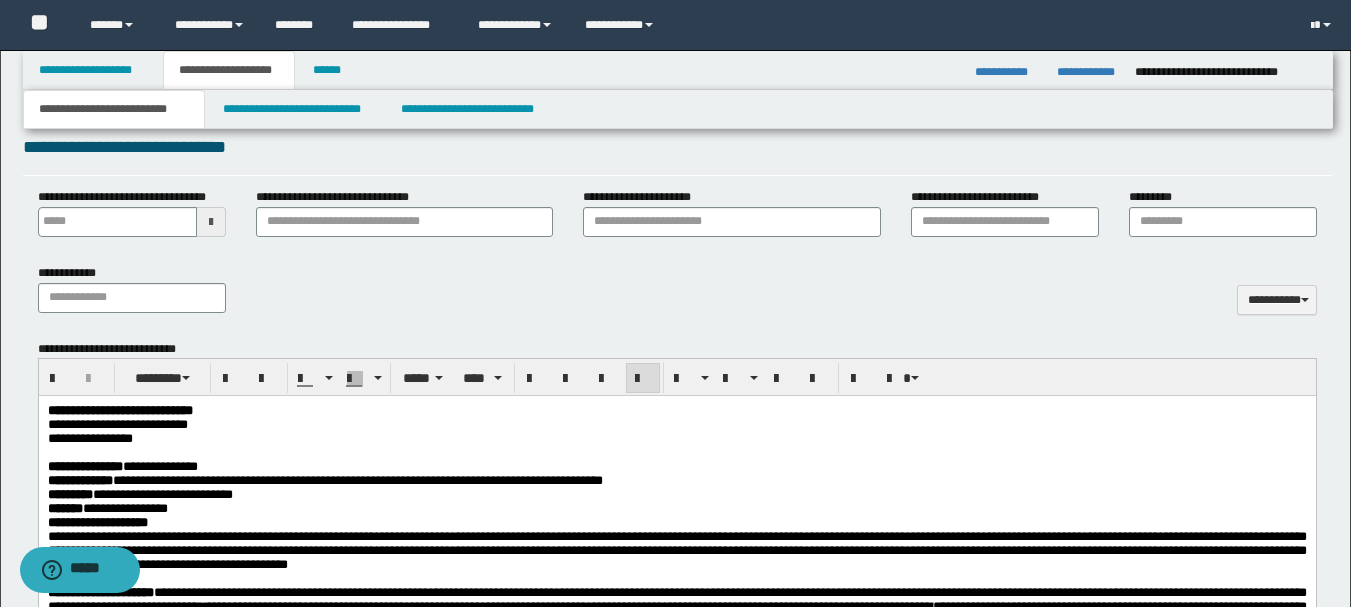 click on "**********" at bounding box center [89, 438] 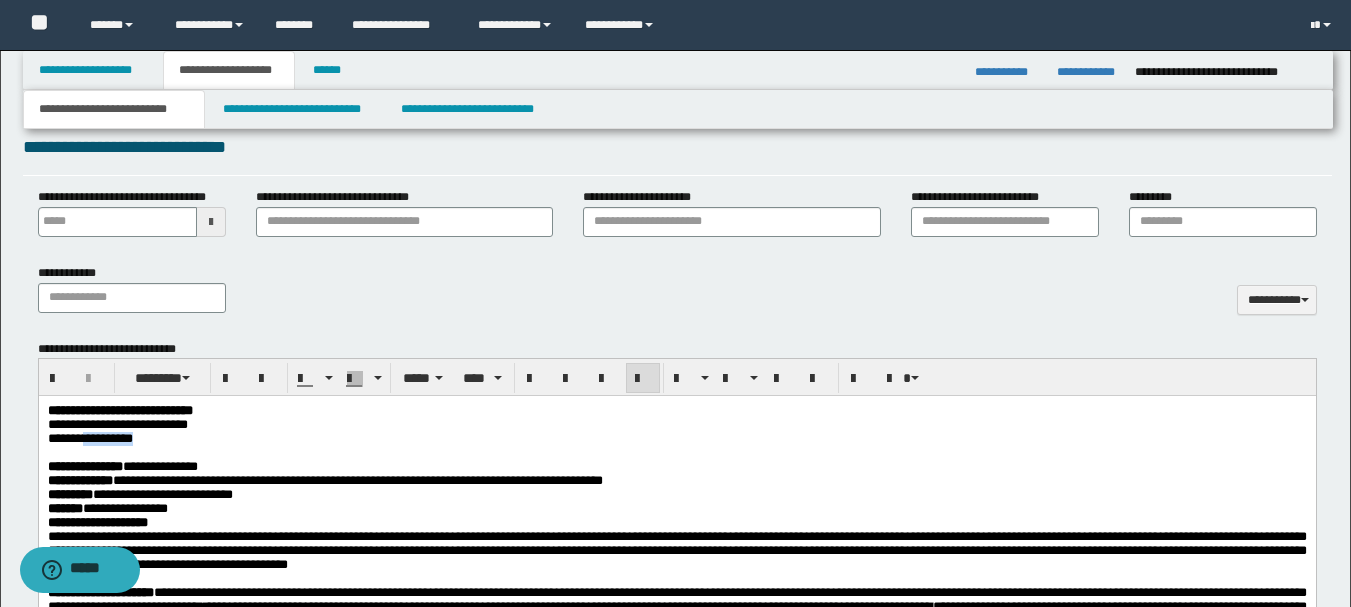 drag, startPoint x: 93, startPoint y: 441, endPoint x: 154, endPoint y: 445, distance: 61.13101 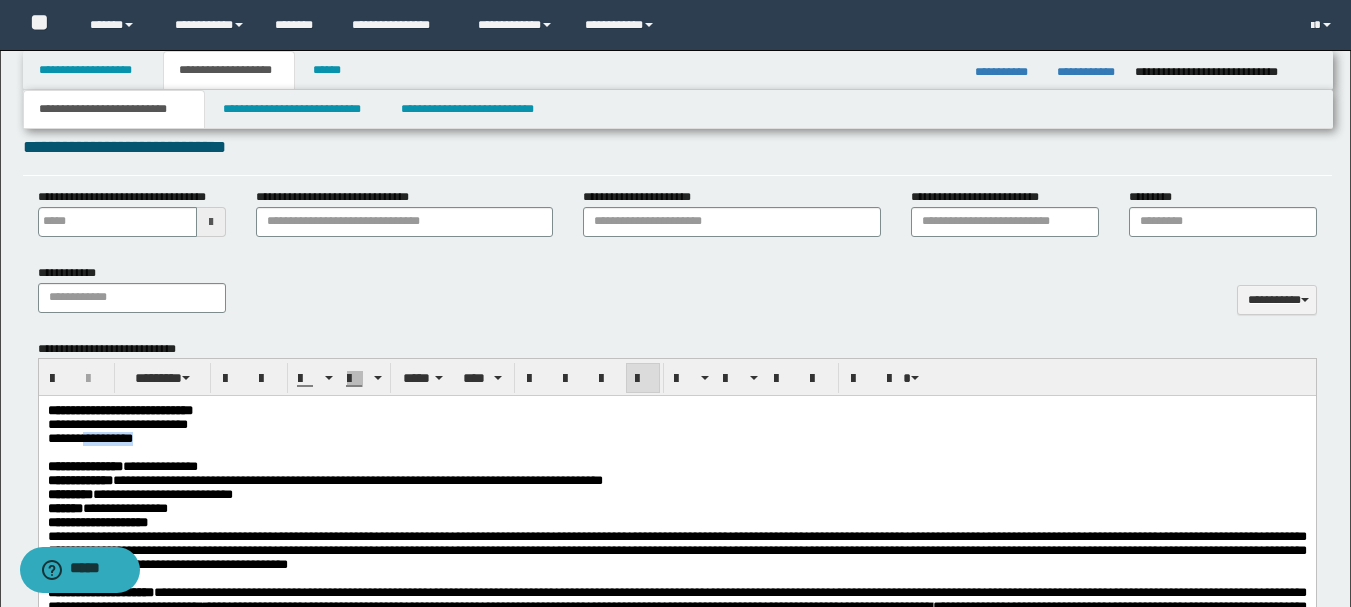 click on "**********" at bounding box center [89, 438] 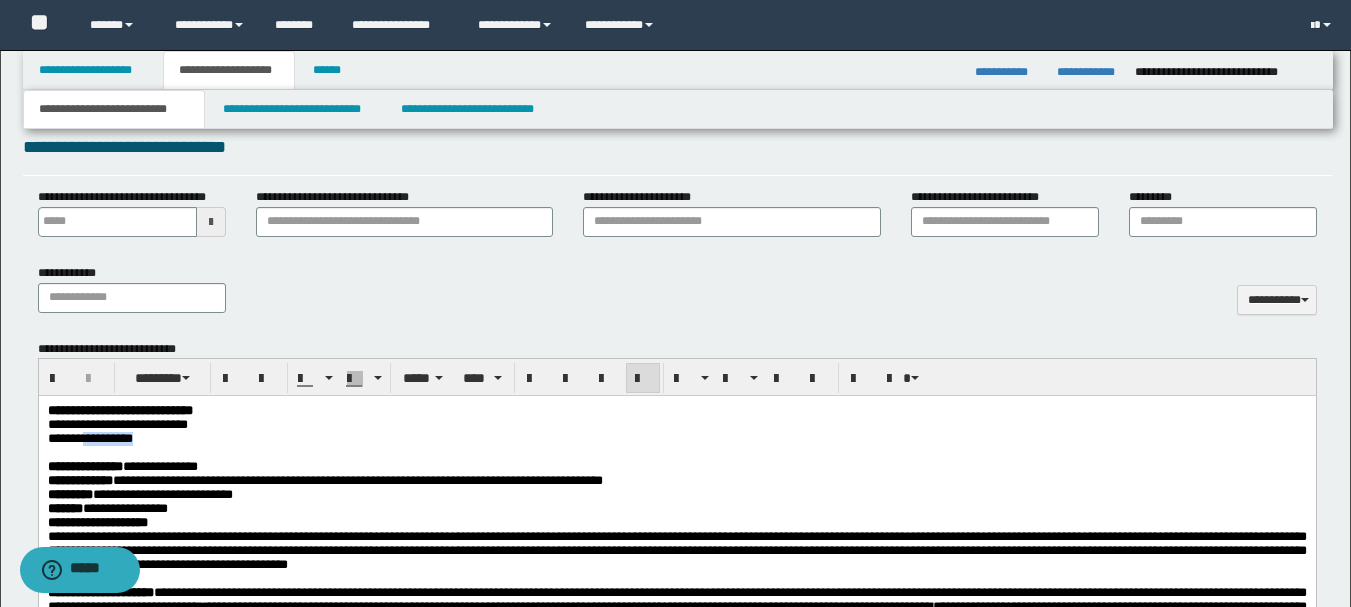 copy on "**********" 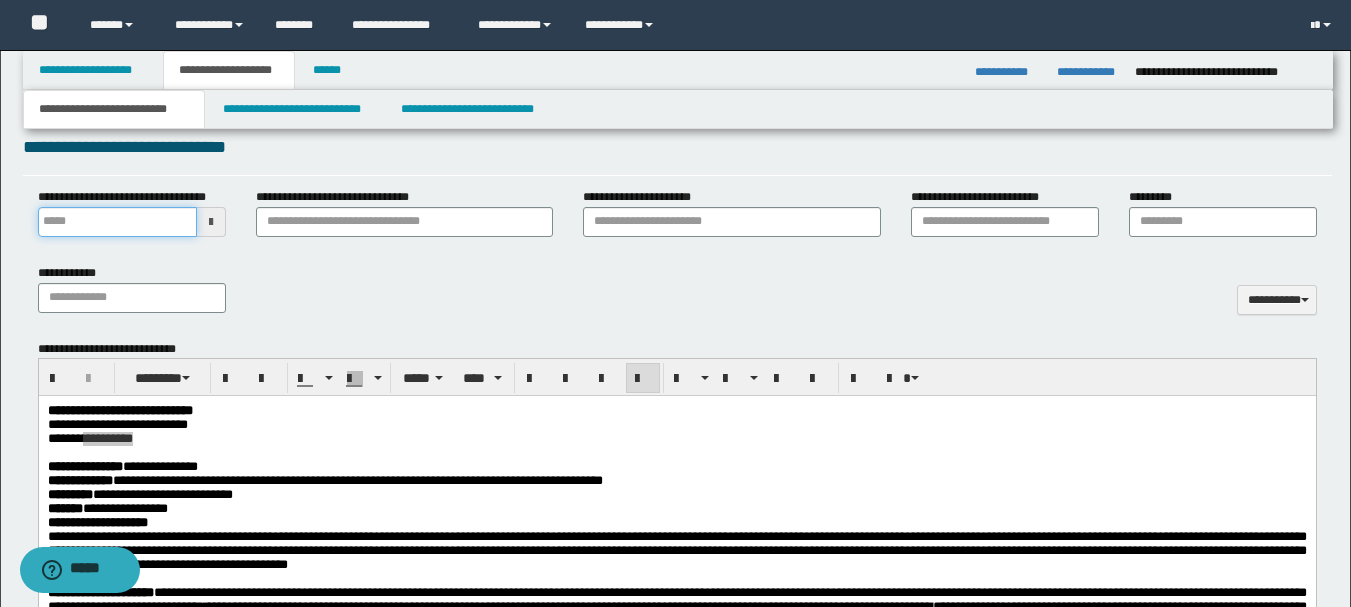 click on "**********" at bounding box center (117, 222) 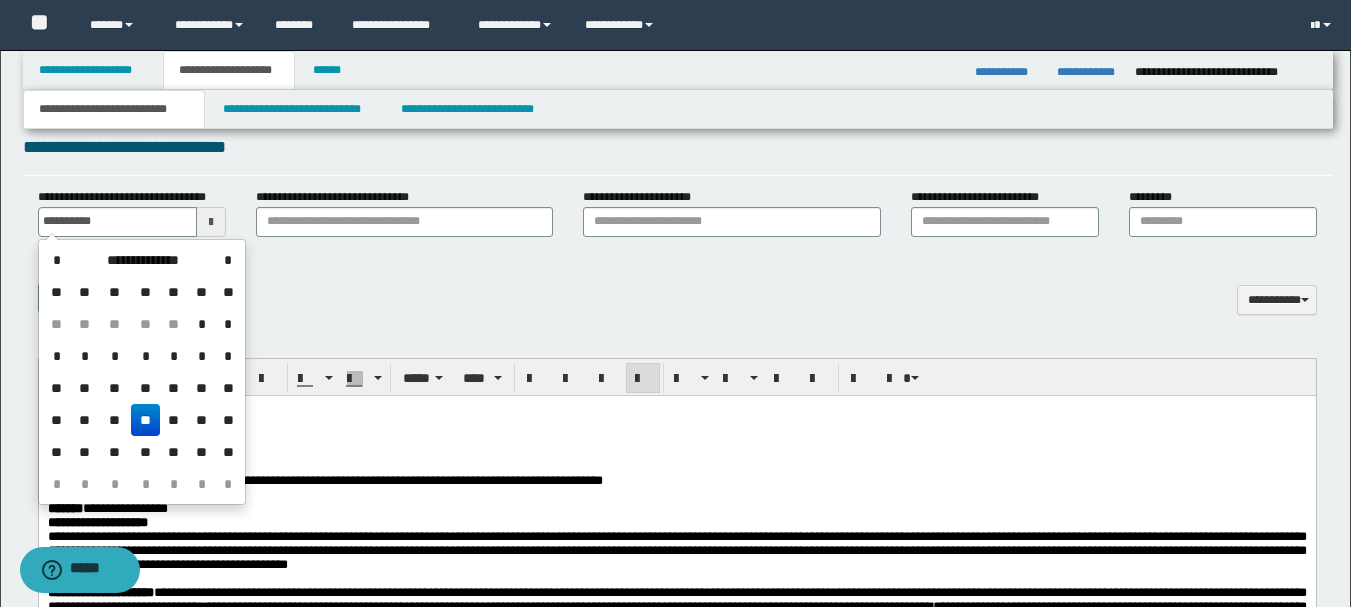 type on "**********" 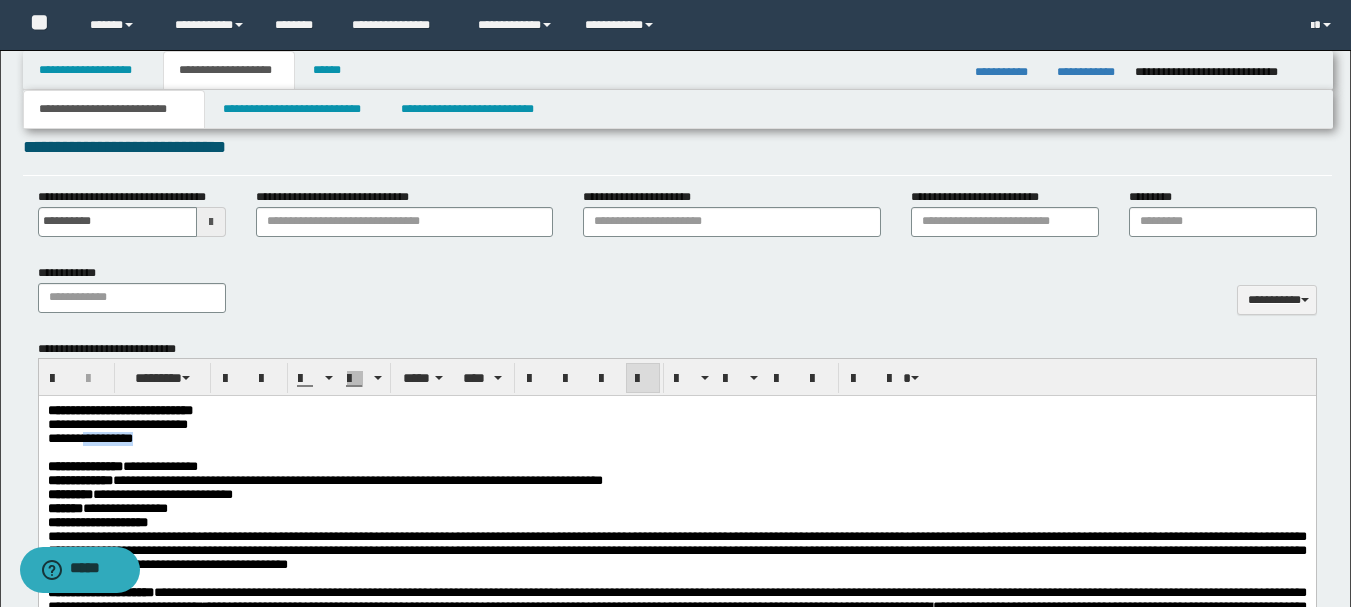 click on "**********" at bounding box center [676, 439] 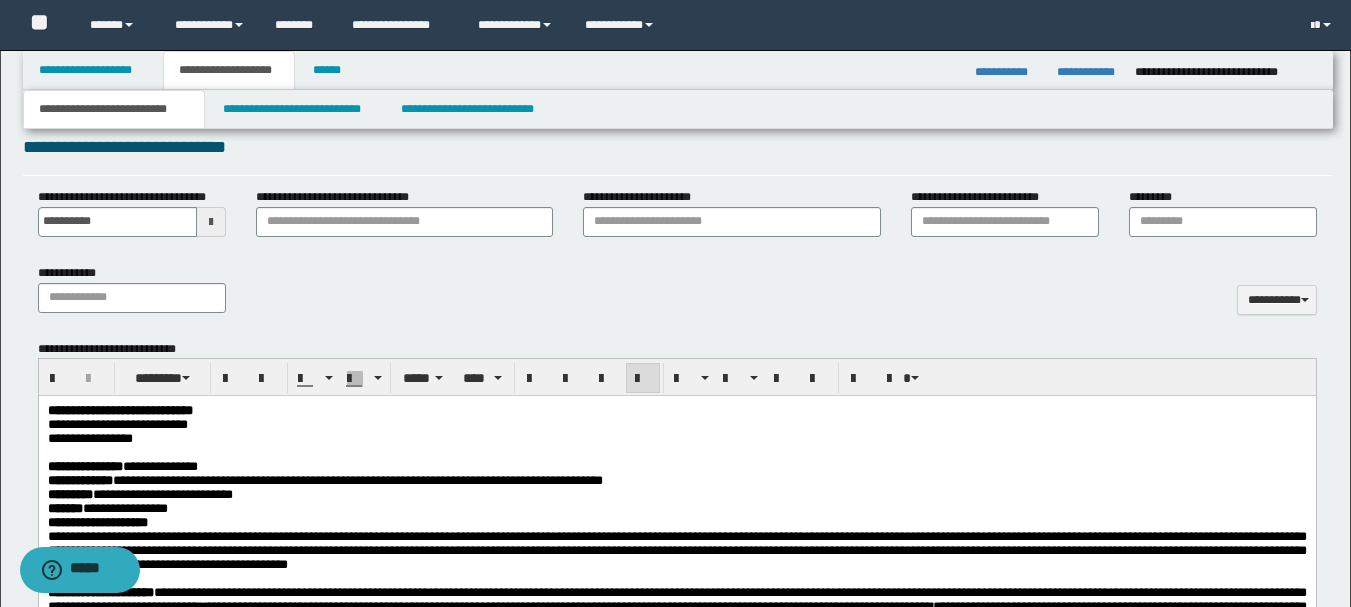 click on "**********" at bounding box center (324, 480) 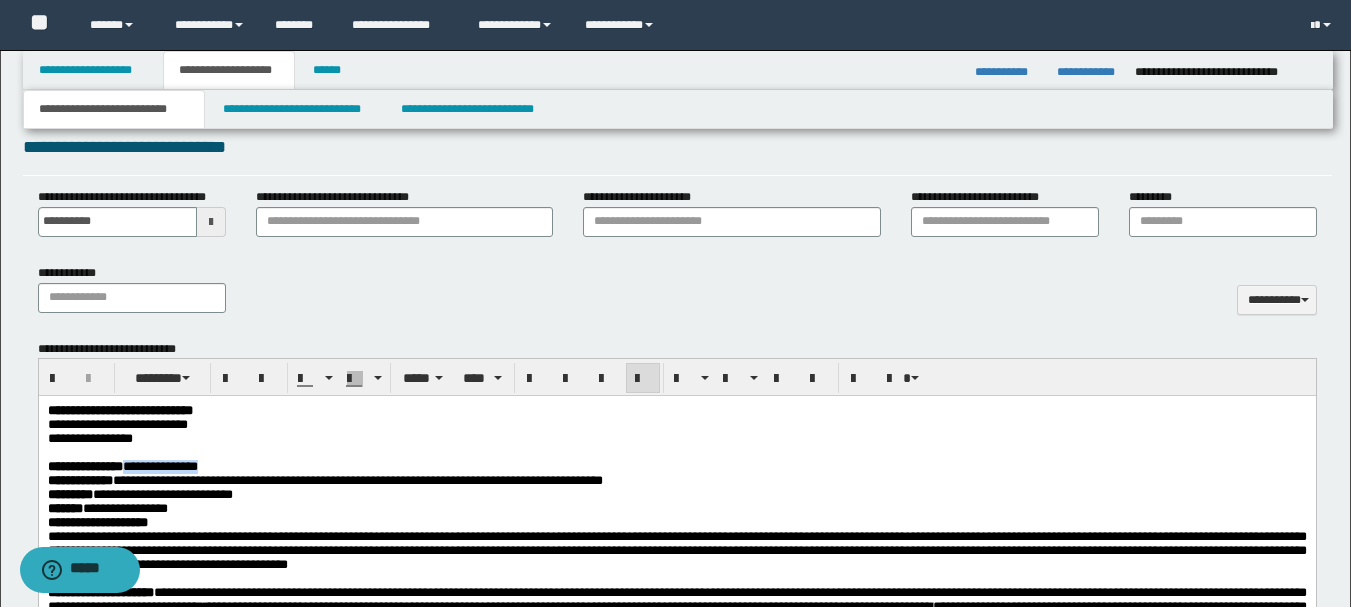 drag, startPoint x: 167, startPoint y: 470, endPoint x: 262, endPoint y: 476, distance: 95.189285 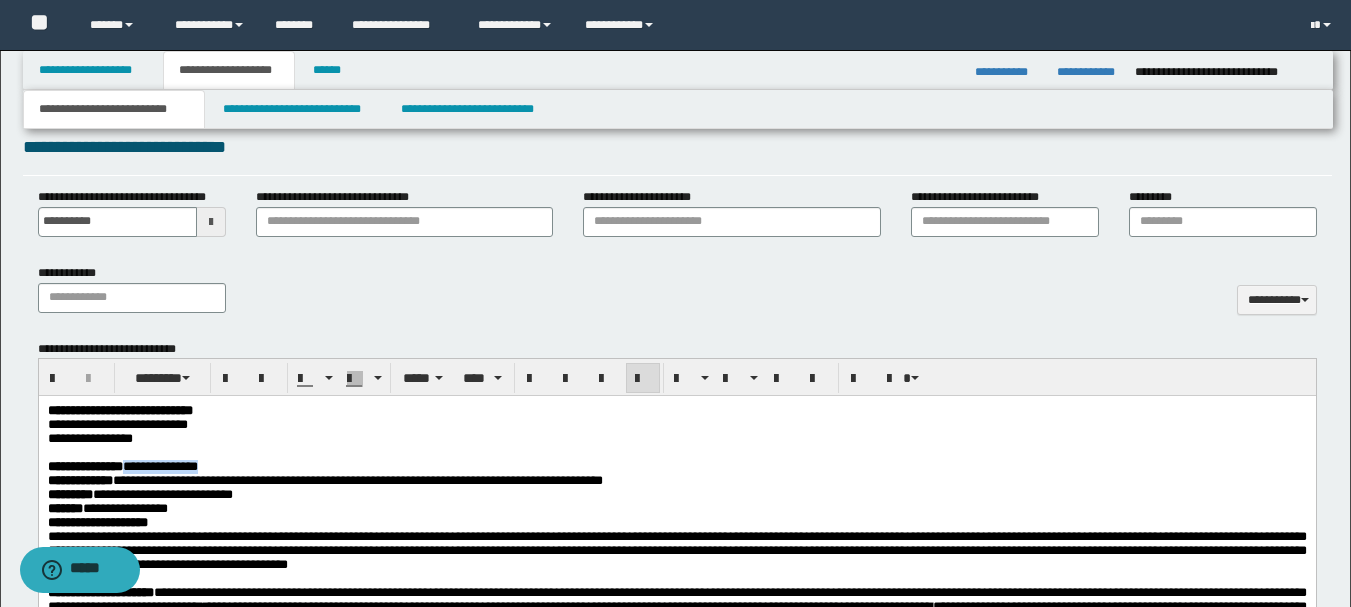 click on "**********" at bounding box center [676, 467] 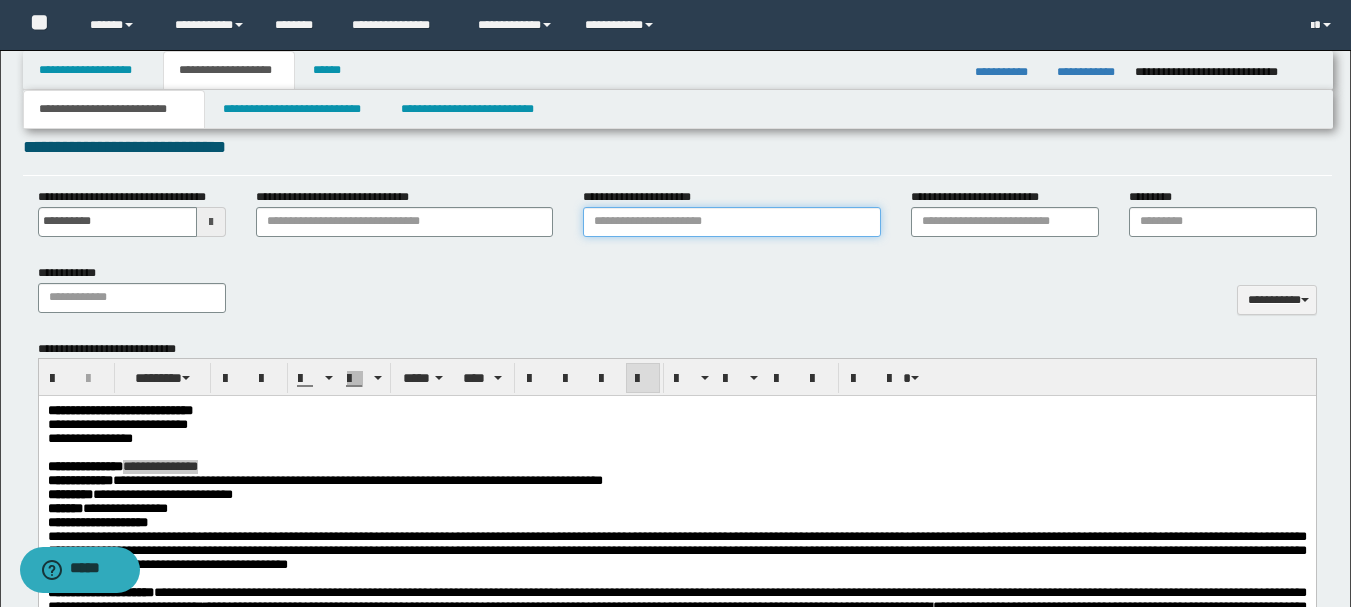 click on "**********" at bounding box center [731, 222] 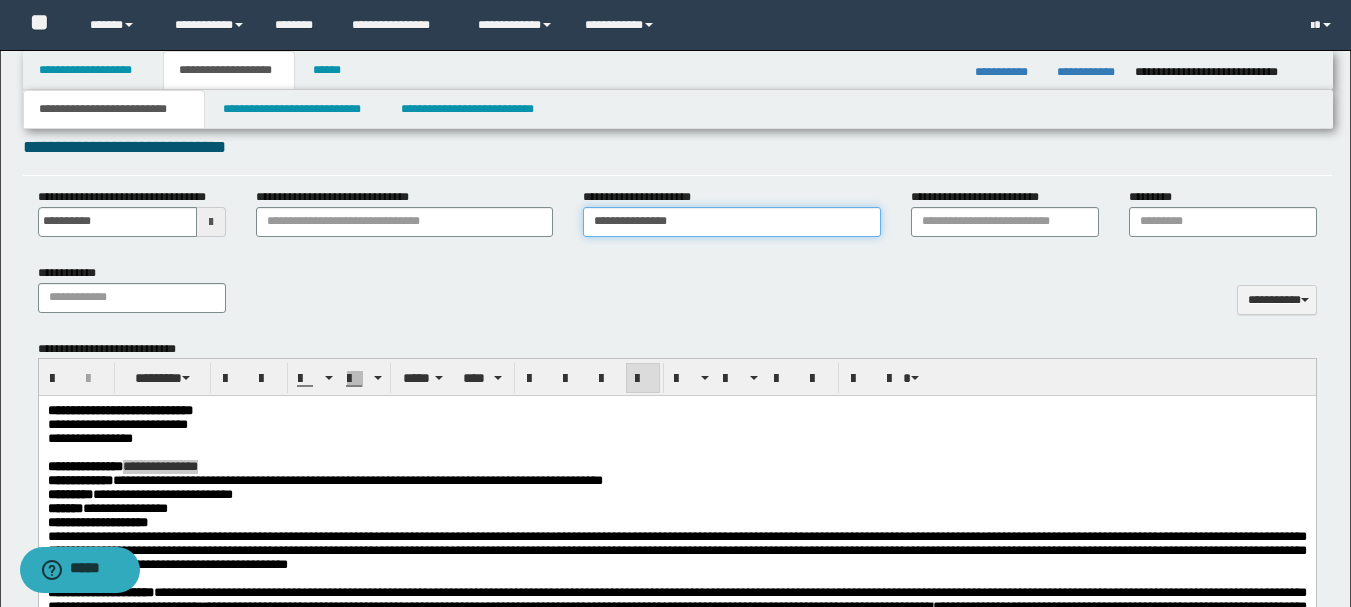 type on "**********" 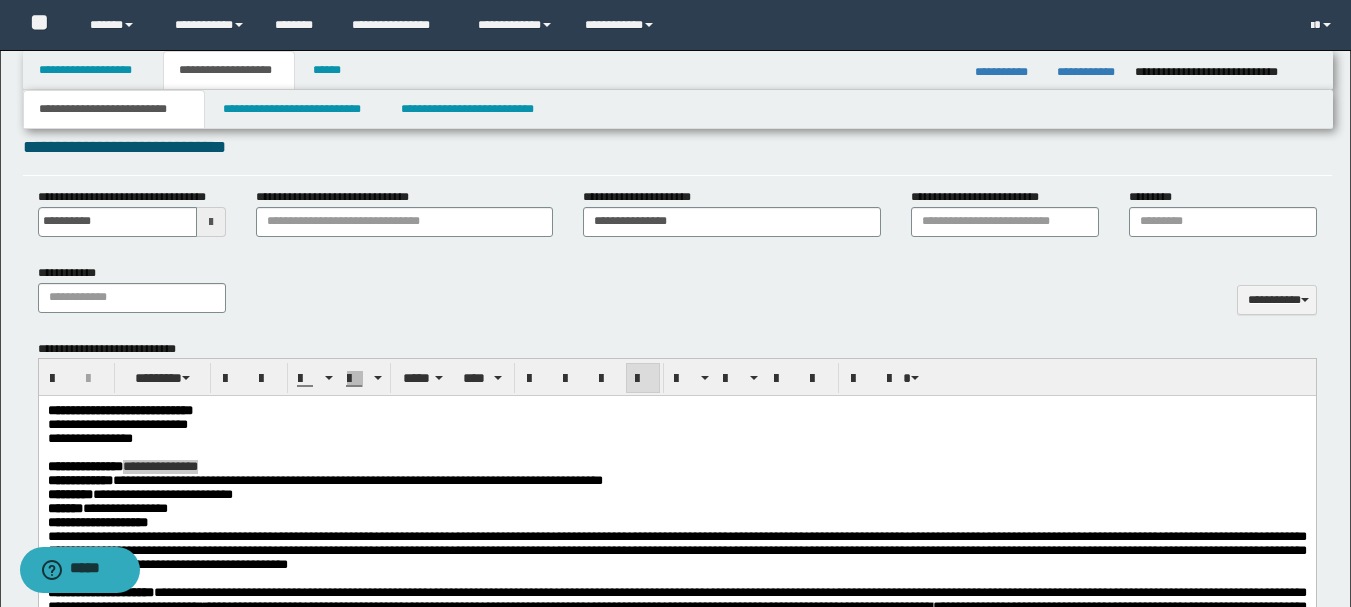 click on "**********" at bounding box center (677, 296) 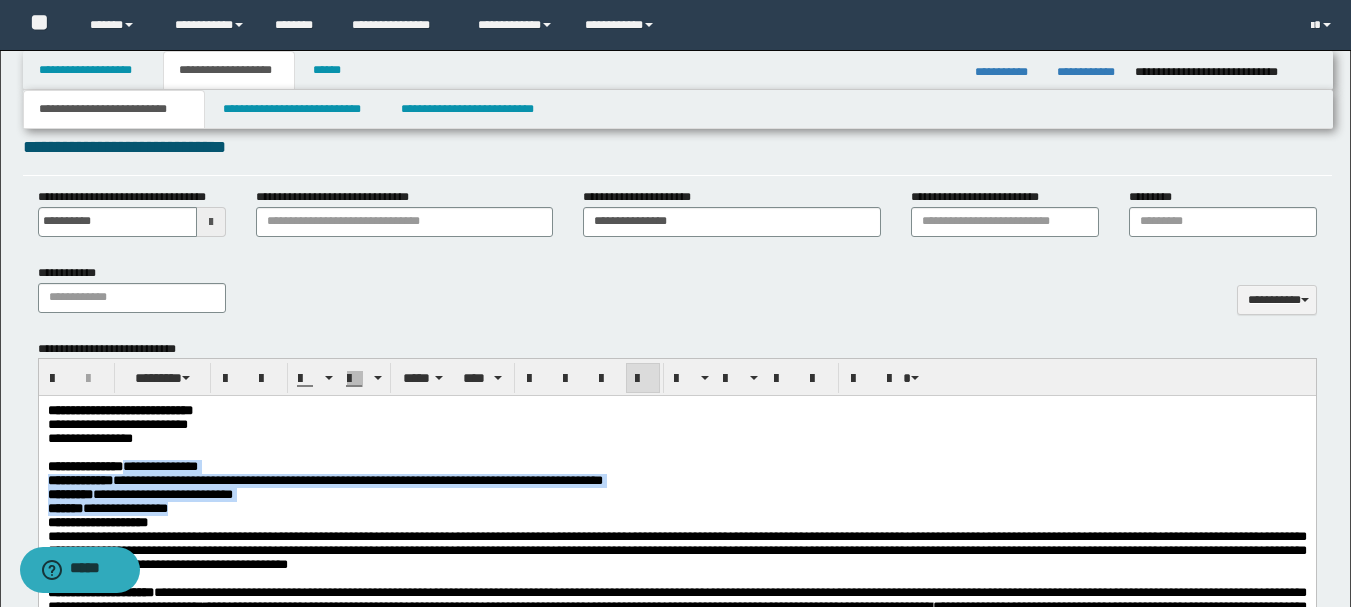 click on "**********" at bounding box center (676, 509) 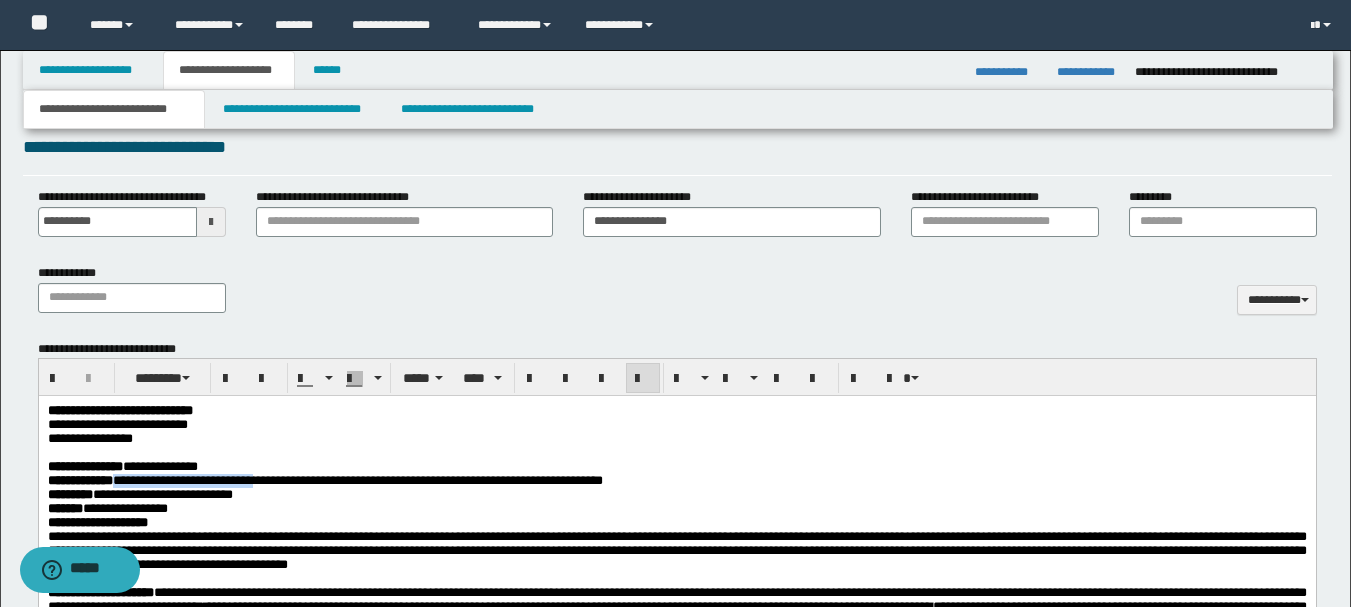 drag, startPoint x: 155, startPoint y: 493, endPoint x: 324, endPoint y: 492, distance: 169.00296 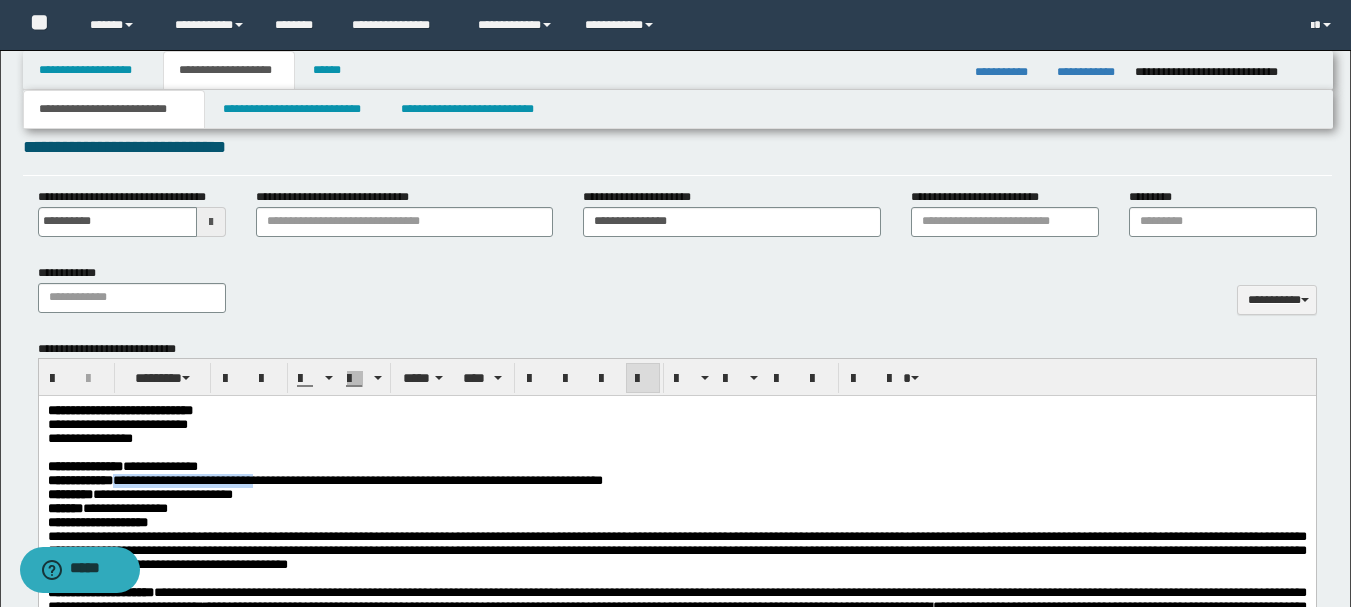 click on "**********" at bounding box center [324, 480] 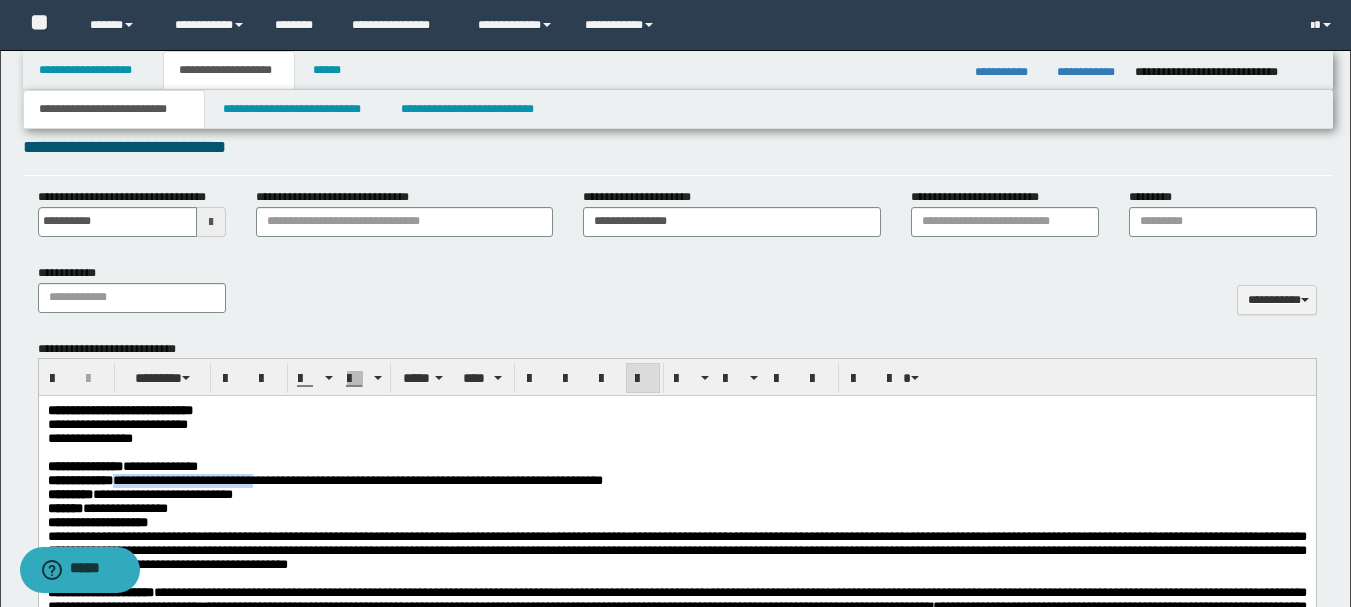 copy on "**********" 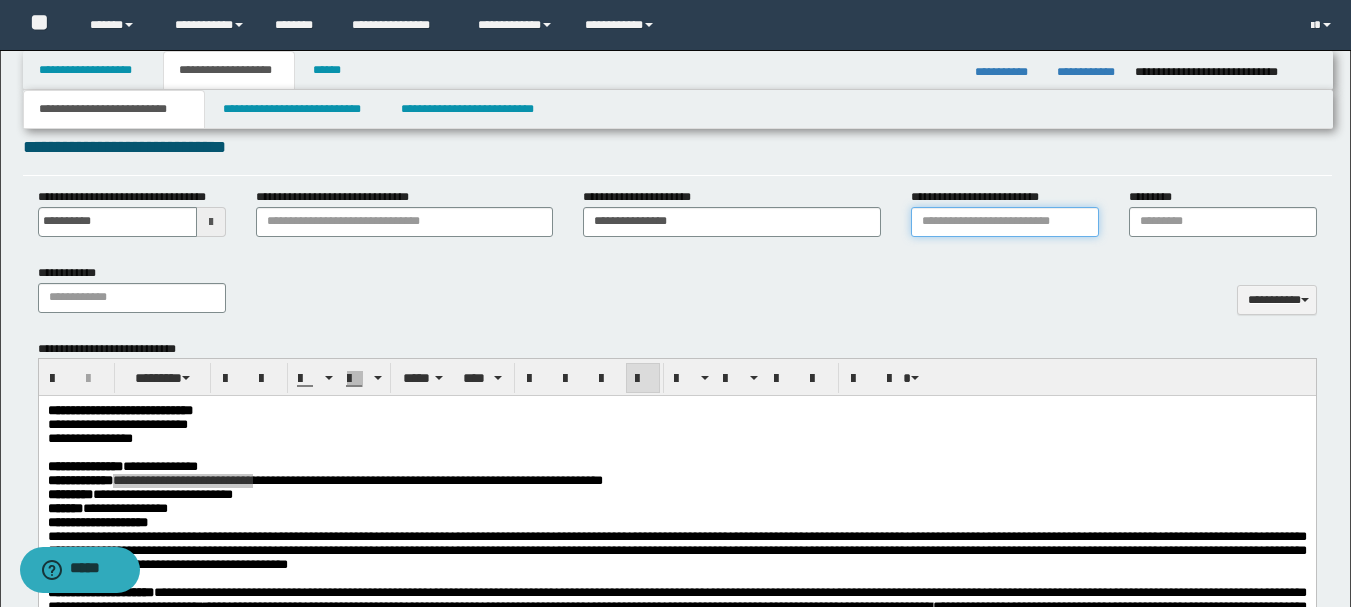 click on "**********" at bounding box center [1005, 222] 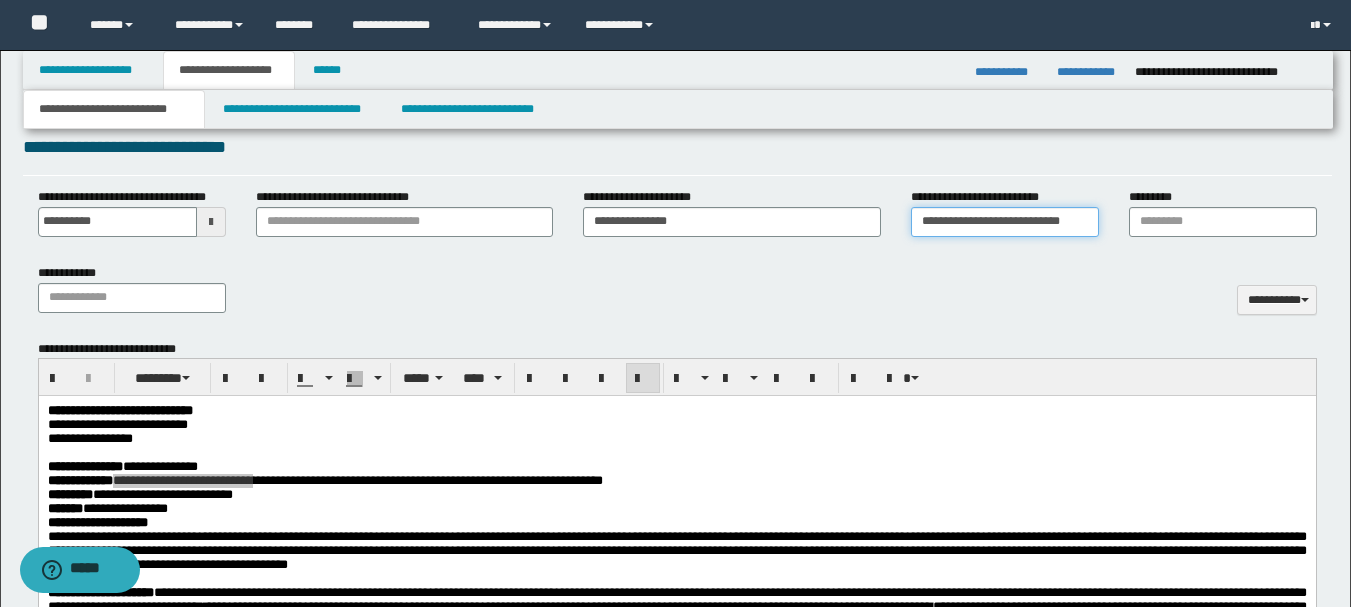 type on "**********" 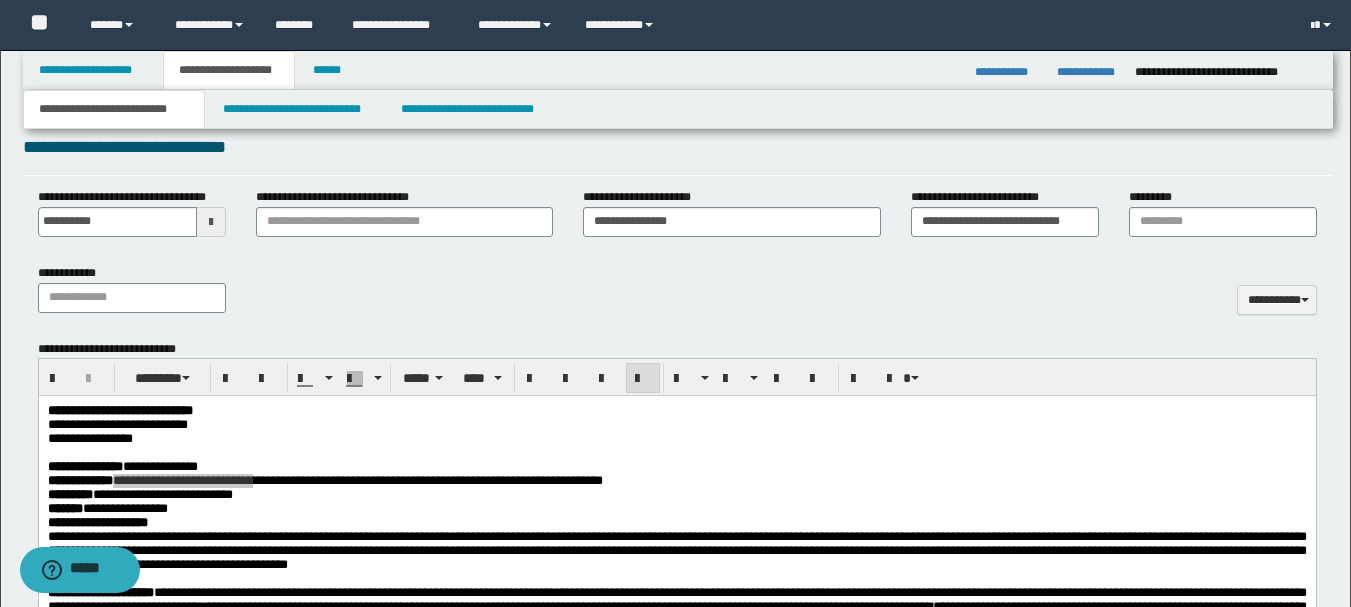 click on "**********" at bounding box center [677, 296] 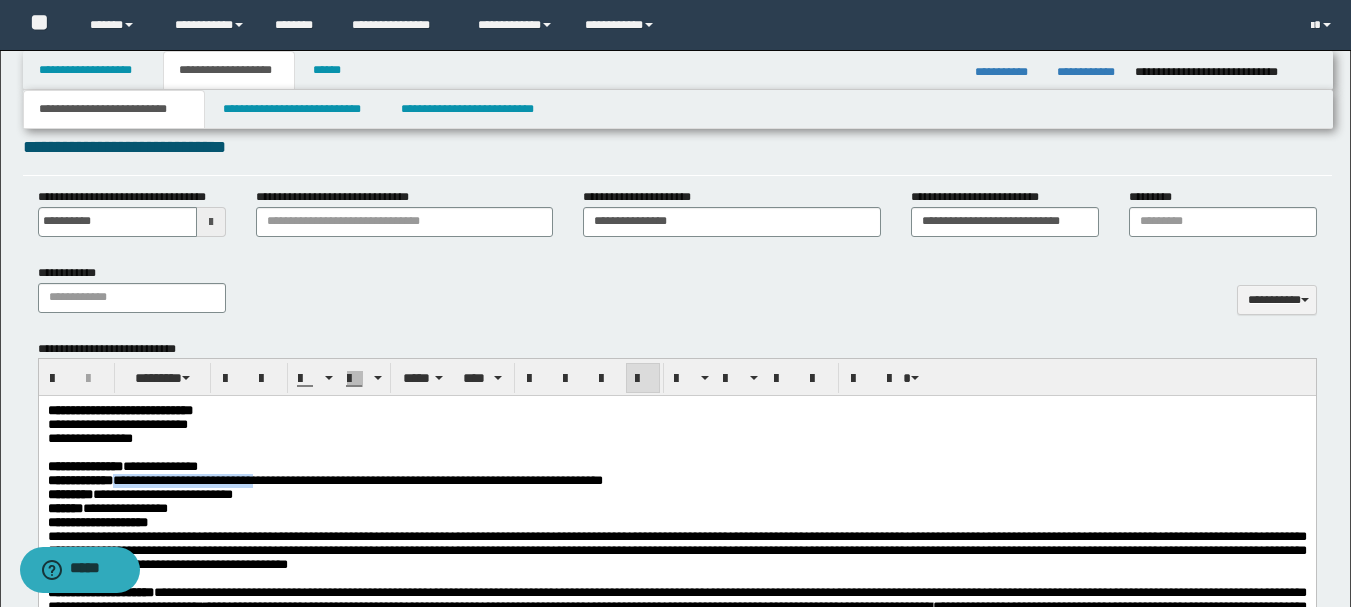 click on "**********" at bounding box center [676, 509] 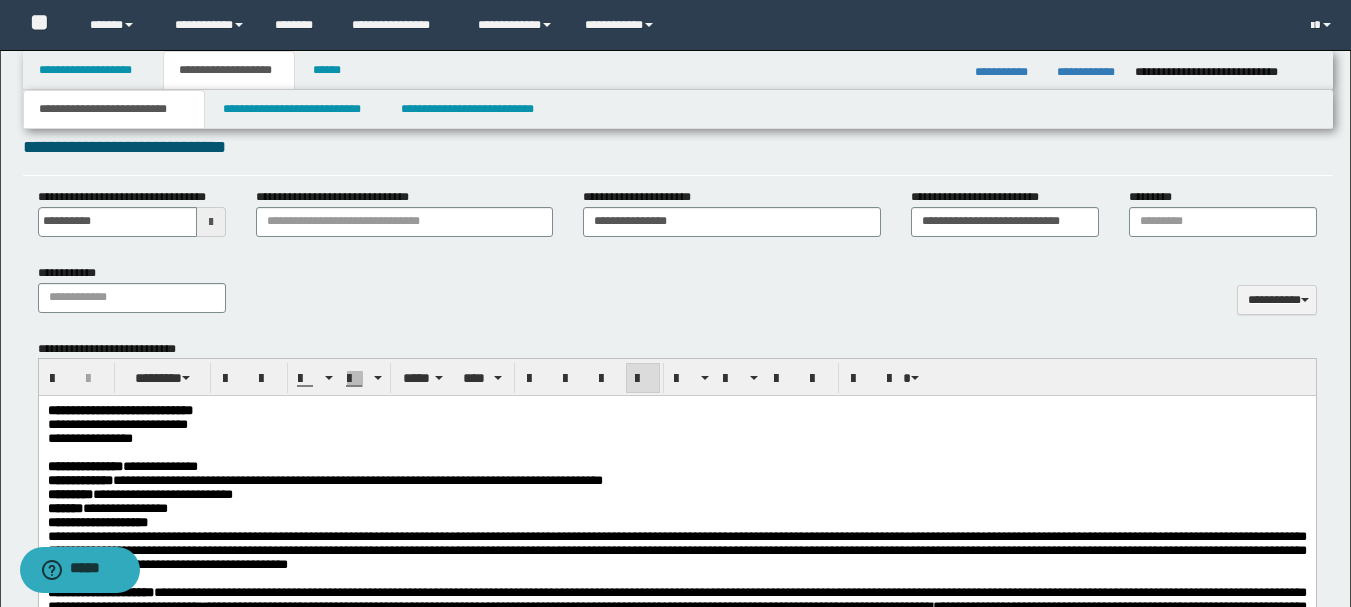 drag, startPoint x: 325, startPoint y: 489, endPoint x: 433, endPoint y: 492, distance: 108.04166 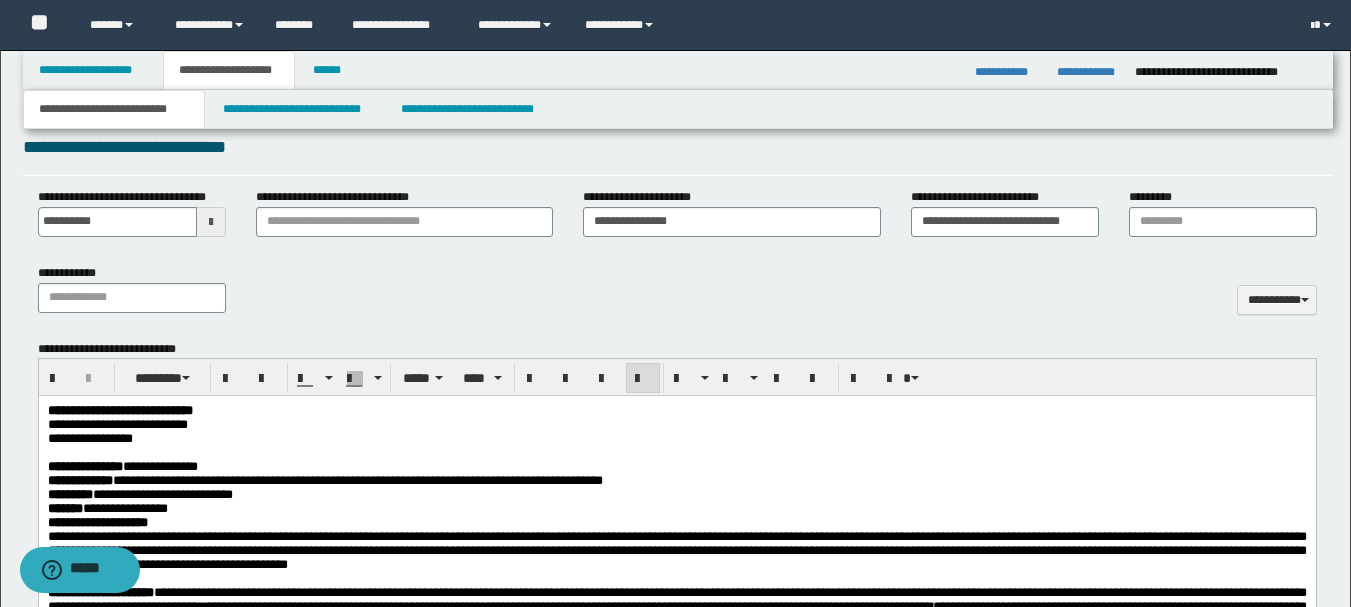 click on "**********" at bounding box center (324, 480) 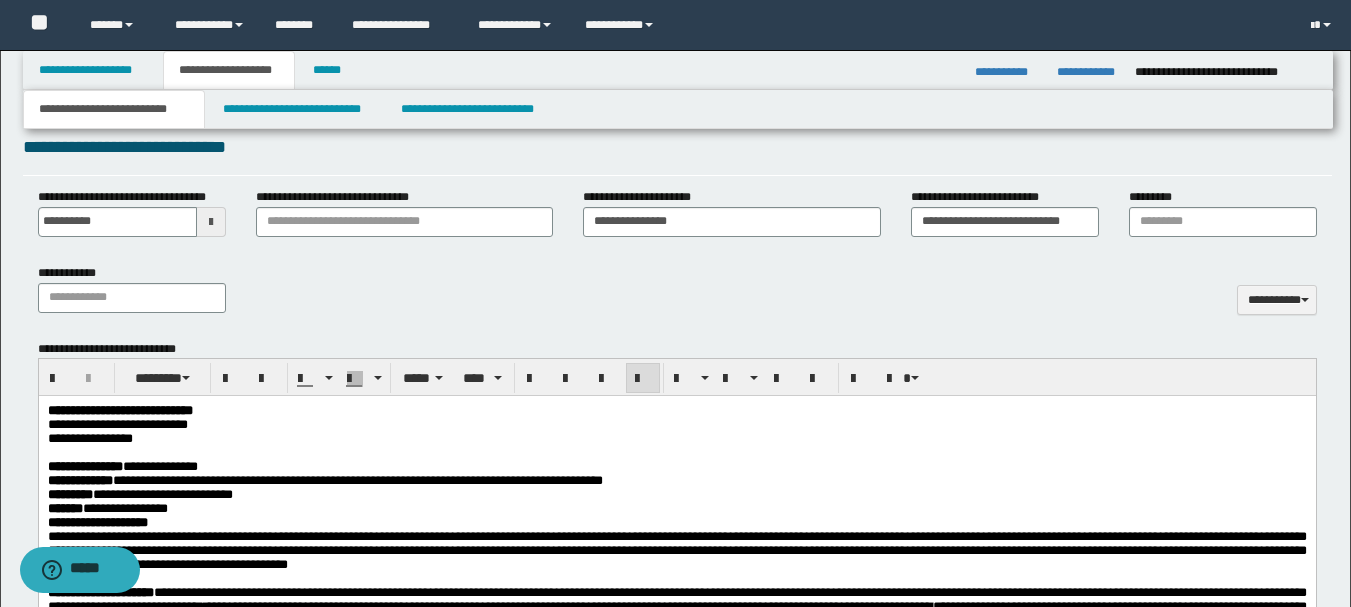 click on "**********" at bounding box center [324, 480] 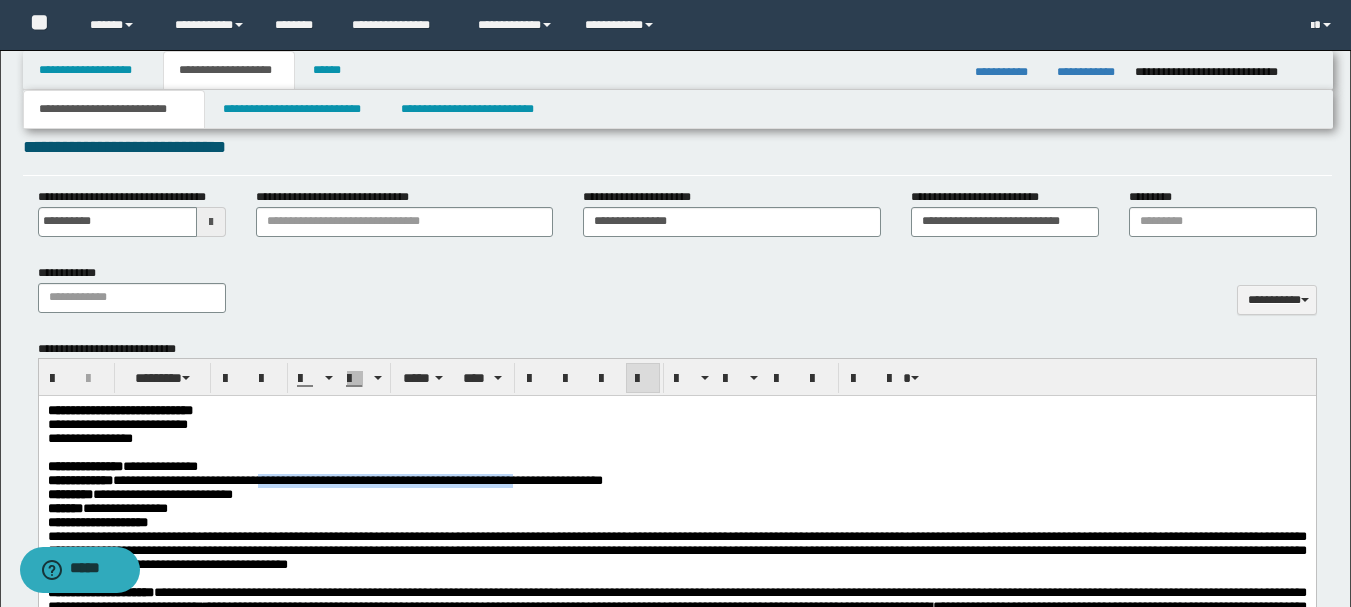 drag, startPoint x: 327, startPoint y: 488, endPoint x: 637, endPoint y: 490, distance: 310.00644 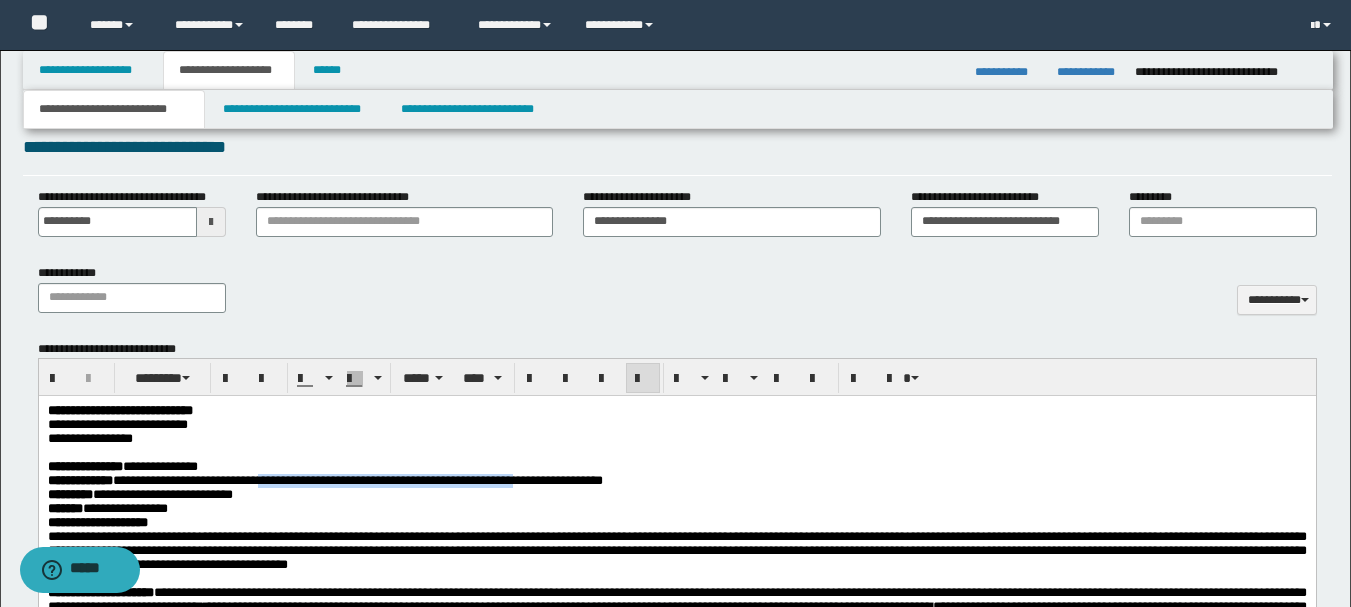 click on "**********" at bounding box center [324, 480] 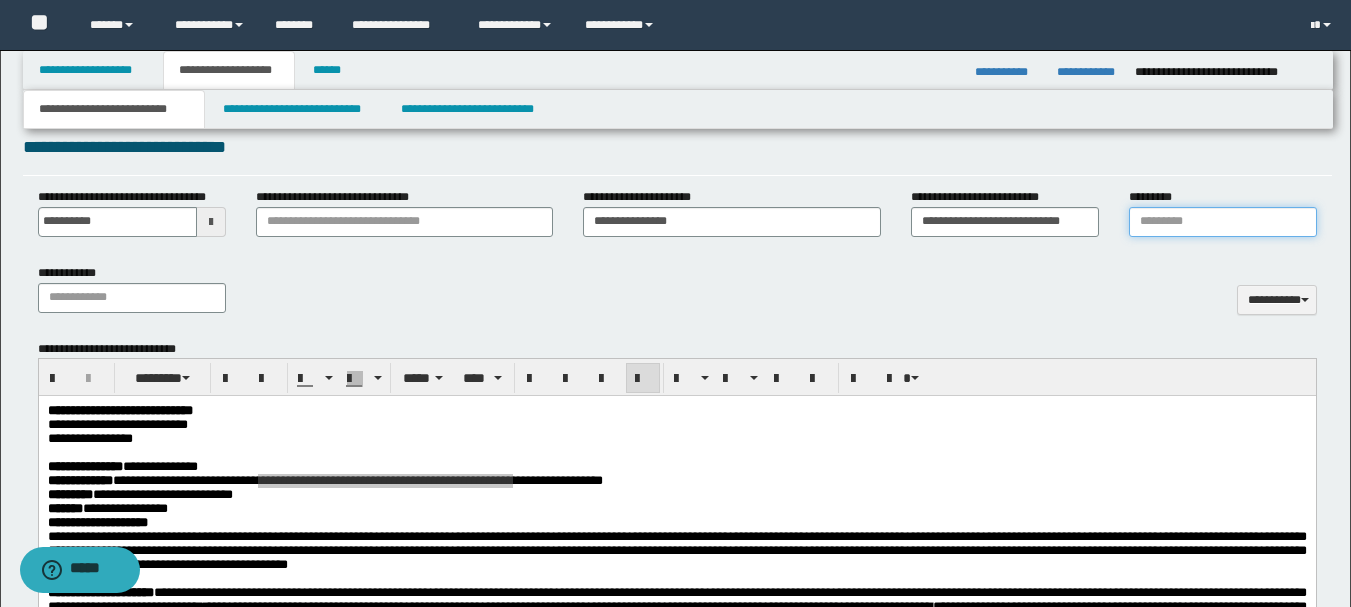 click on "*********" at bounding box center (1223, 222) 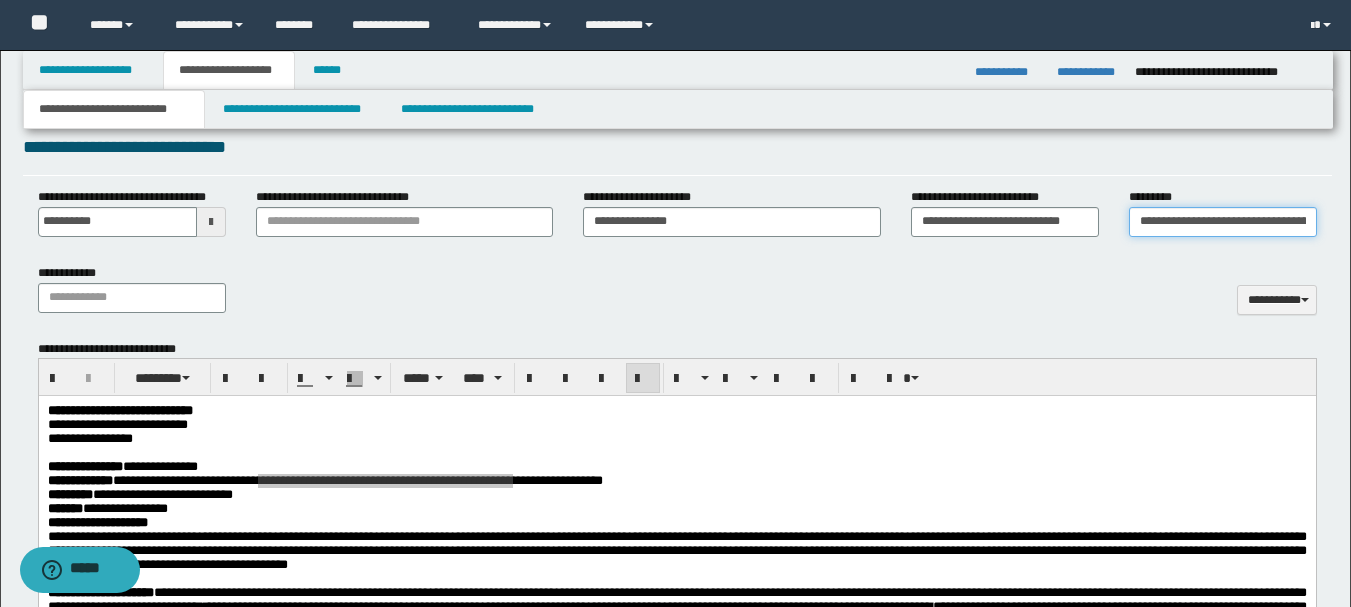 scroll, scrollTop: 0, scrollLeft: 108, axis: horizontal 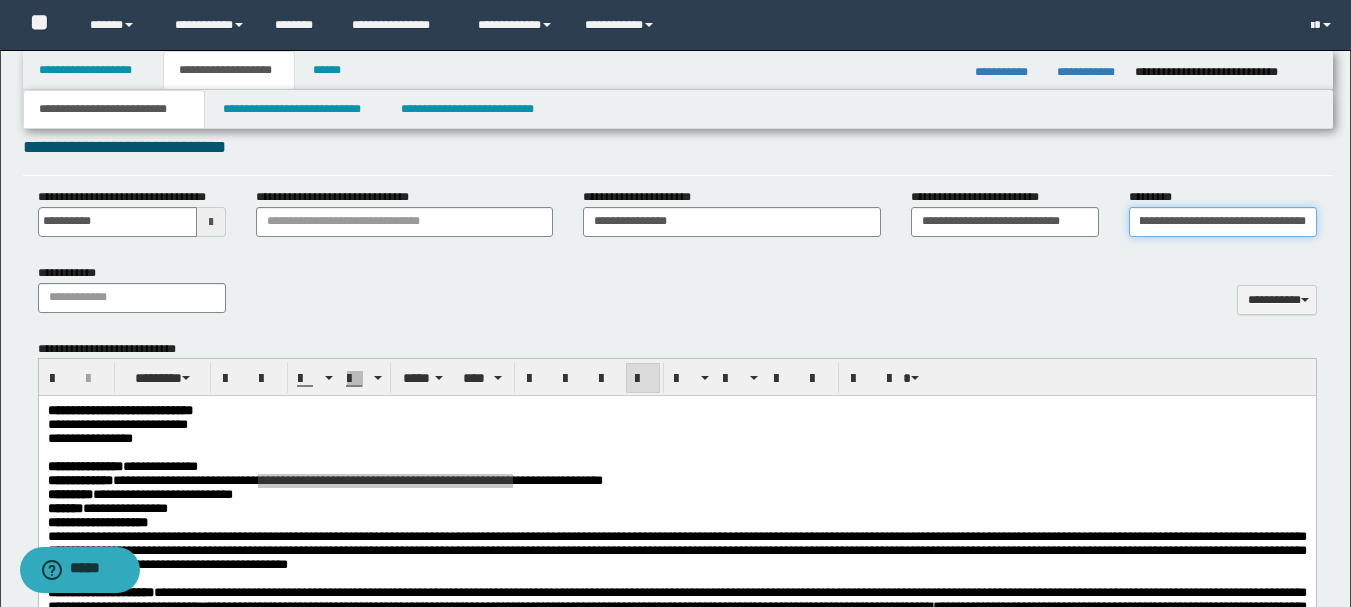 type on "**********" 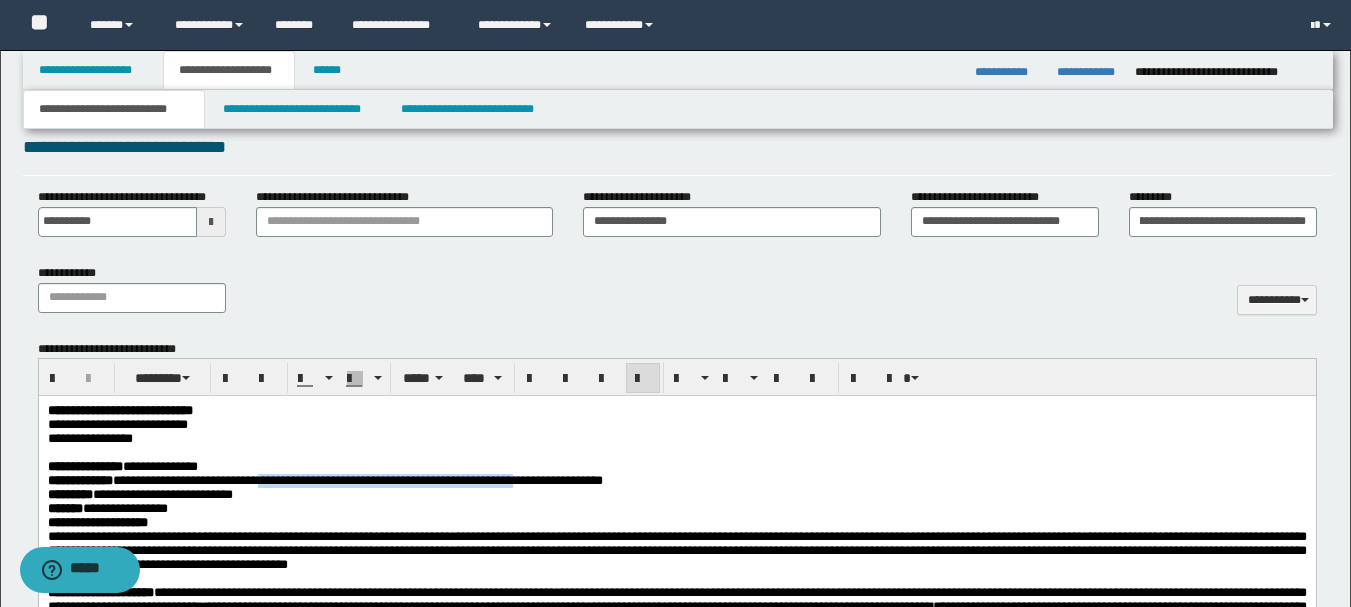 click on "**********" at bounding box center [676, 509] 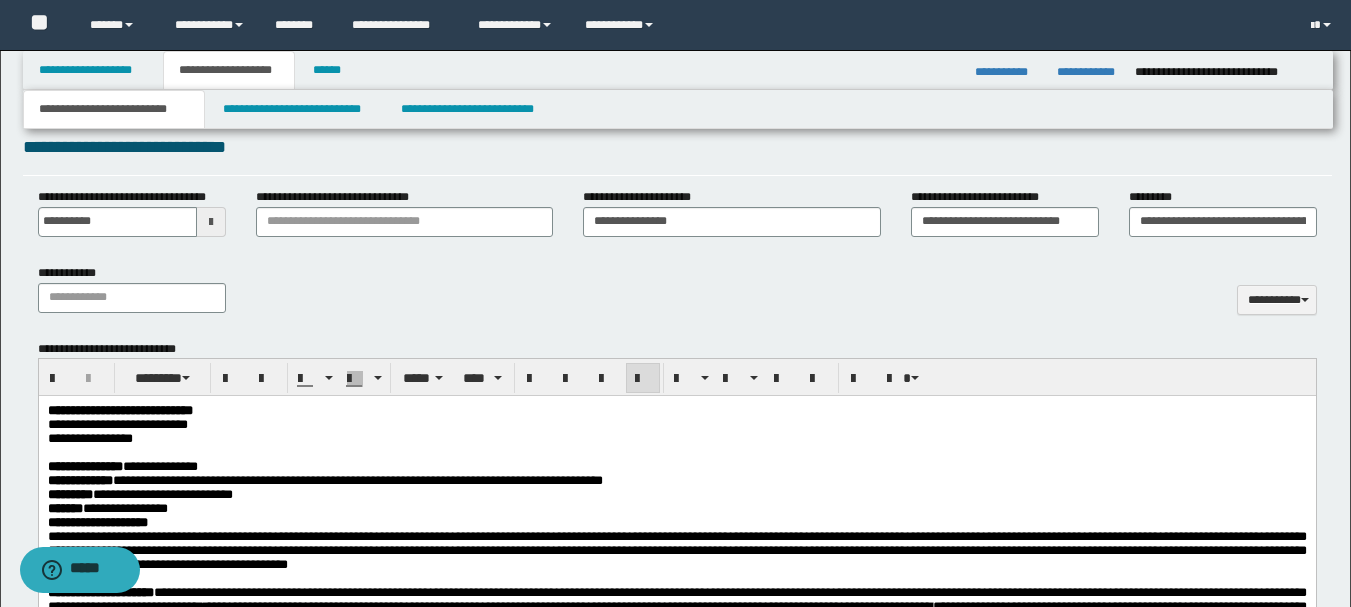 click on "**********" at bounding box center (676, 509) 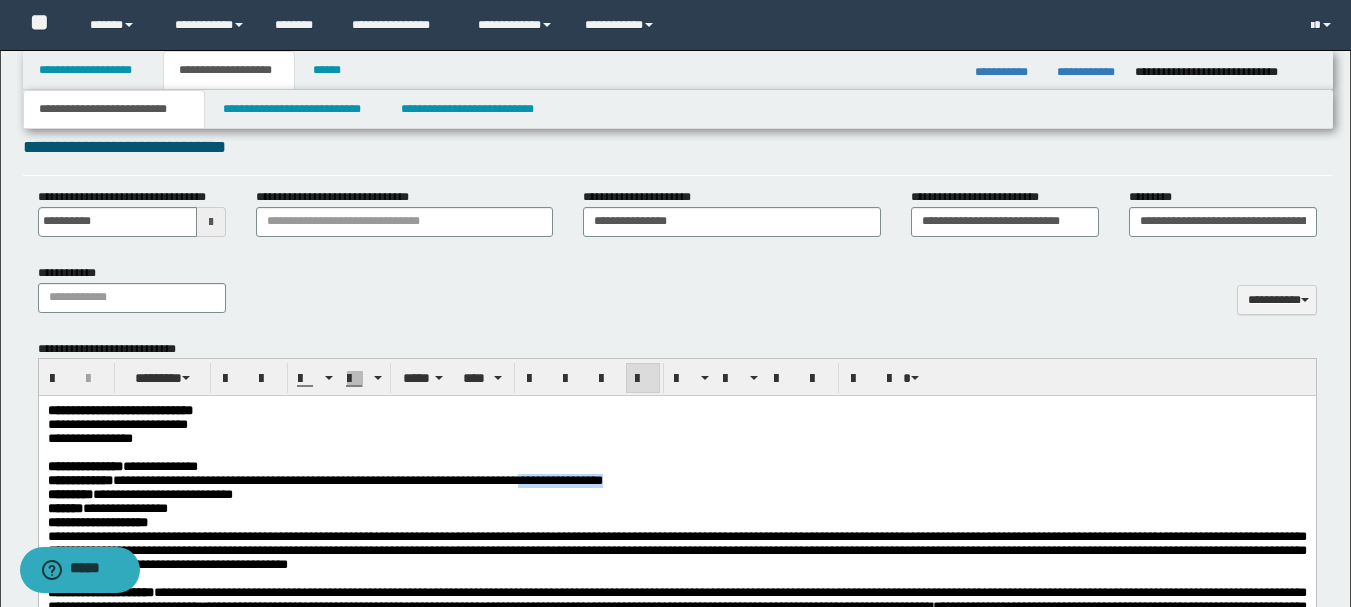 drag, startPoint x: 643, startPoint y: 490, endPoint x: 764, endPoint y: 489, distance: 121.004135 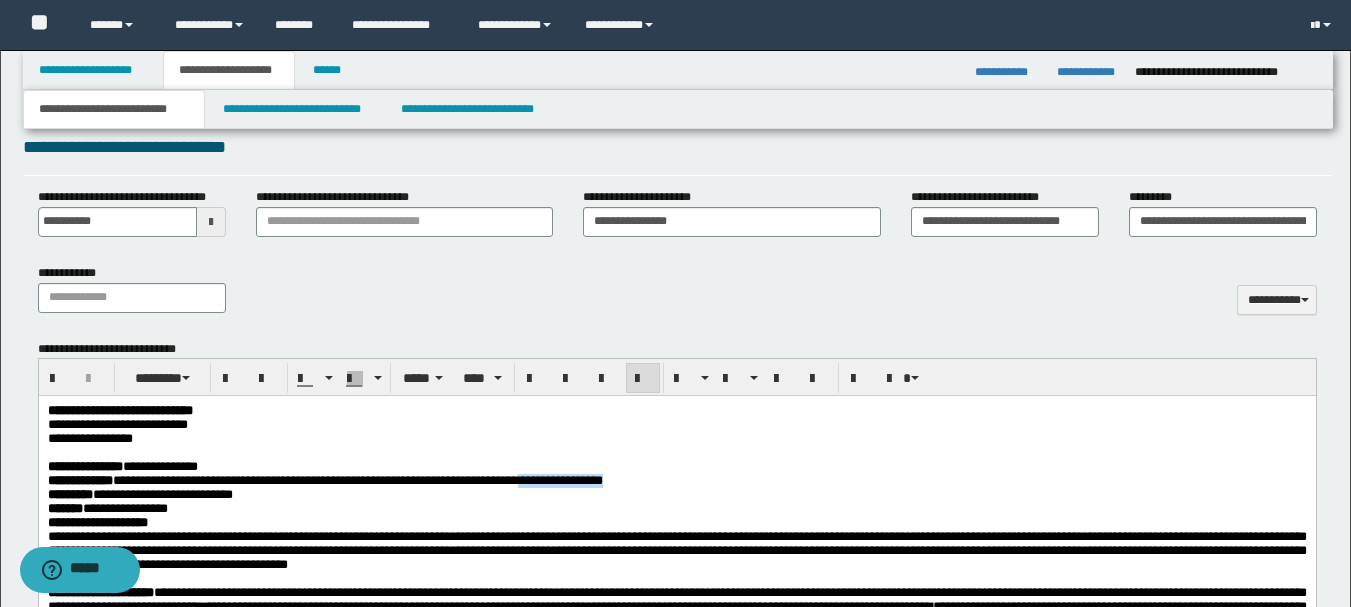 click on "**********" at bounding box center [676, 481] 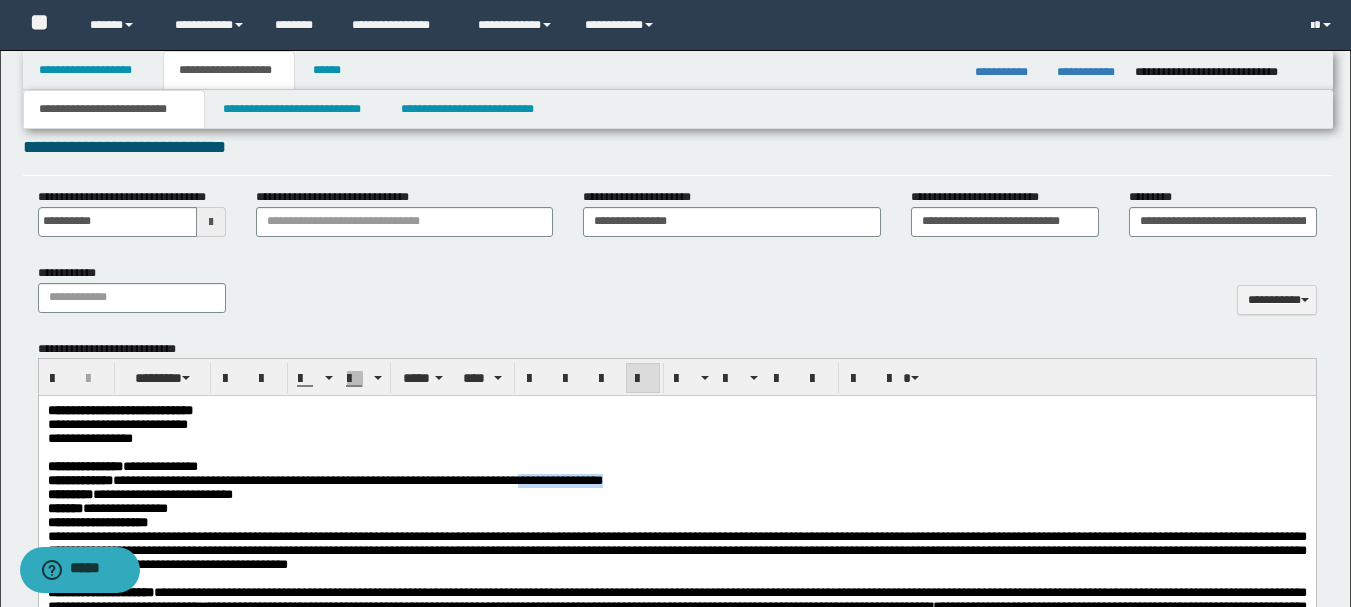 copy on "**********" 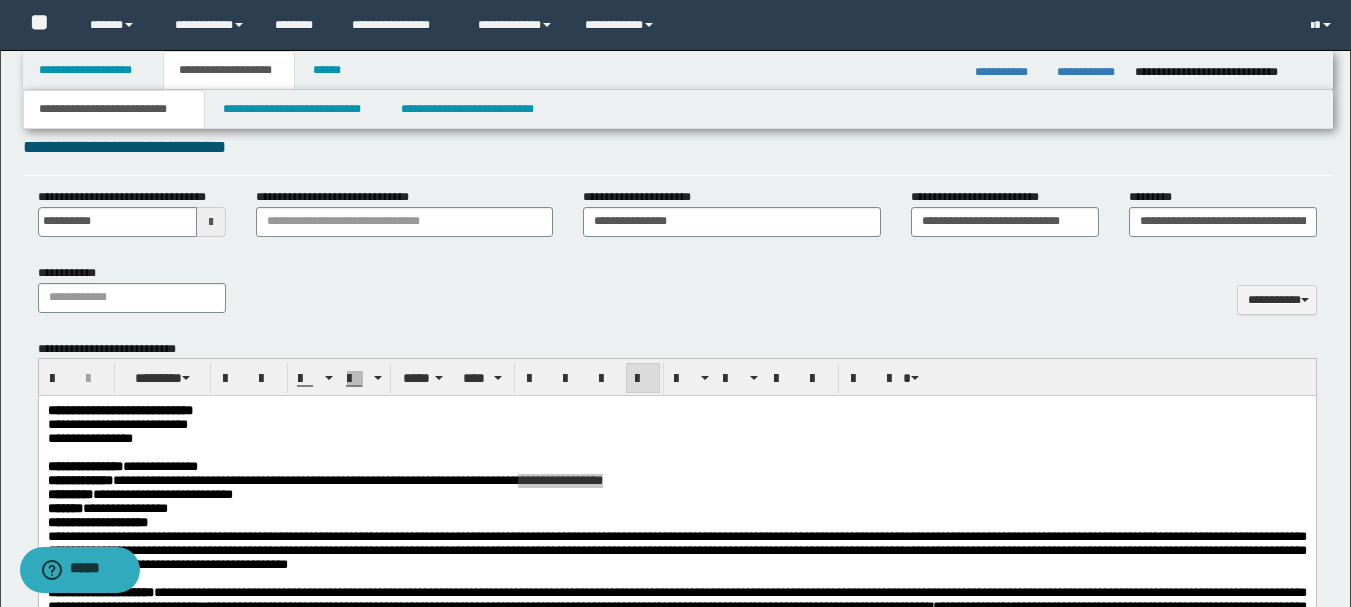 click on "**********" at bounding box center [132, 298] 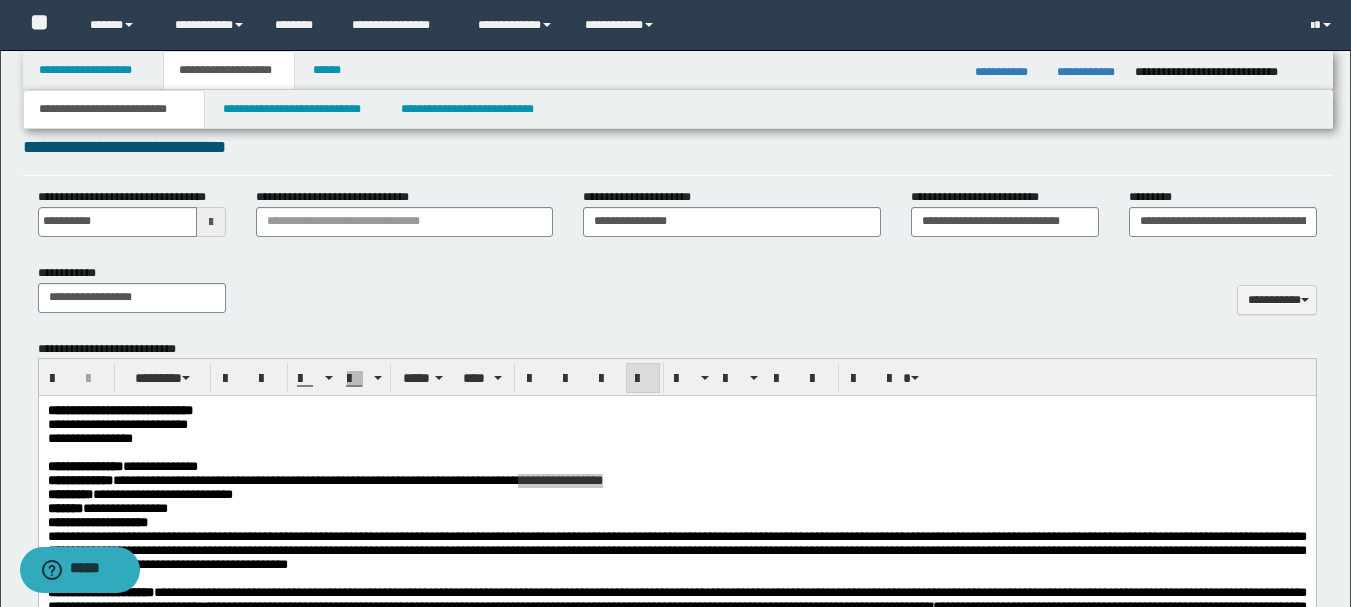 type on "**********" 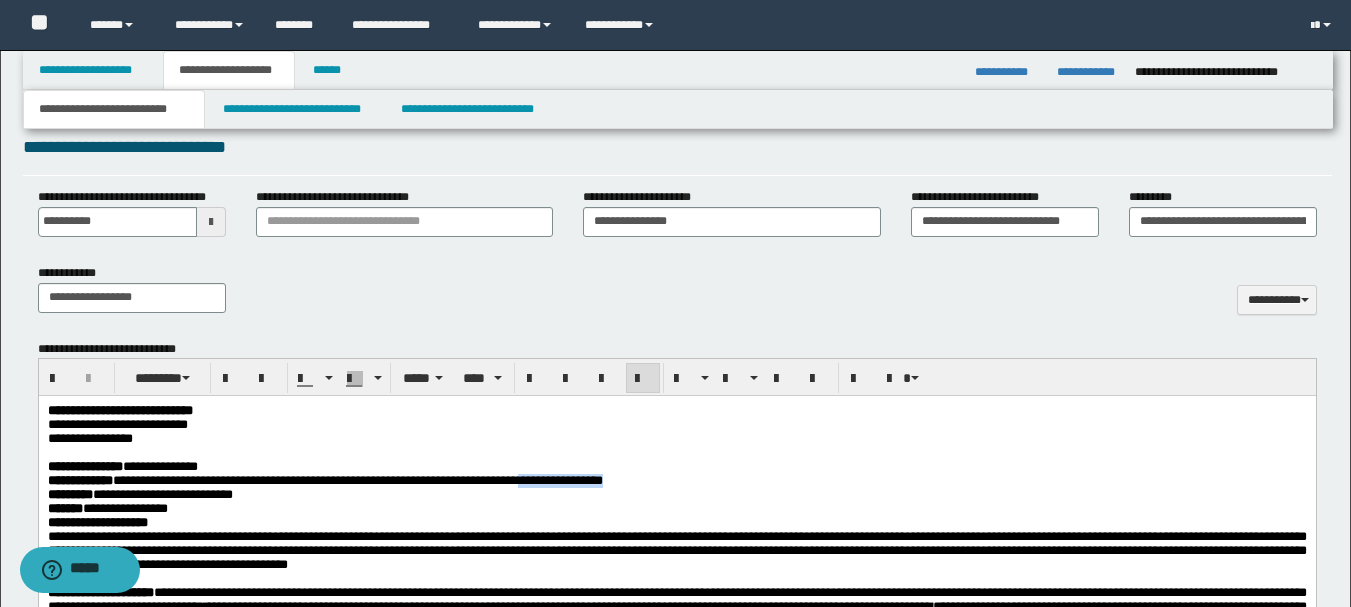 click on "**********" at bounding box center (676, 550) 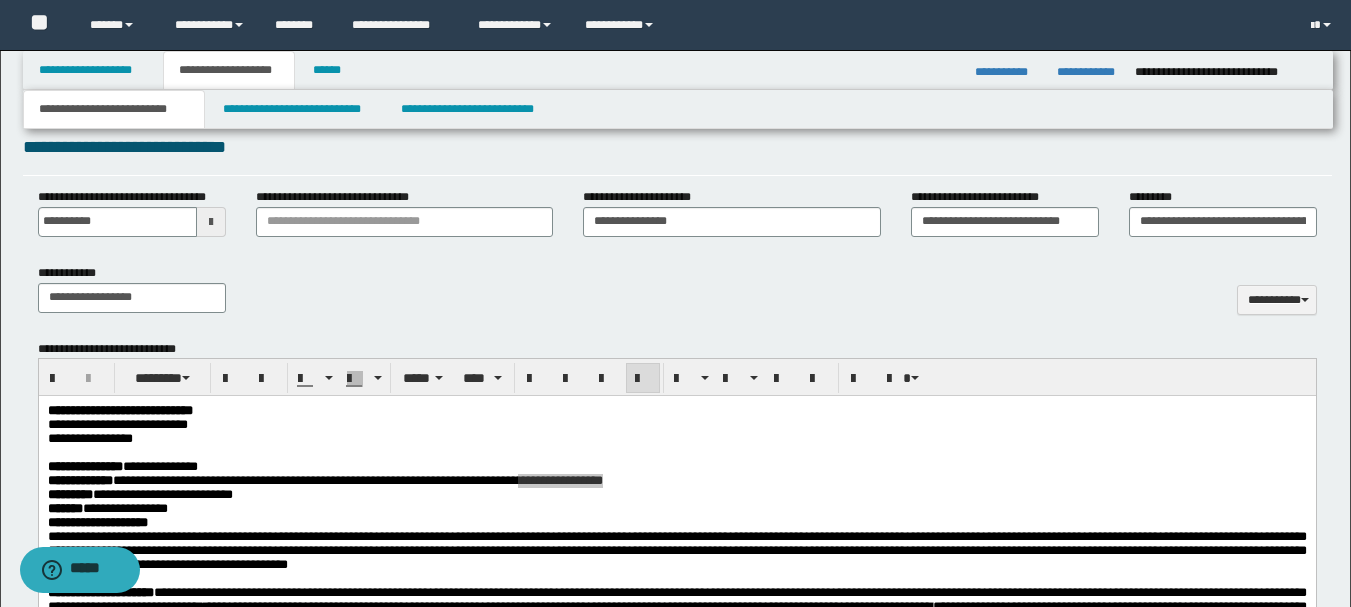 click on "**********" at bounding box center [677, 296] 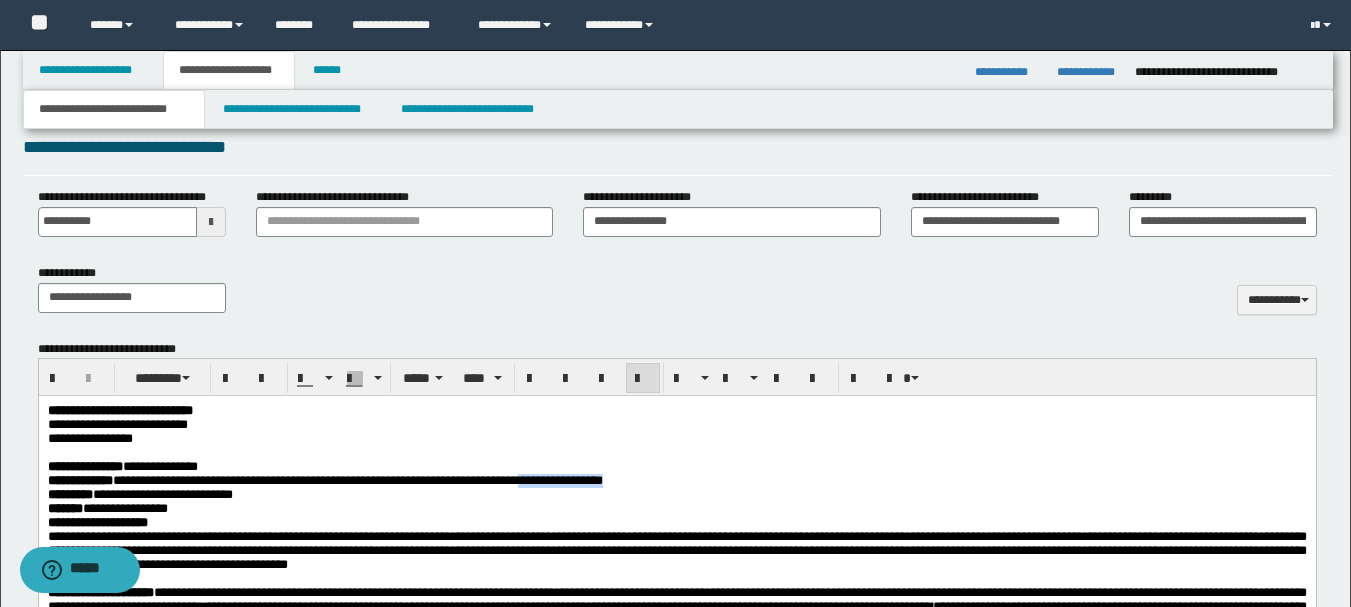 click on "**********" at bounding box center [676, 495] 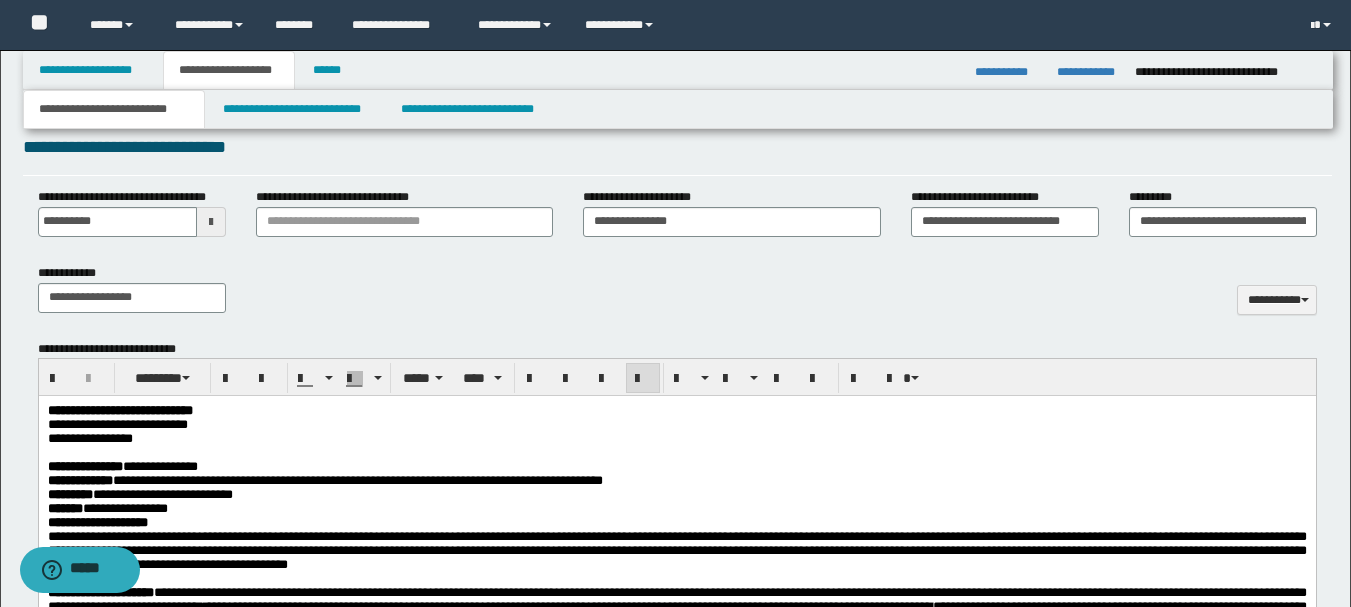click on "**********" at bounding box center [676, 495] 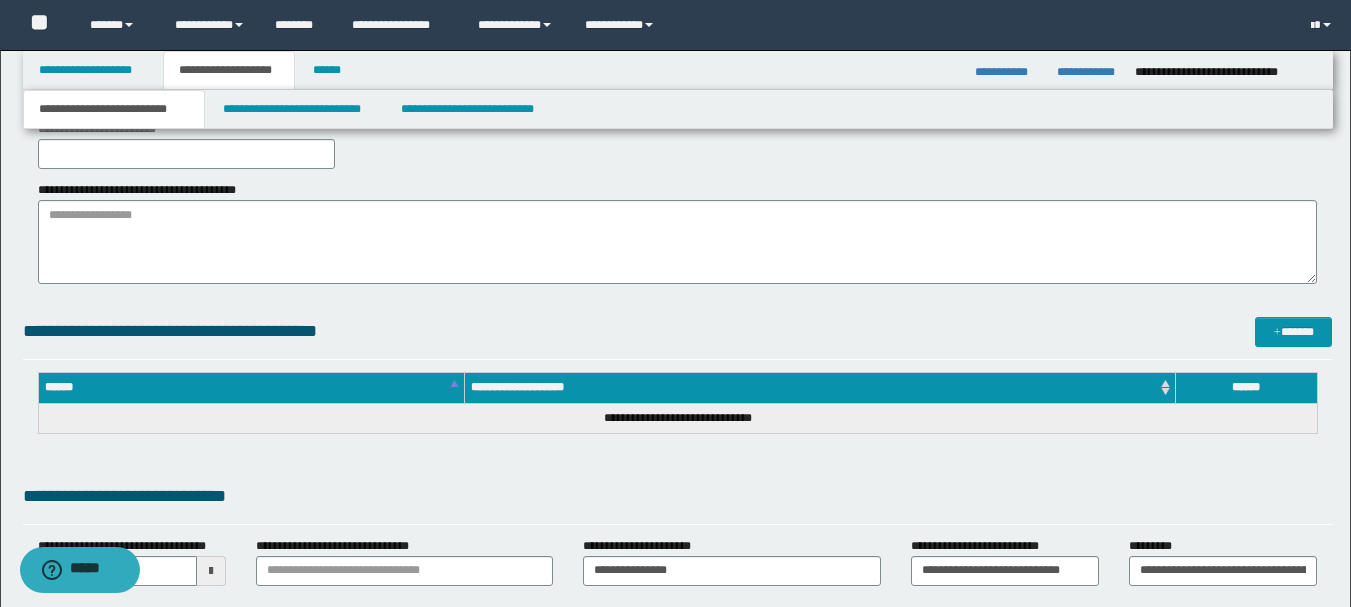 scroll, scrollTop: 0, scrollLeft: 0, axis: both 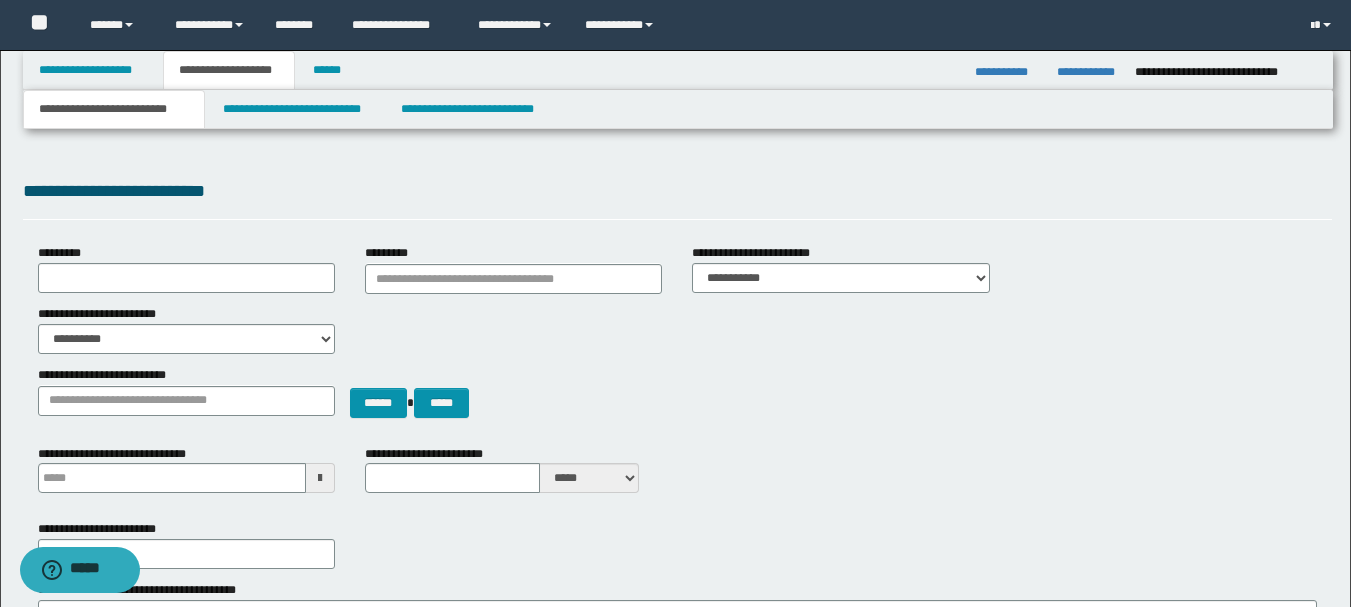 click on "**********" at bounding box center (677, 575) 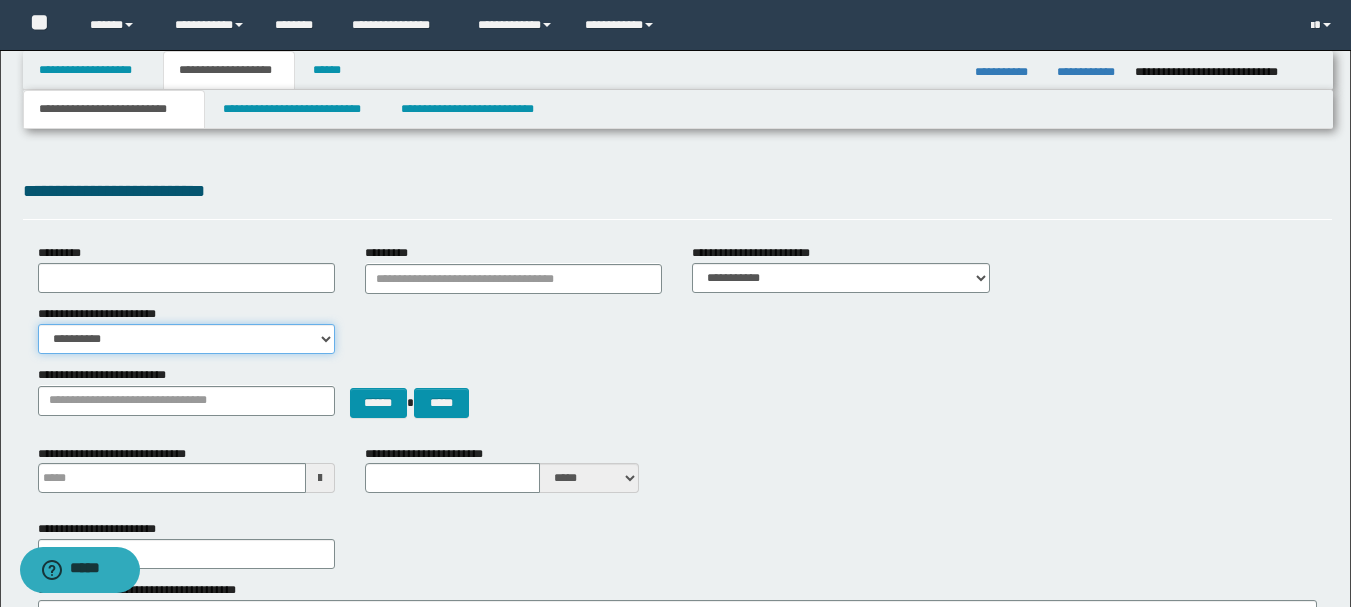 click on "**********" at bounding box center (186, 339) 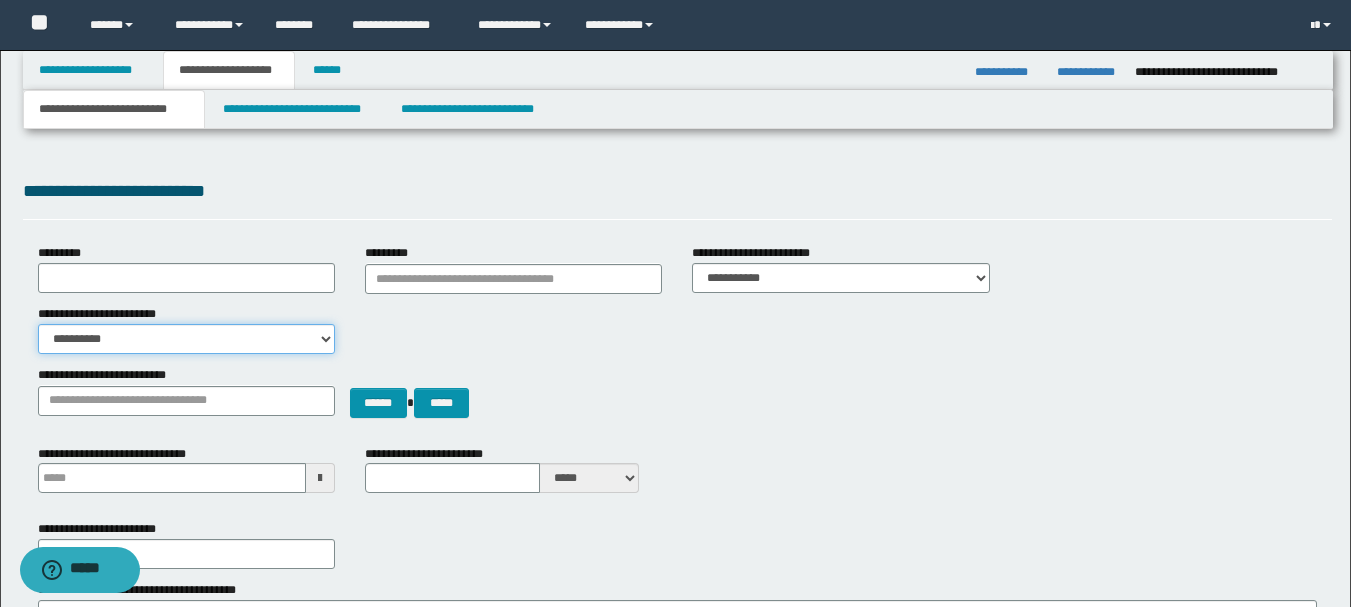 select on "*" 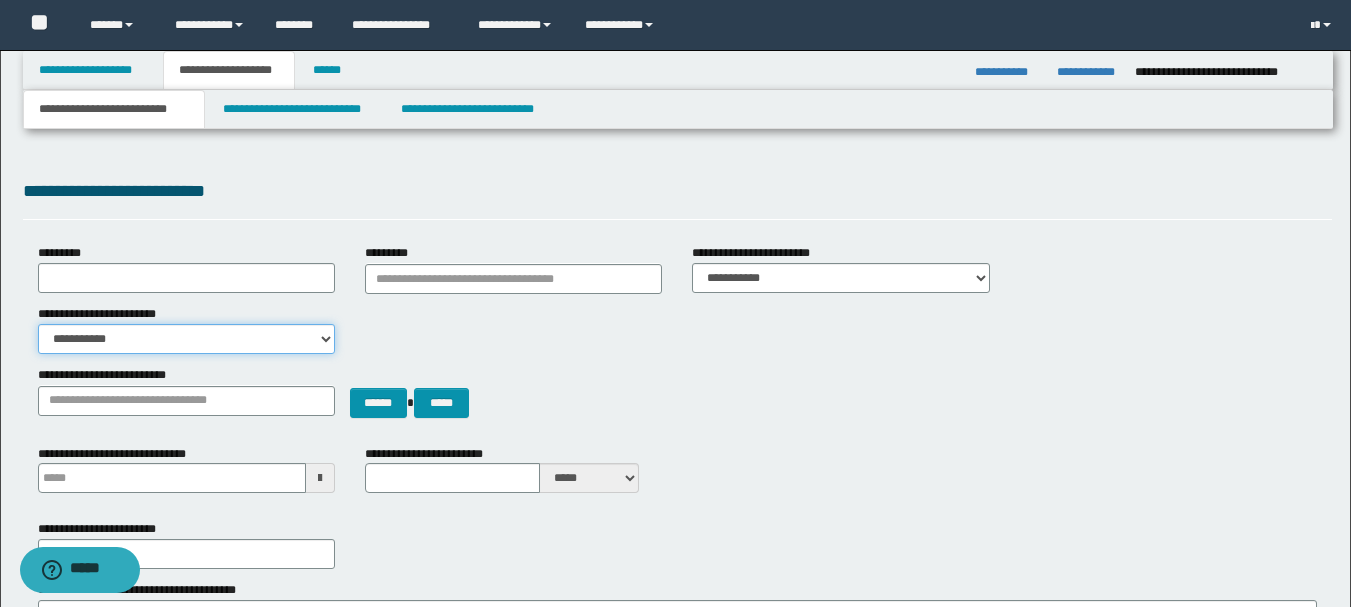 click on "**********" at bounding box center [186, 339] 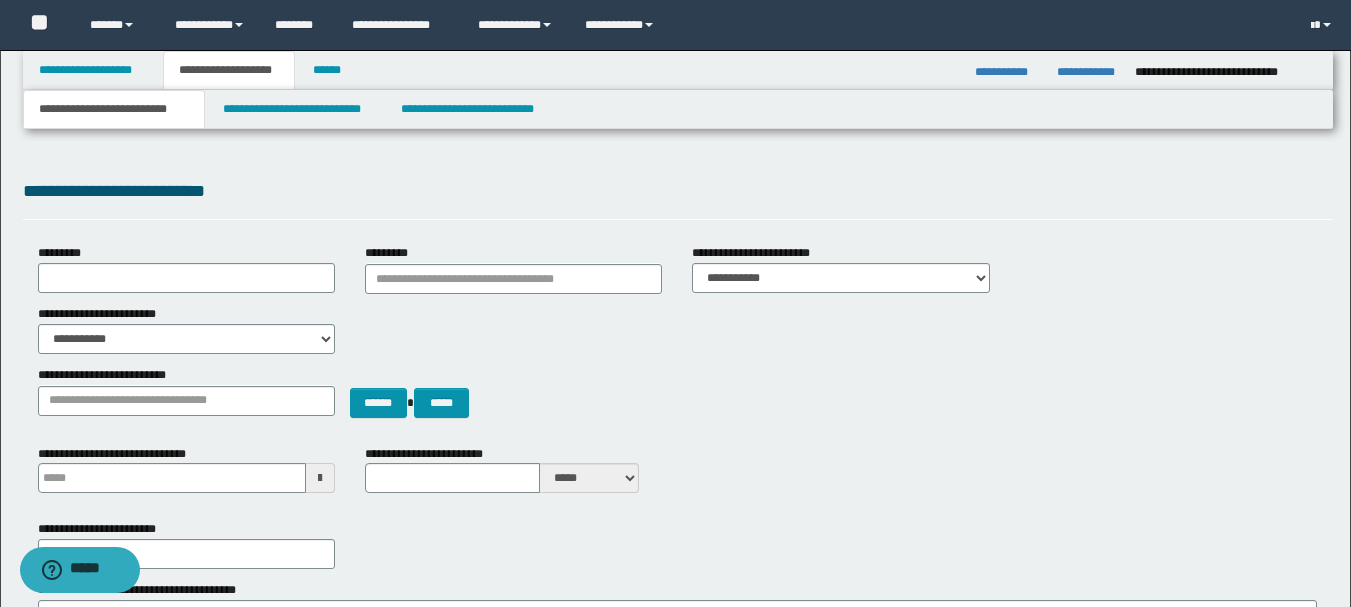 click on "**********" at bounding box center (677, 575) 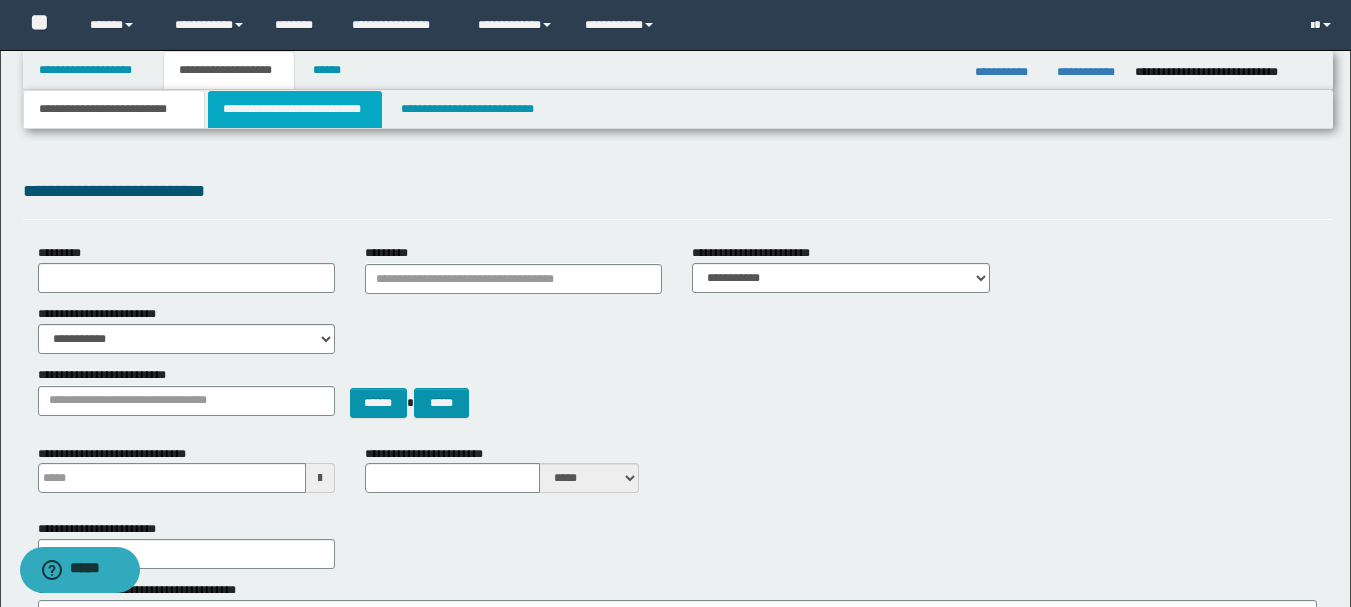 click on "**********" at bounding box center (295, 109) 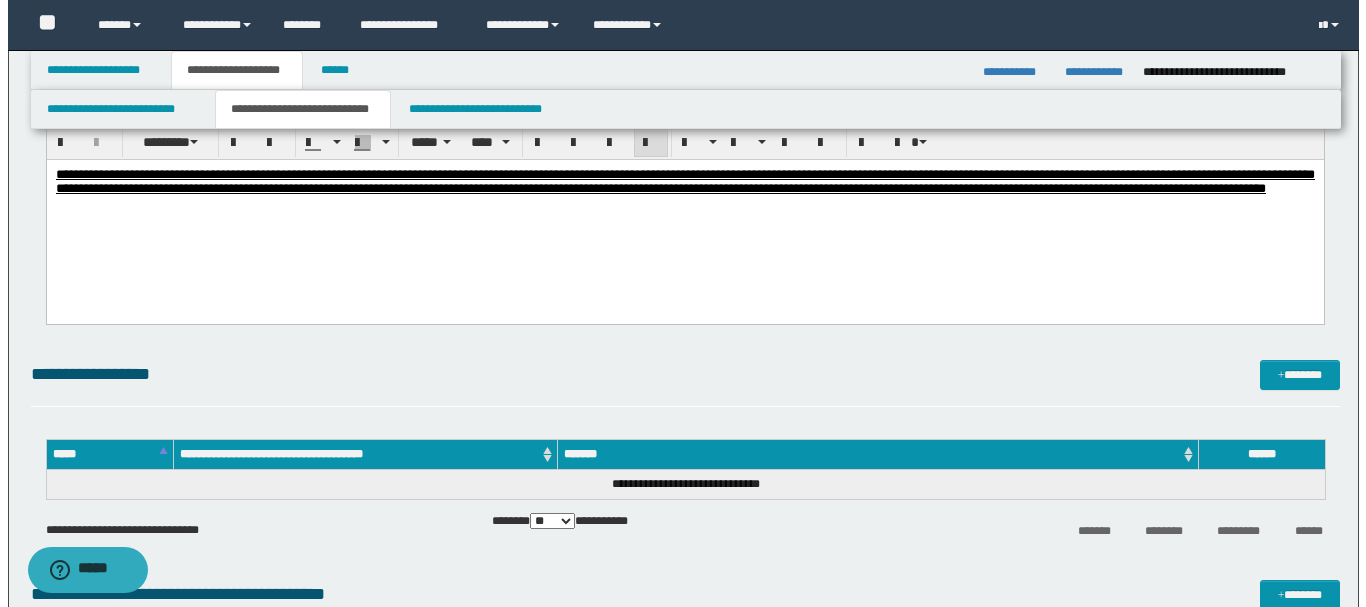 scroll, scrollTop: 1500, scrollLeft: 0, axis: vertical 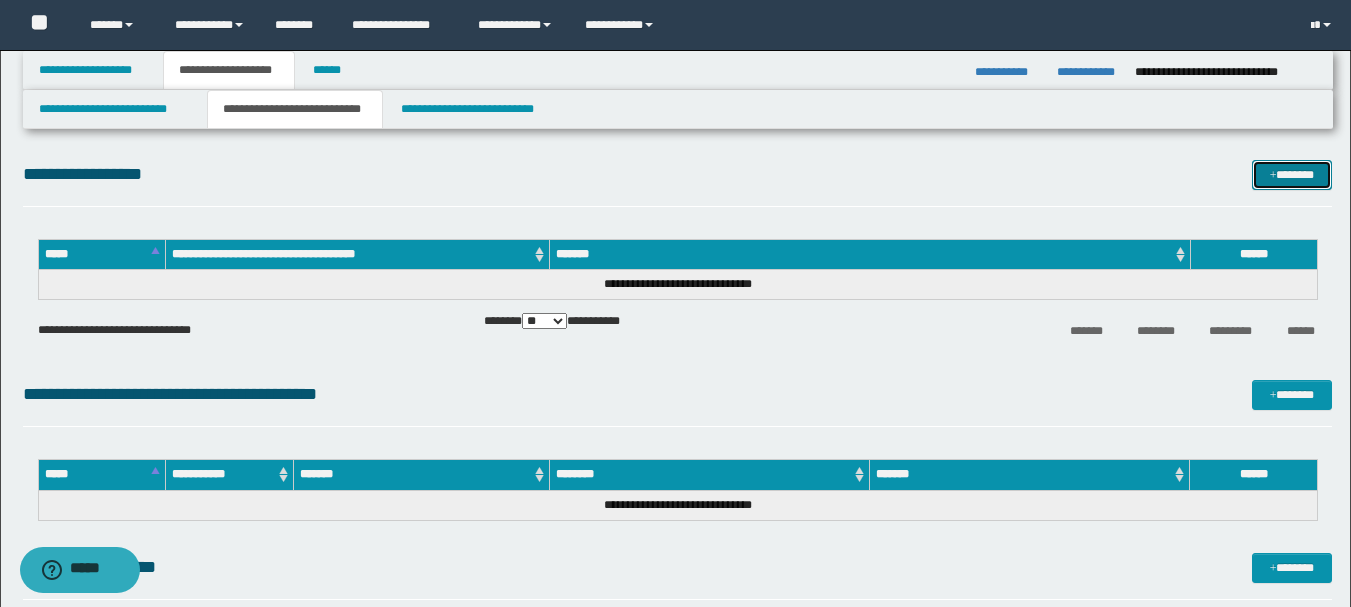 click on "*******" at bounding box center (1292, 175) 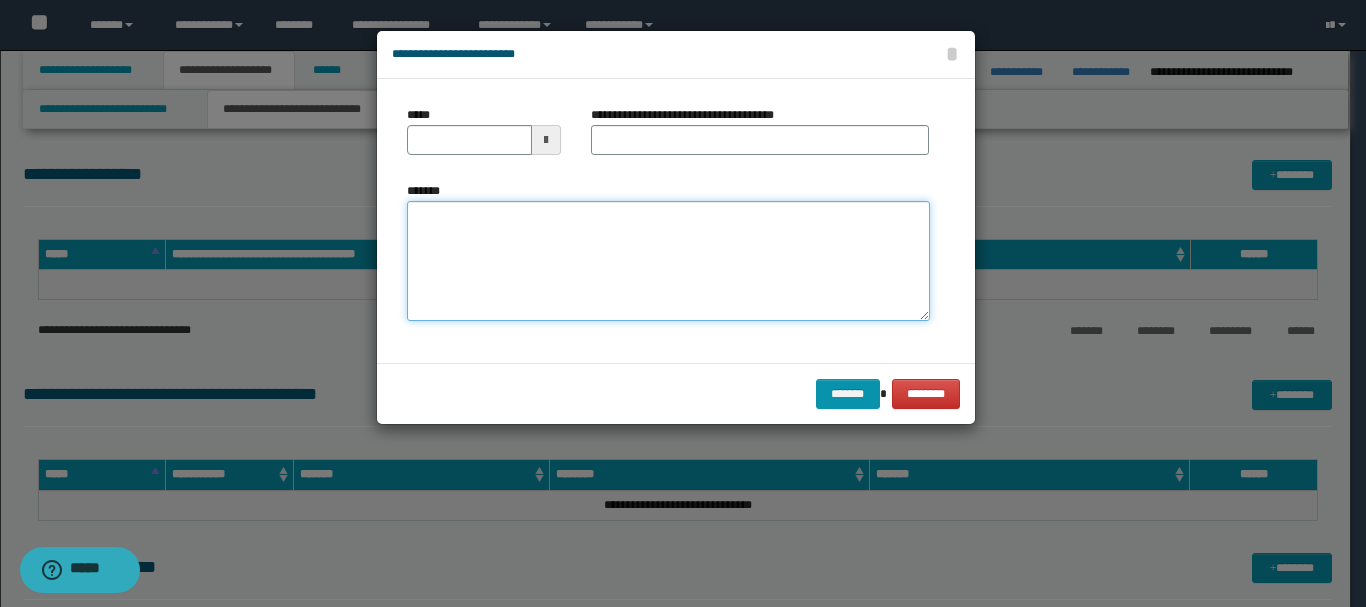 click on "*******" at bounding box center [668, 261] 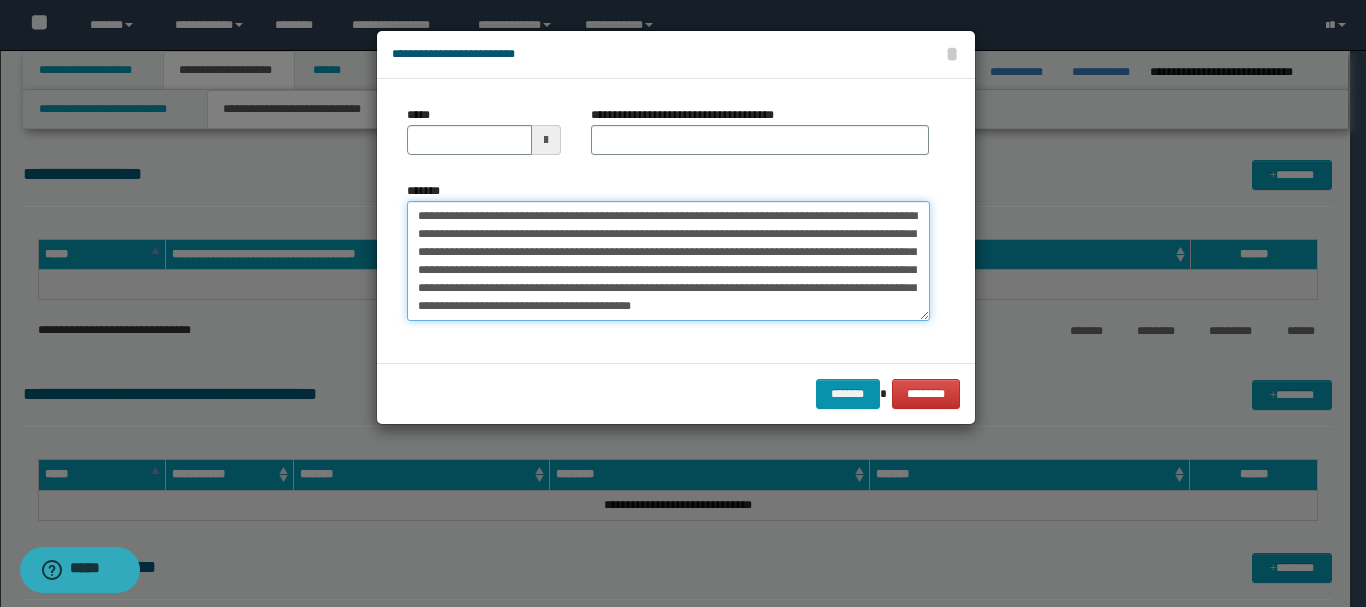 scroll, scrollTop: 0, scrollLeft: 0, axis: both 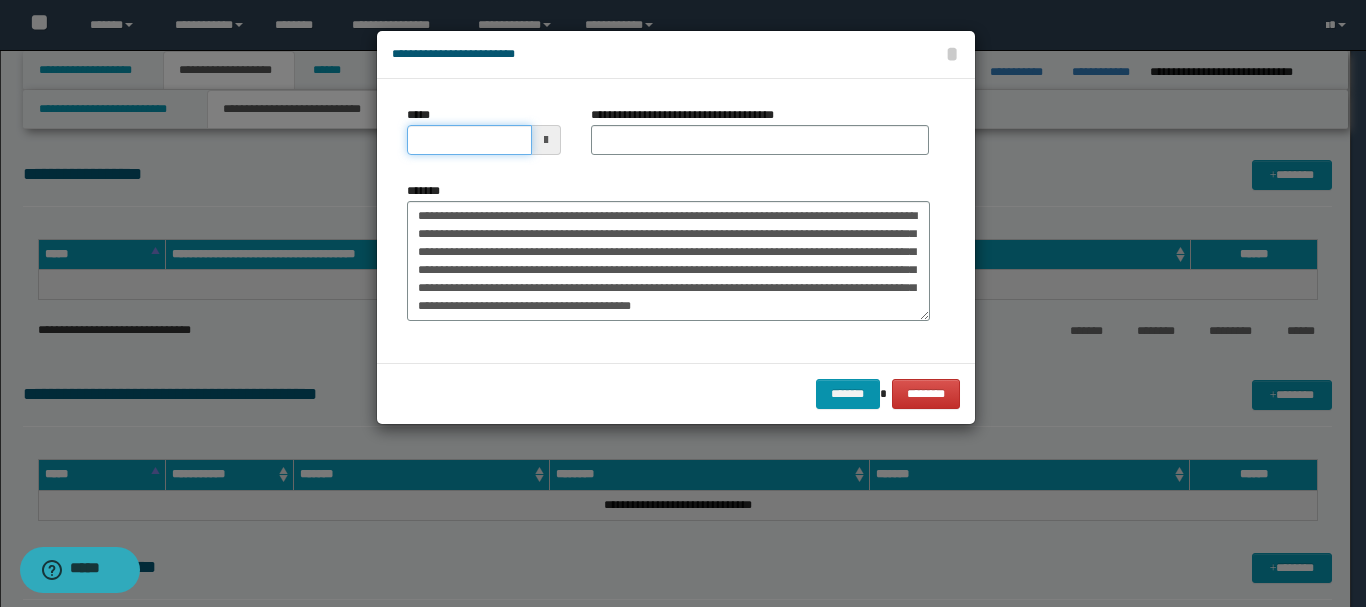 click on "*****" at bounding box center (469, 140) 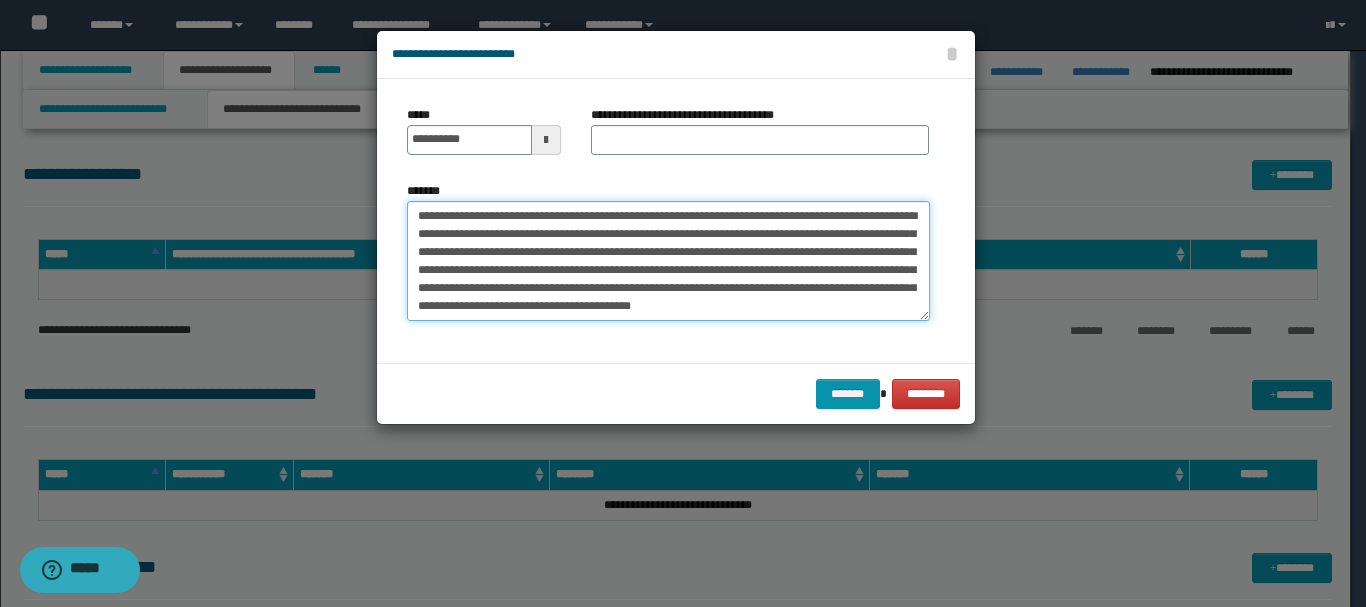 type on "**********" 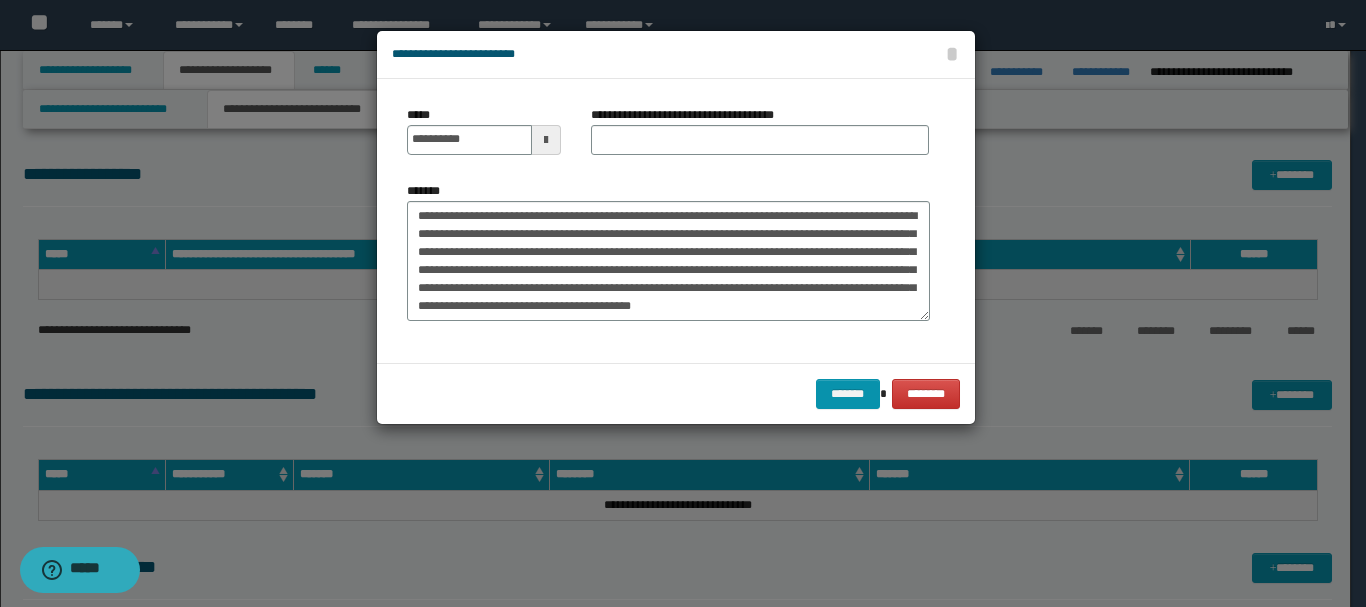click on "**********" at bounding box center (690, 115) 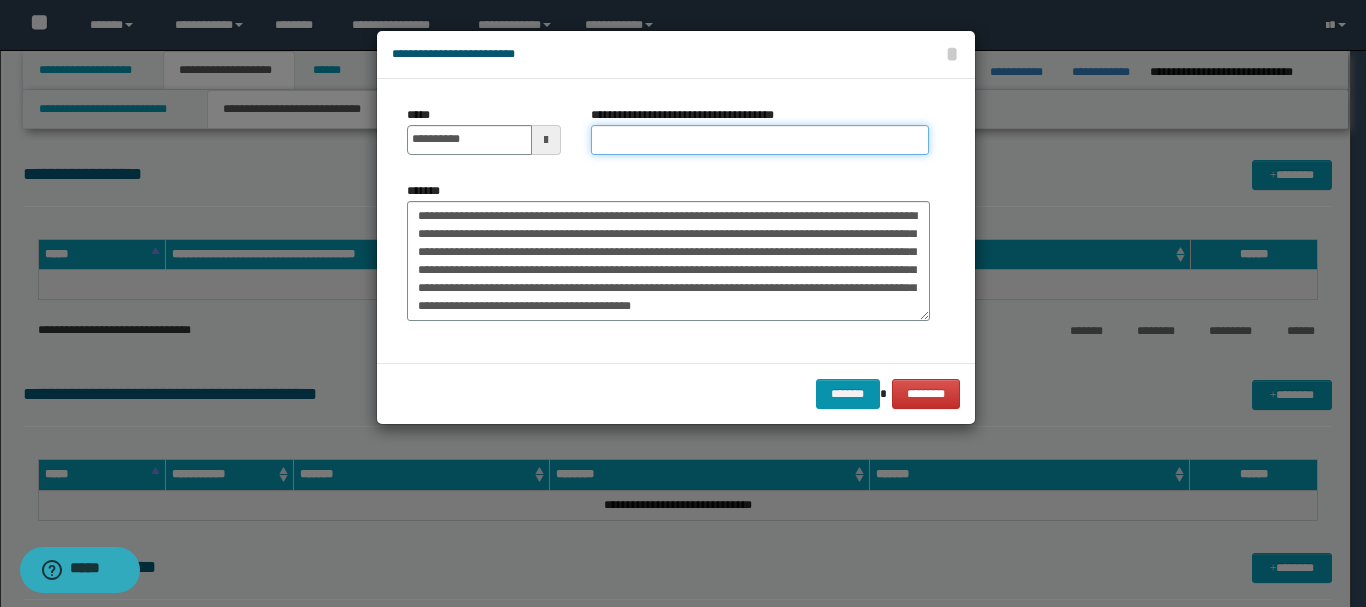 click on "**********" at bounding box center (760, 140) 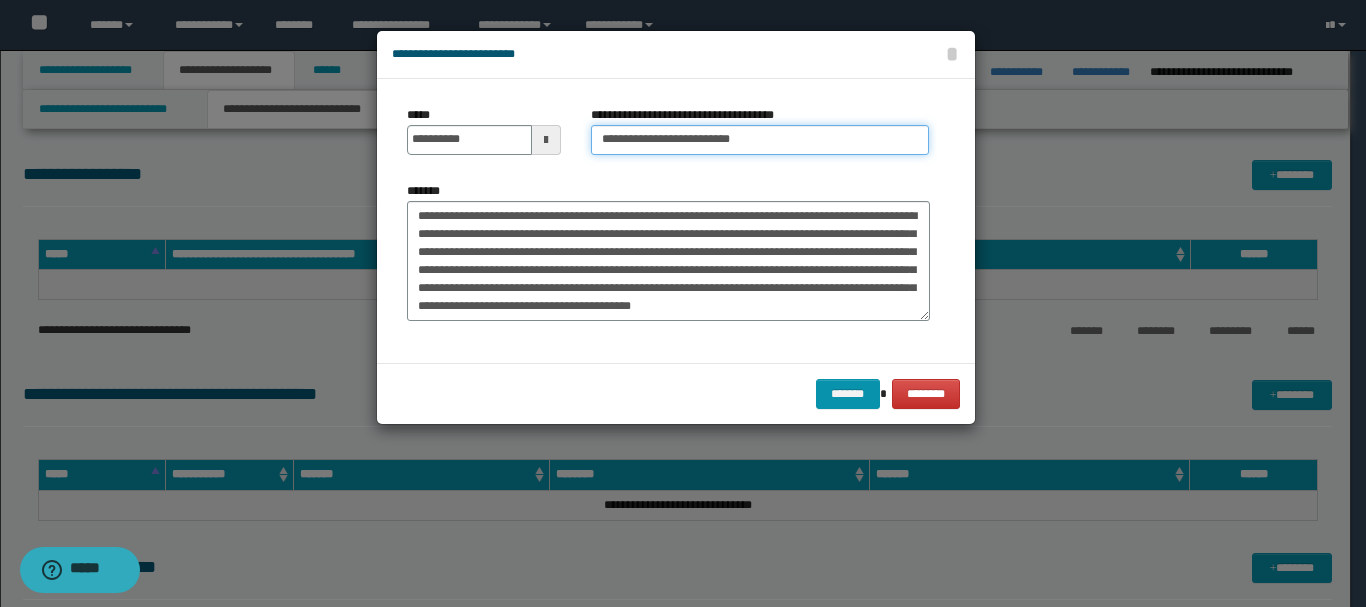 type on "**********" 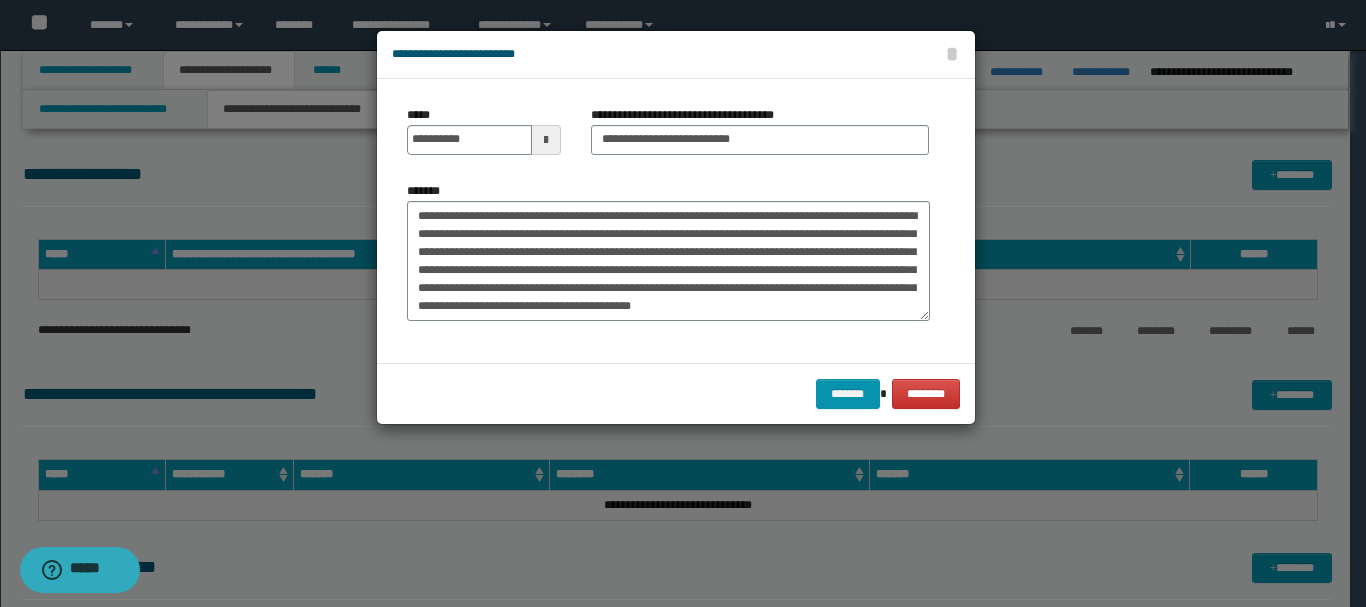 click on "*******
********" at bounding box center (676, 393) 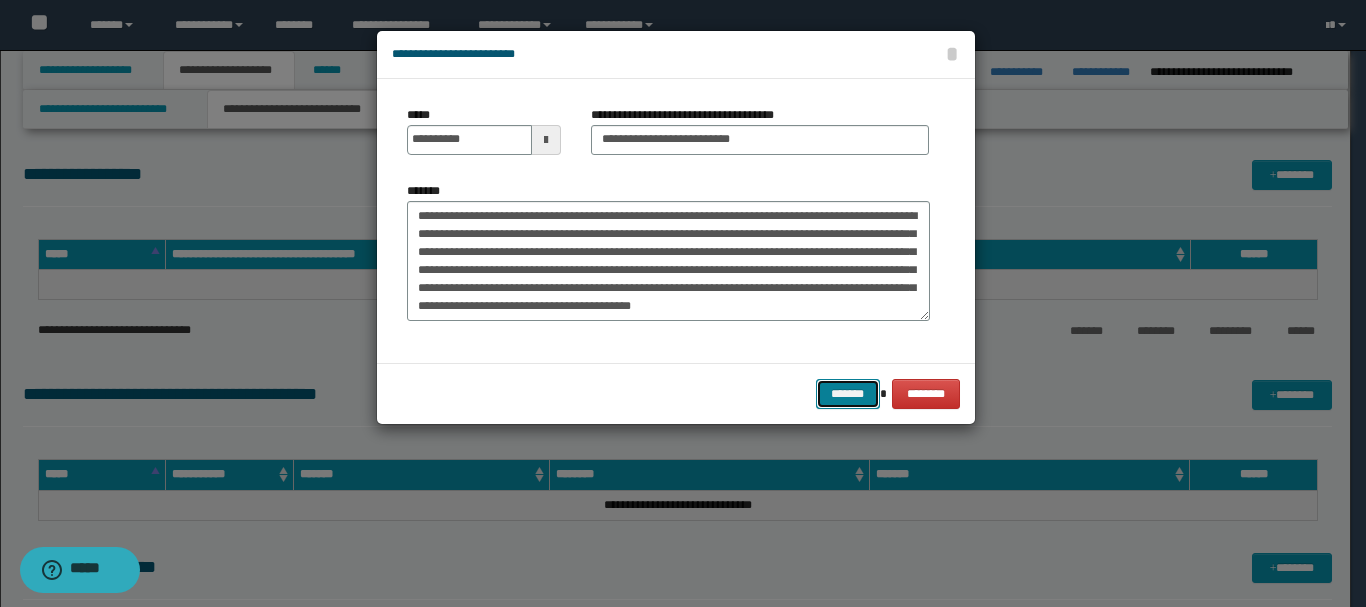 click on "*******" at bounding box center [848, 394] 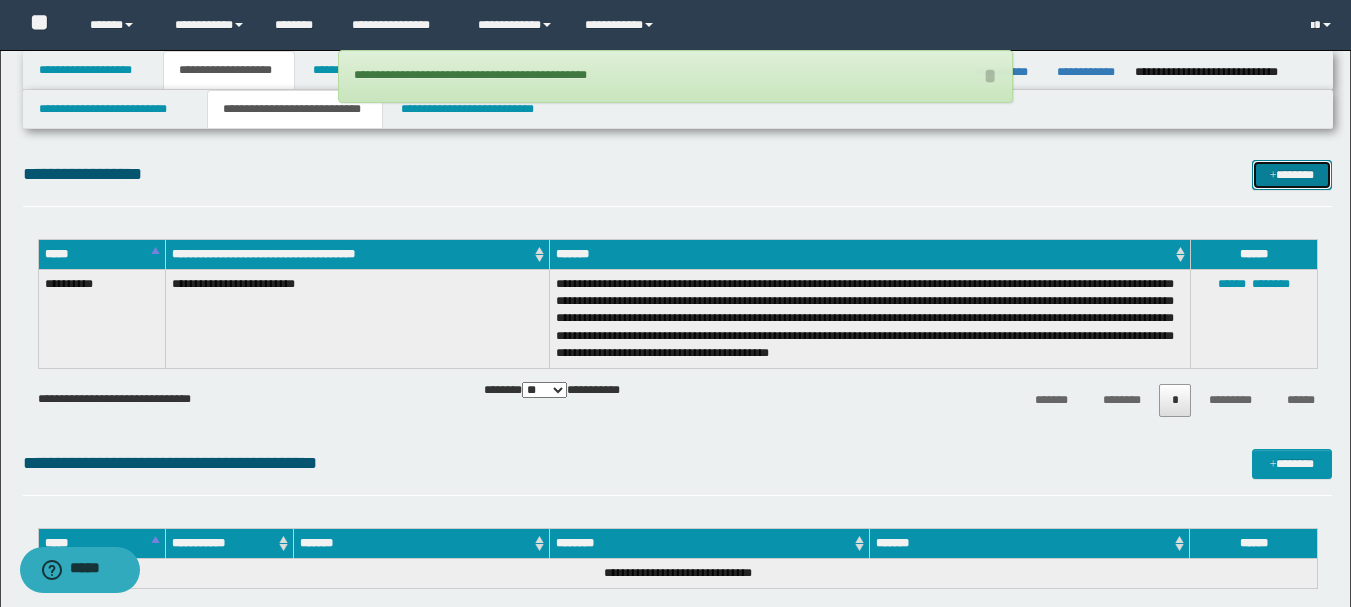click on "*******" at bounding box center (1292, 175) 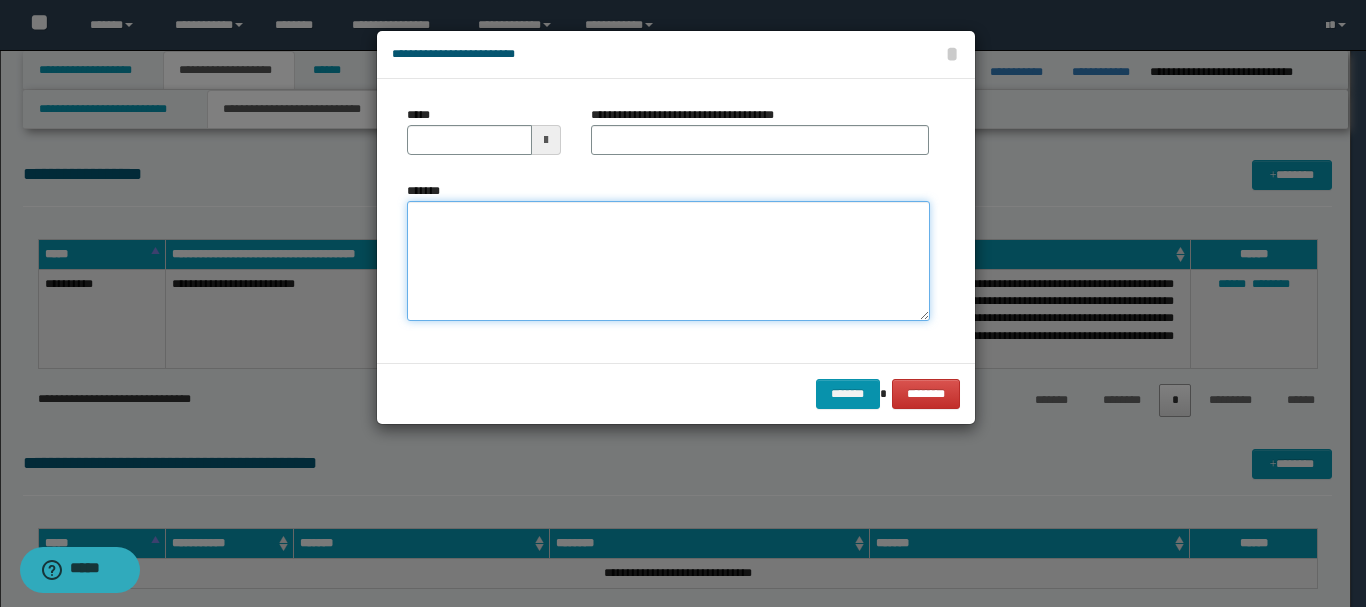 click on "*******" at bounding box center (668, 261) 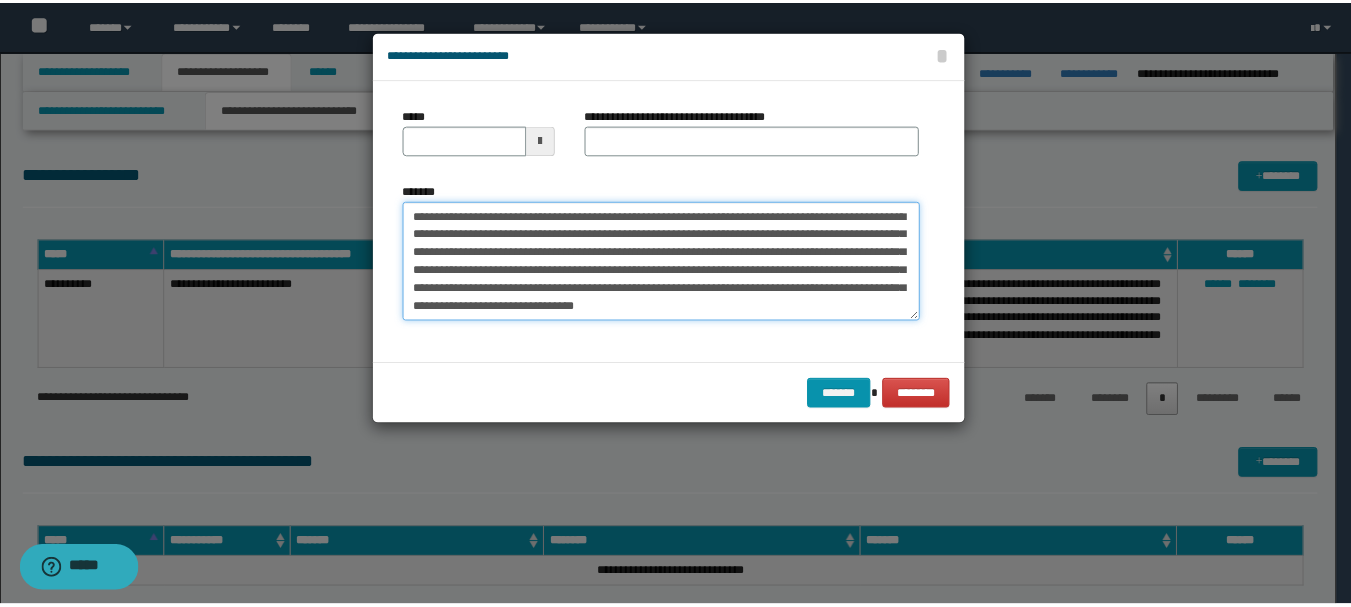 scroll, scrollTop: 0, scrollLeft: 0, axis: both 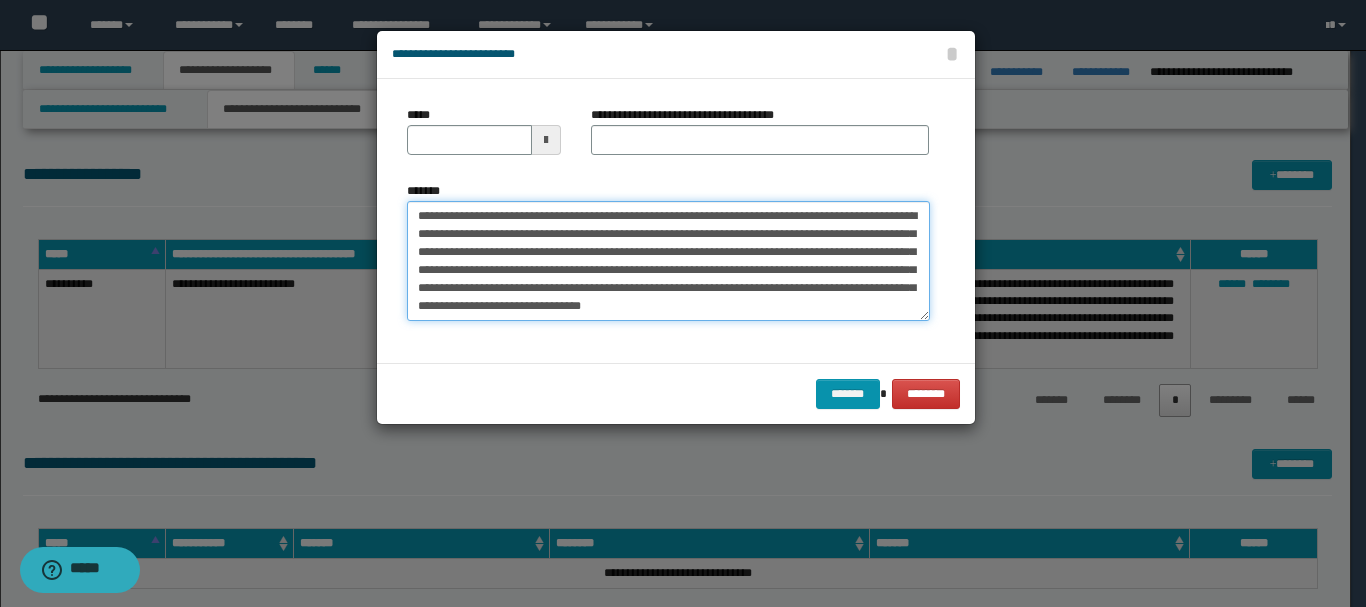 drag, startPoint x: 455, startPoint y: 215, endPoint x: 513, endPoint y: 218, distance: 58.077534 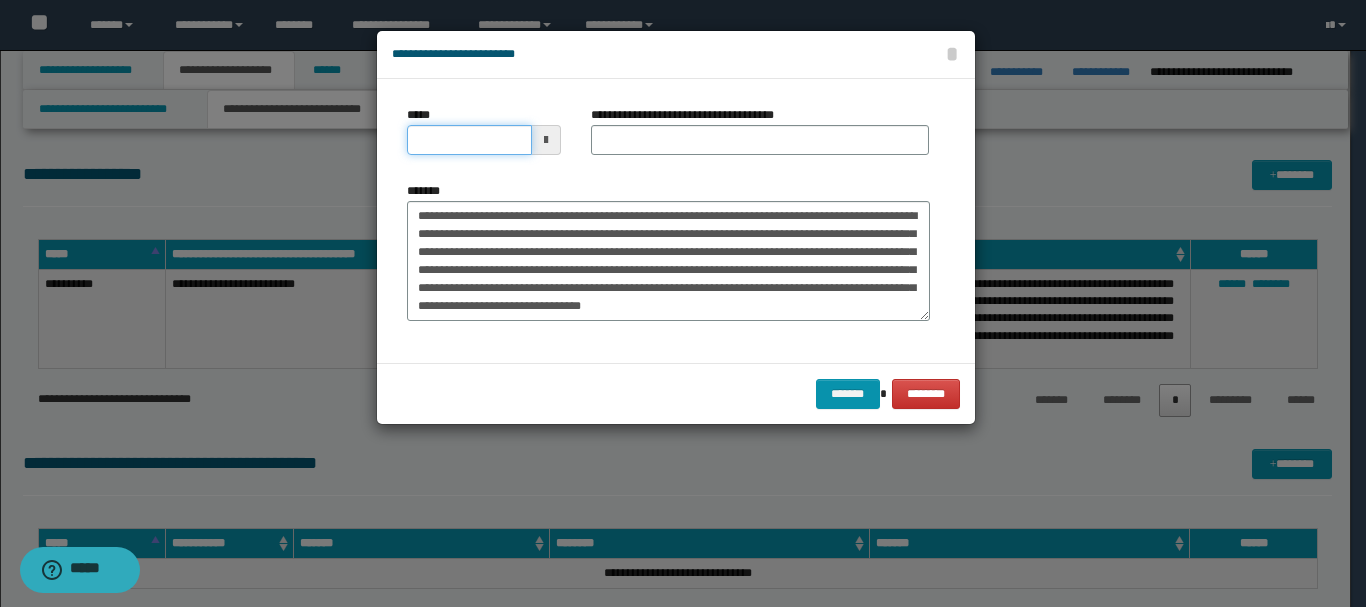 click on "*****" at bounding box center (469, 140) 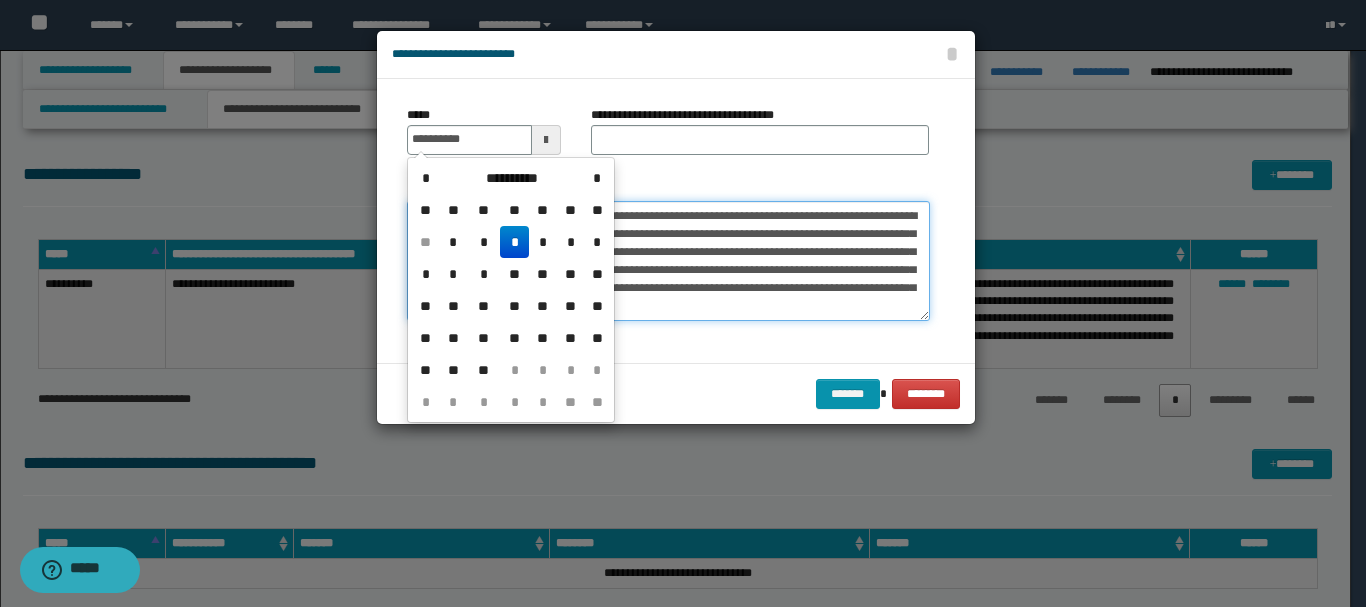 type on "**********" 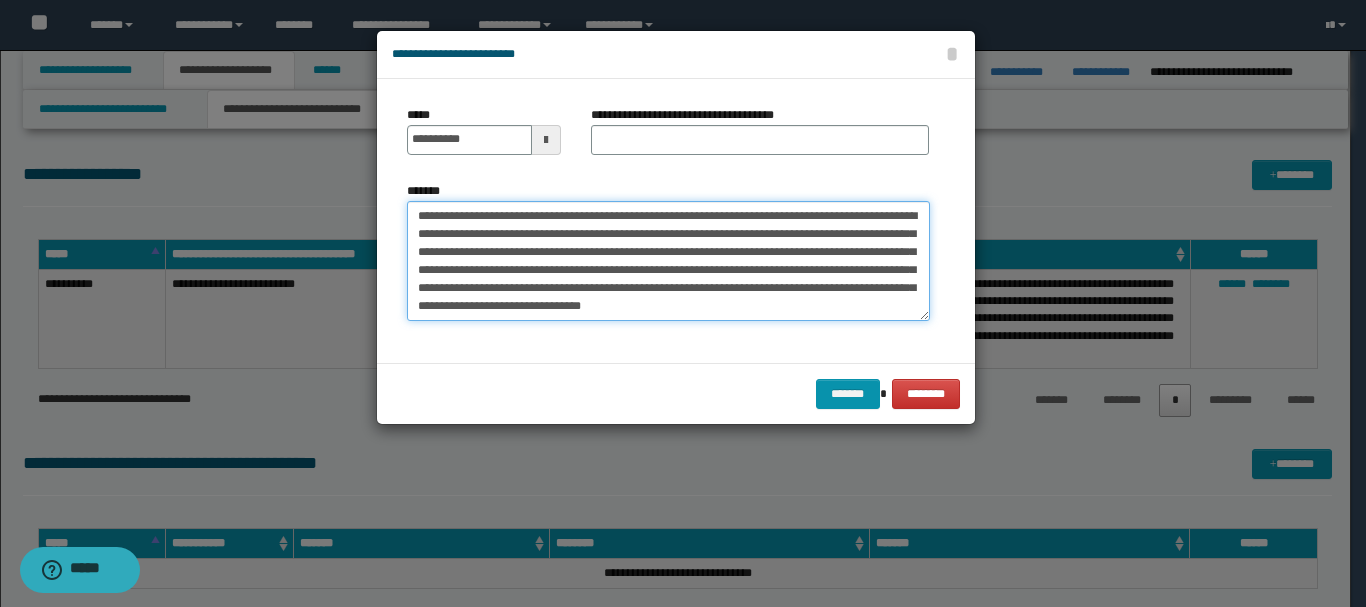 drag, startPoint x: 523, startPoint y: 216, endPoint x: 660, endPoint y: 219, distance: 137.03284 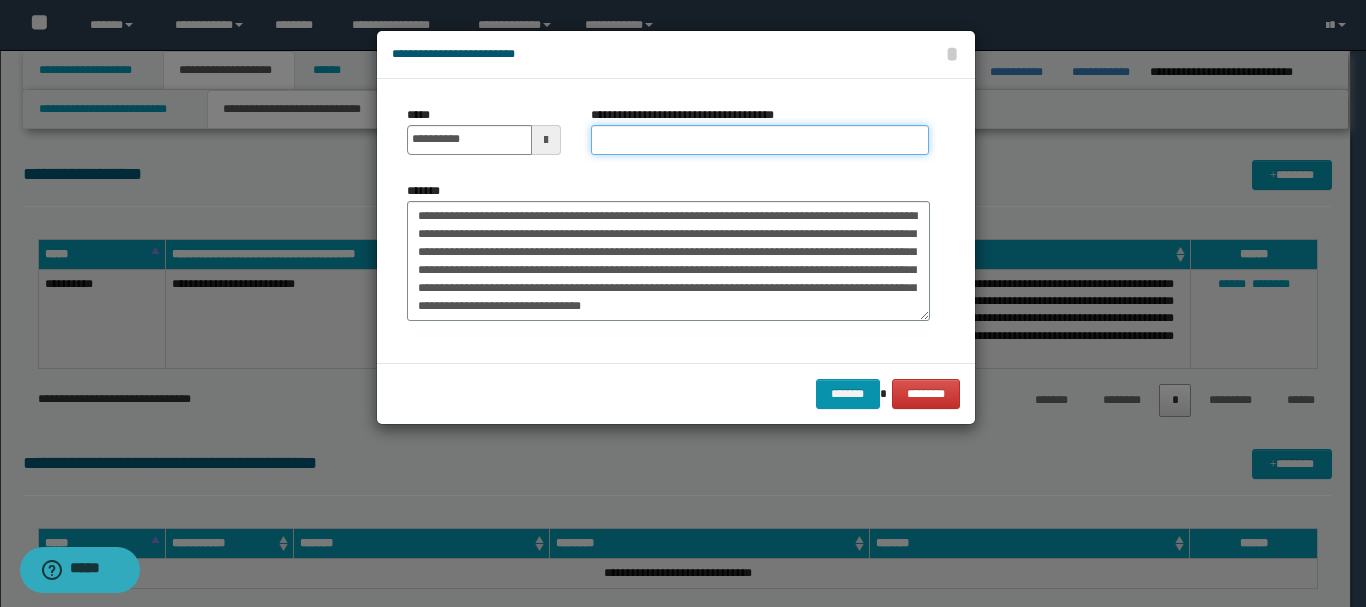 click on "**********" at bounding box center (760, 140) 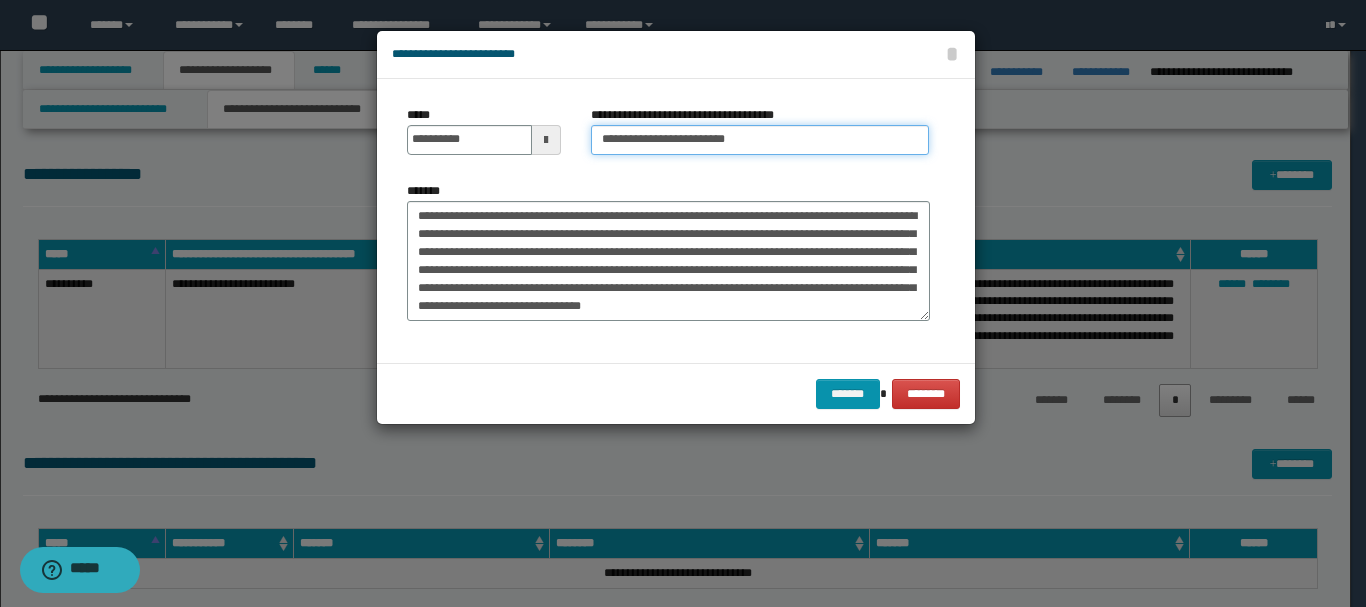 type on "**********" 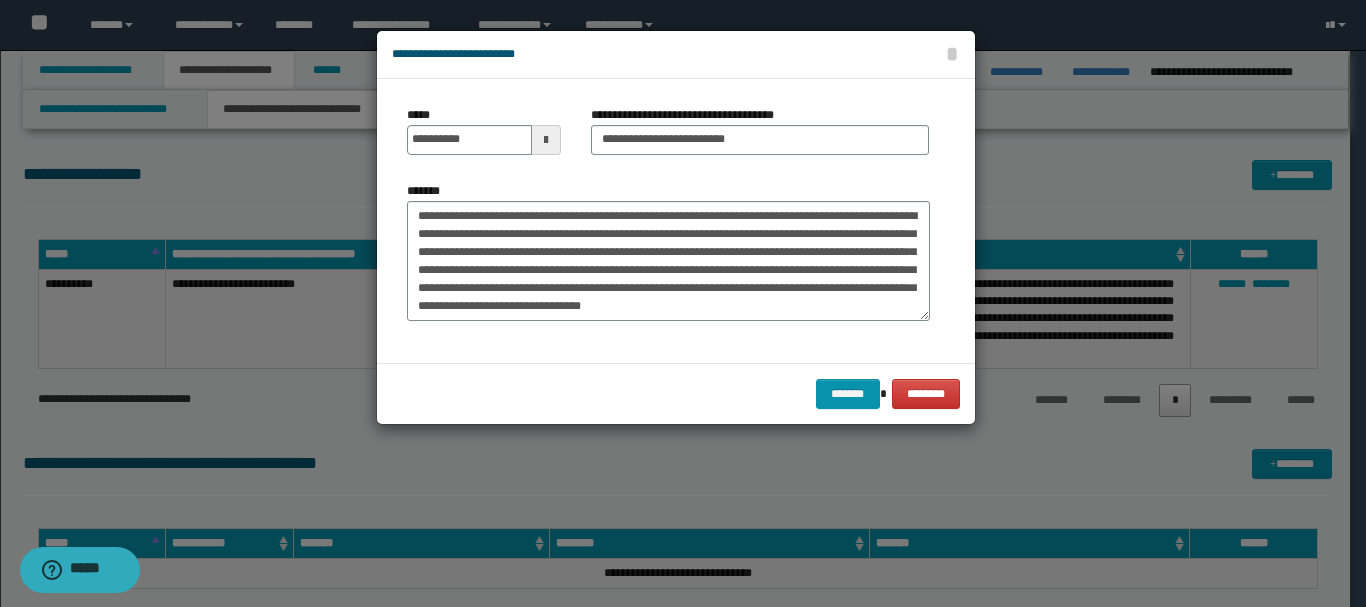 click on "*******
********" at bounding box center (676, 393) 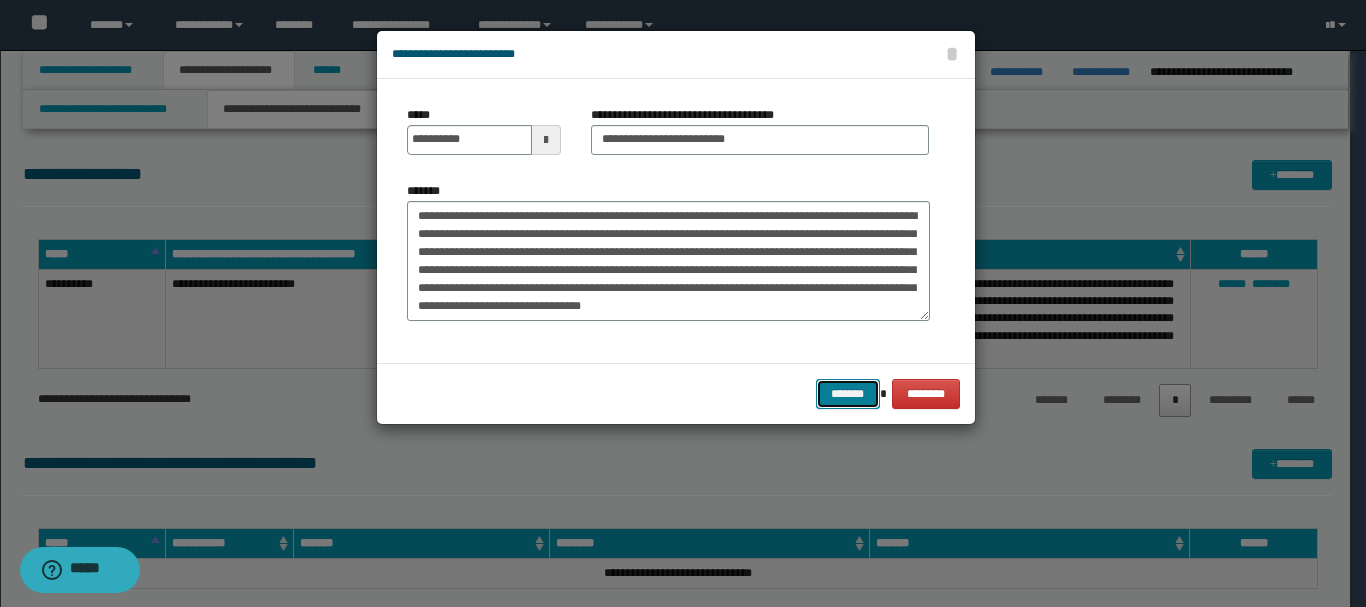 click on "*******" at bounding box center [848, 394] 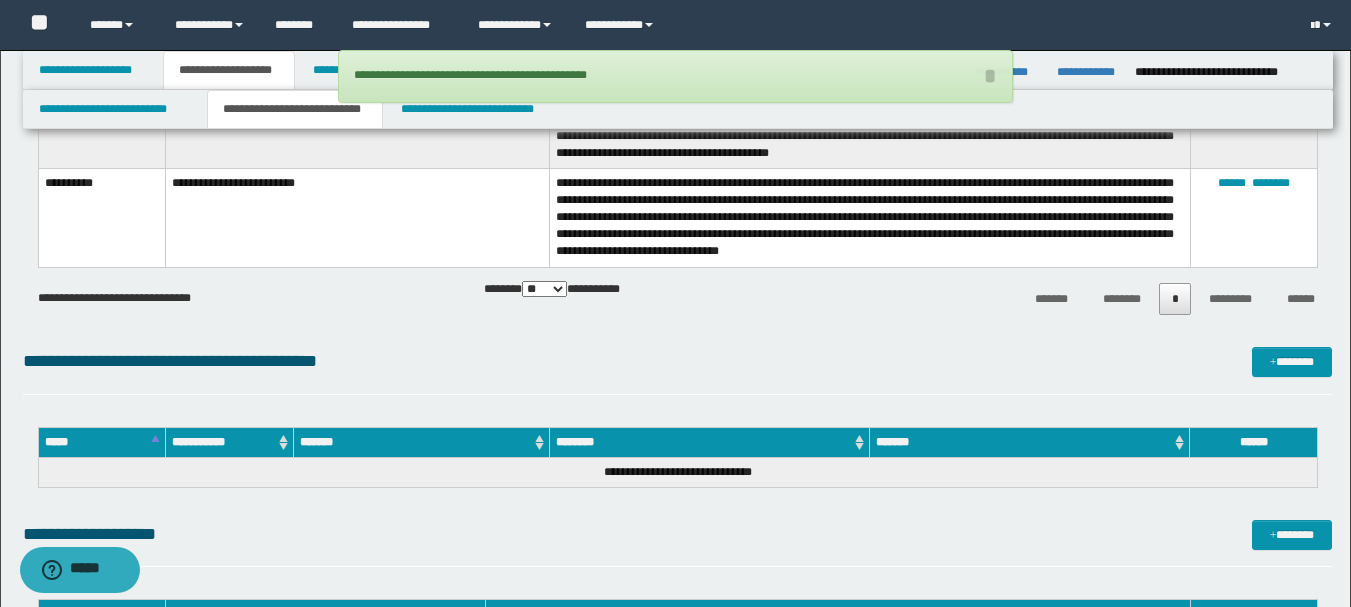 scroll, scrollTop: 1900, scrollLeft: 0, axis: vertical 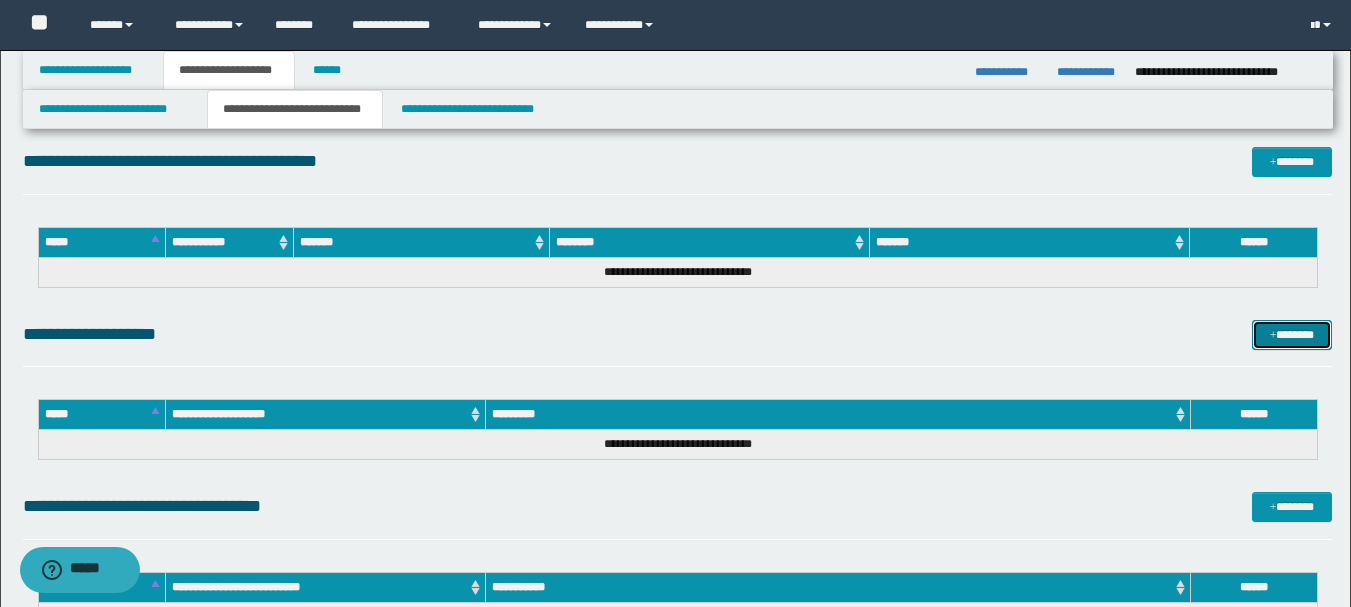 click on "*******" at bounding box center (1292, 335) 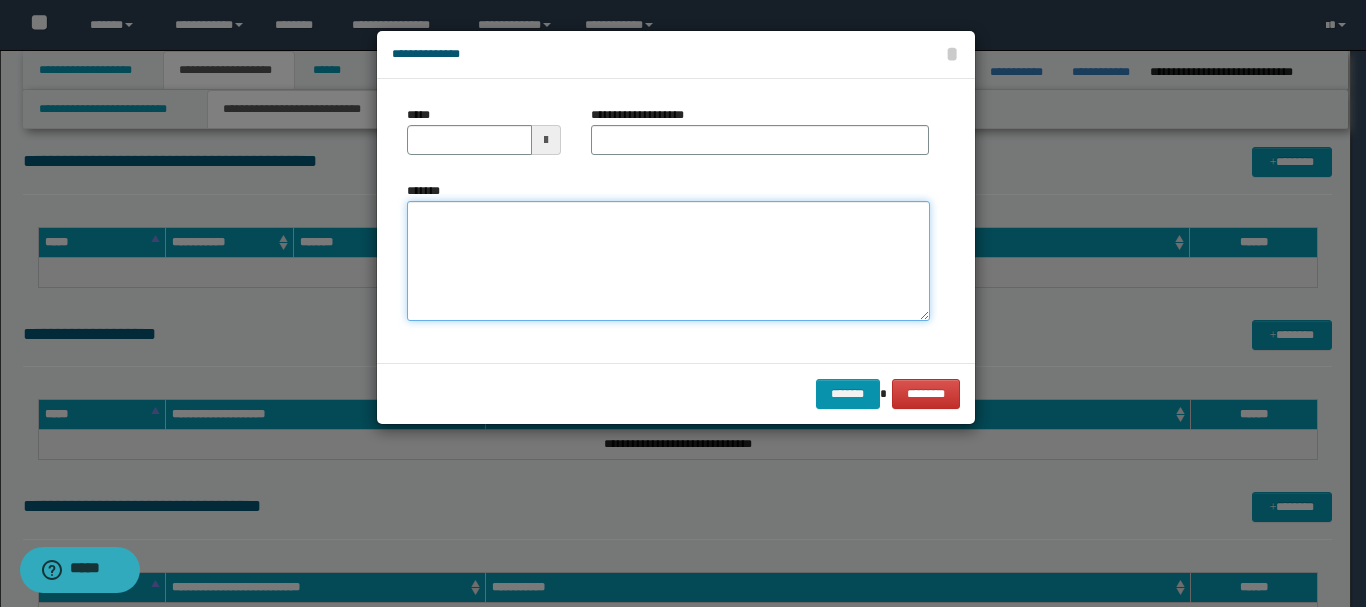 click on "*******" at bounding box center (668, 261) 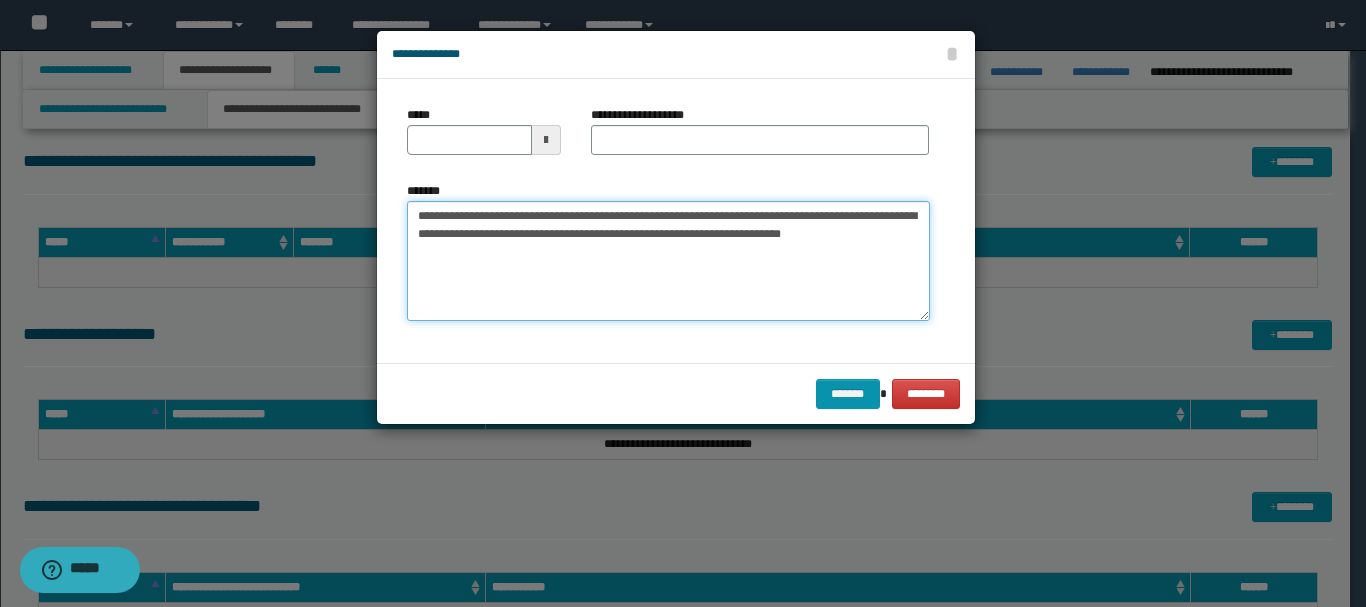 drag, startPoint x: 456, startPoint y: 213, endPoint x: 514, endPoint y: 214, distance: 58.00862 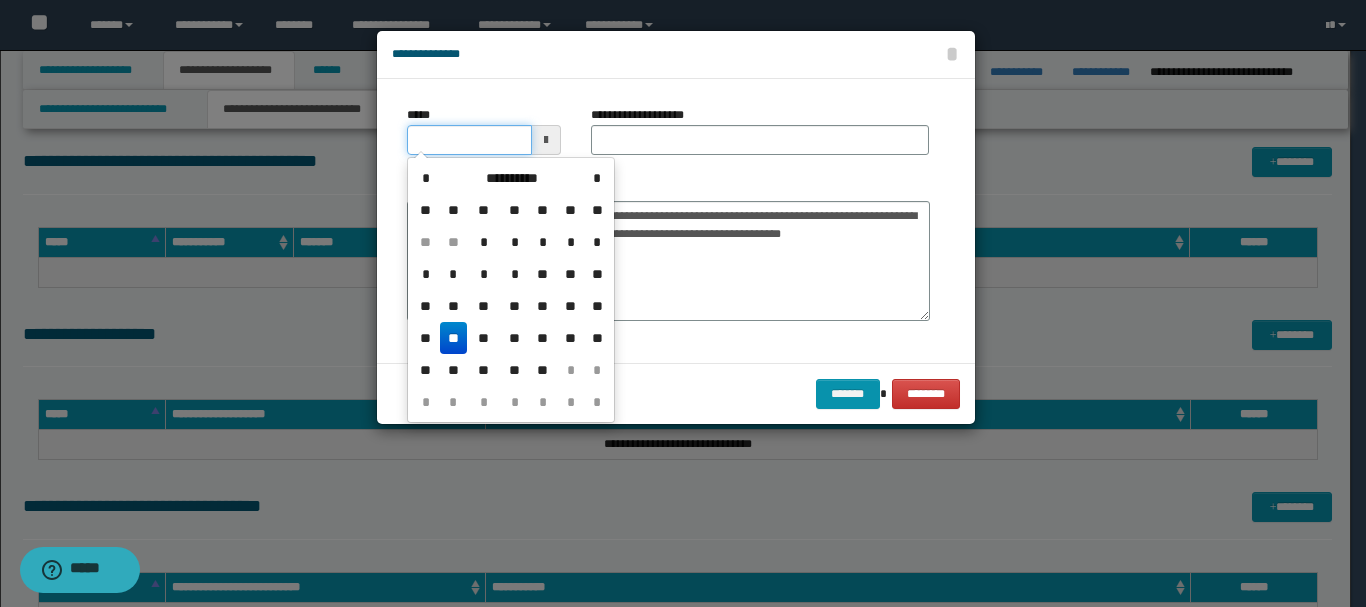click on "*****" at bounding box center [469, 140] 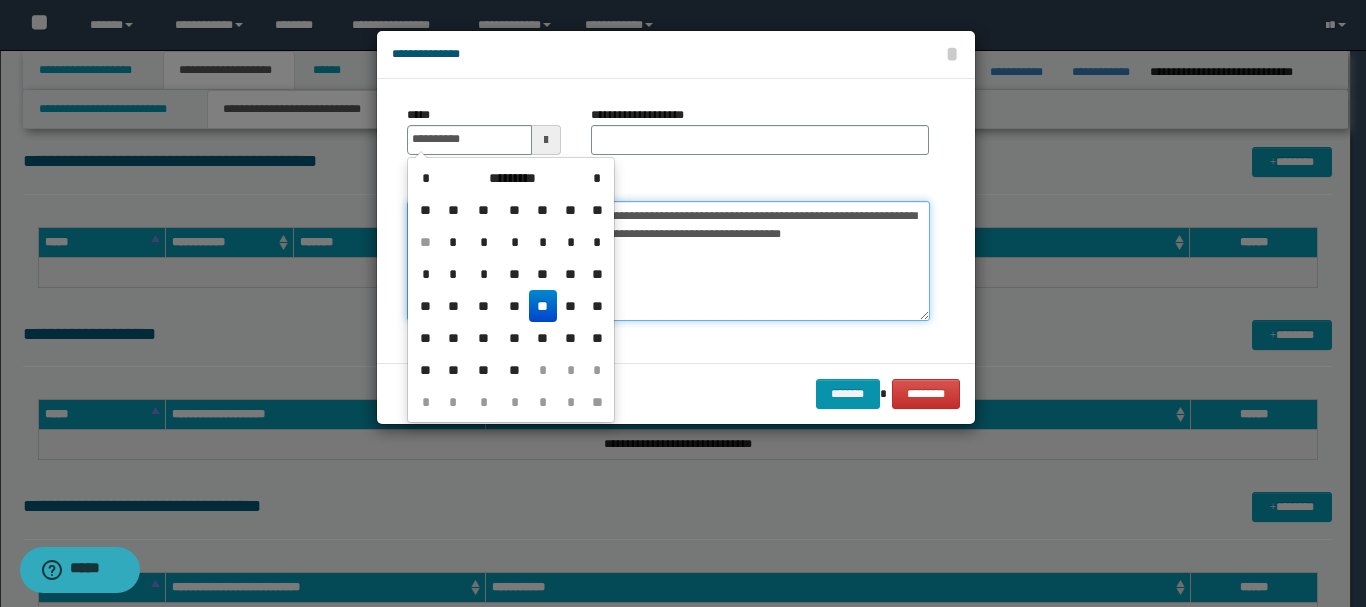 type on "**********" 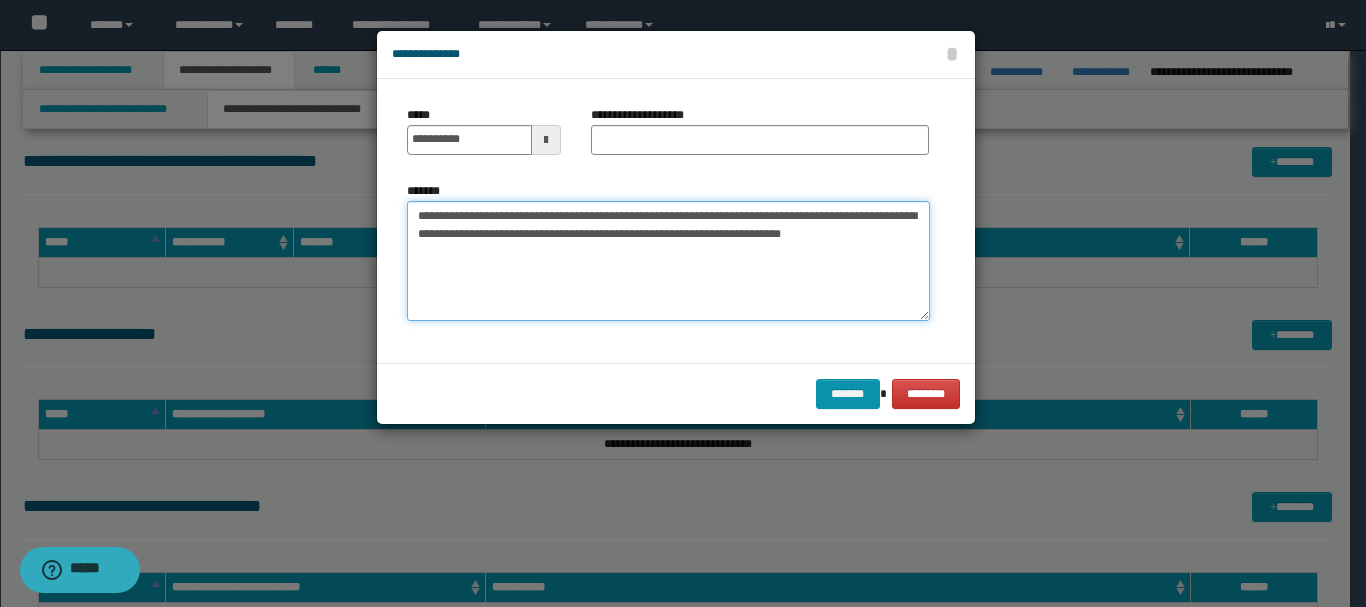 click on "**********" at bounding box center (668, 261) 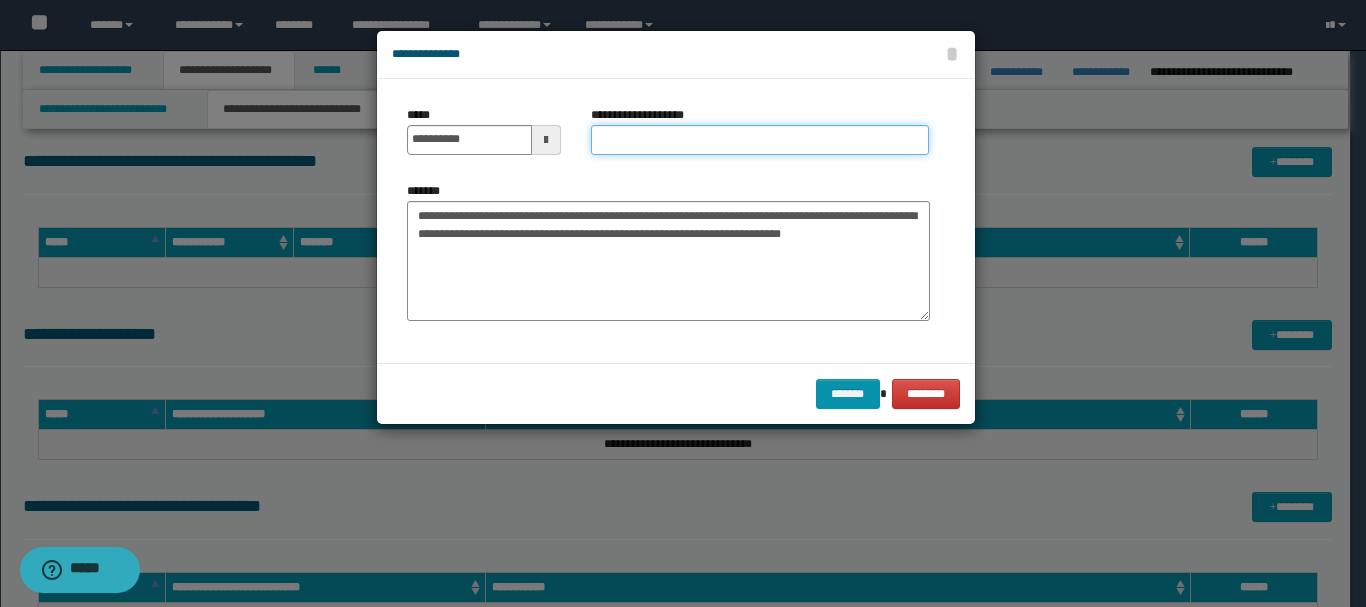 click on "**********" at bounding box center [760, 140] 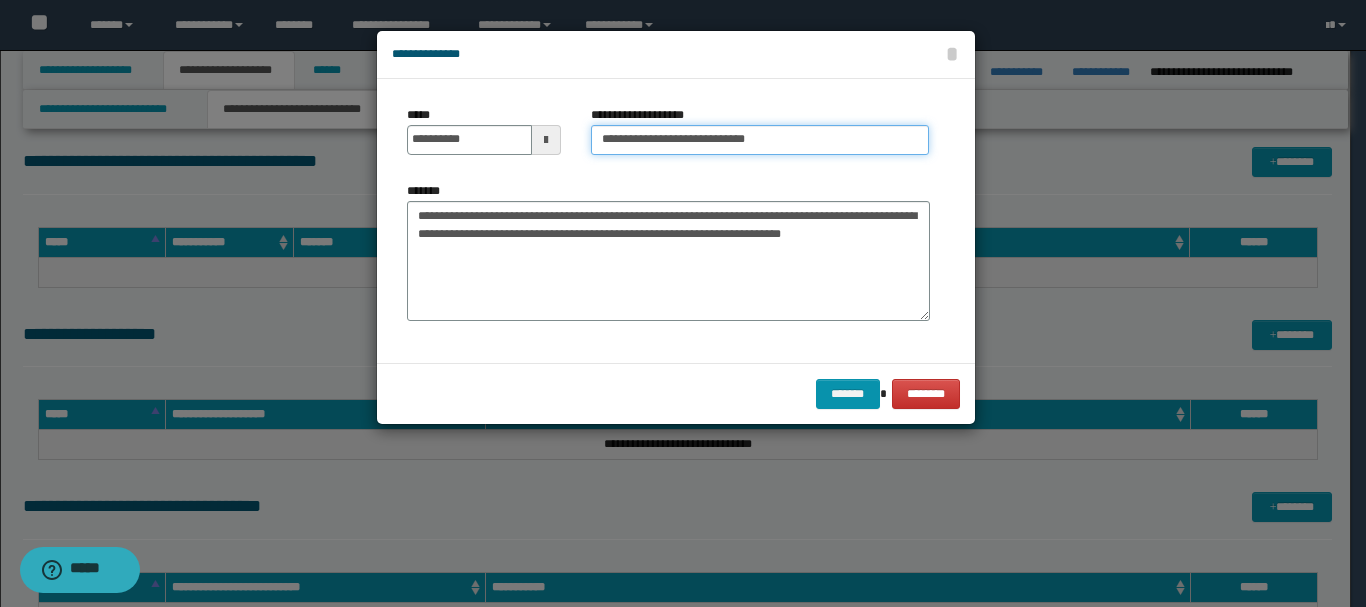 type on "**********" 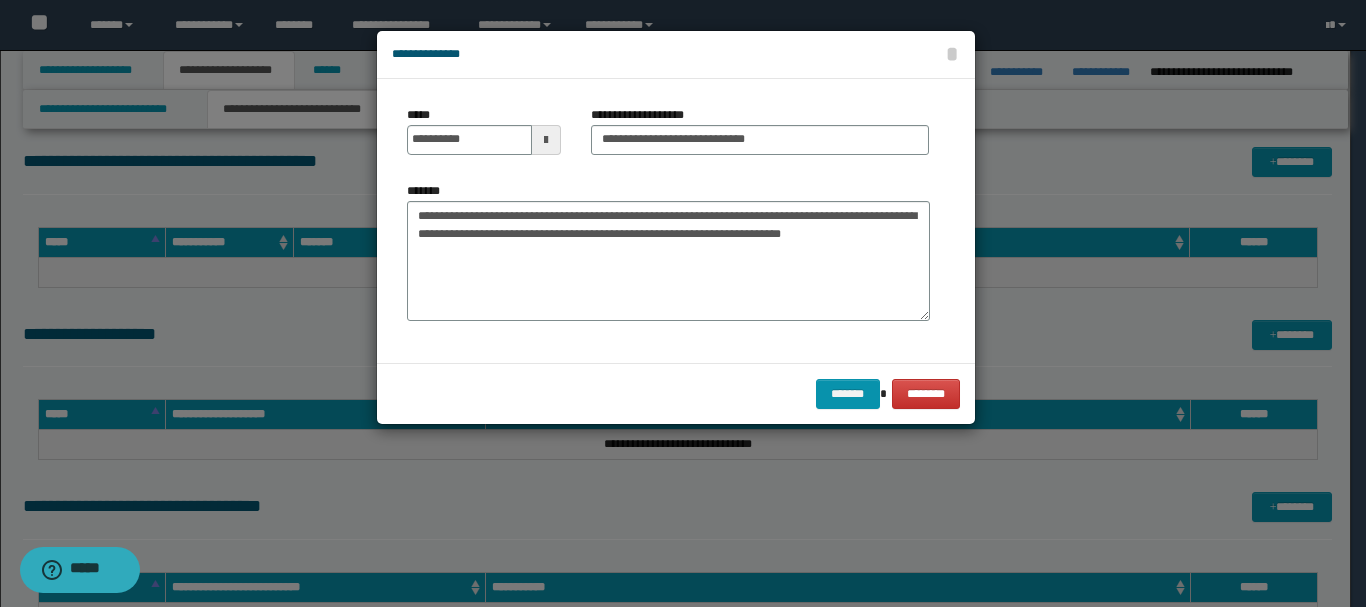 click on "*******
********" at bounding box center [676, 393] 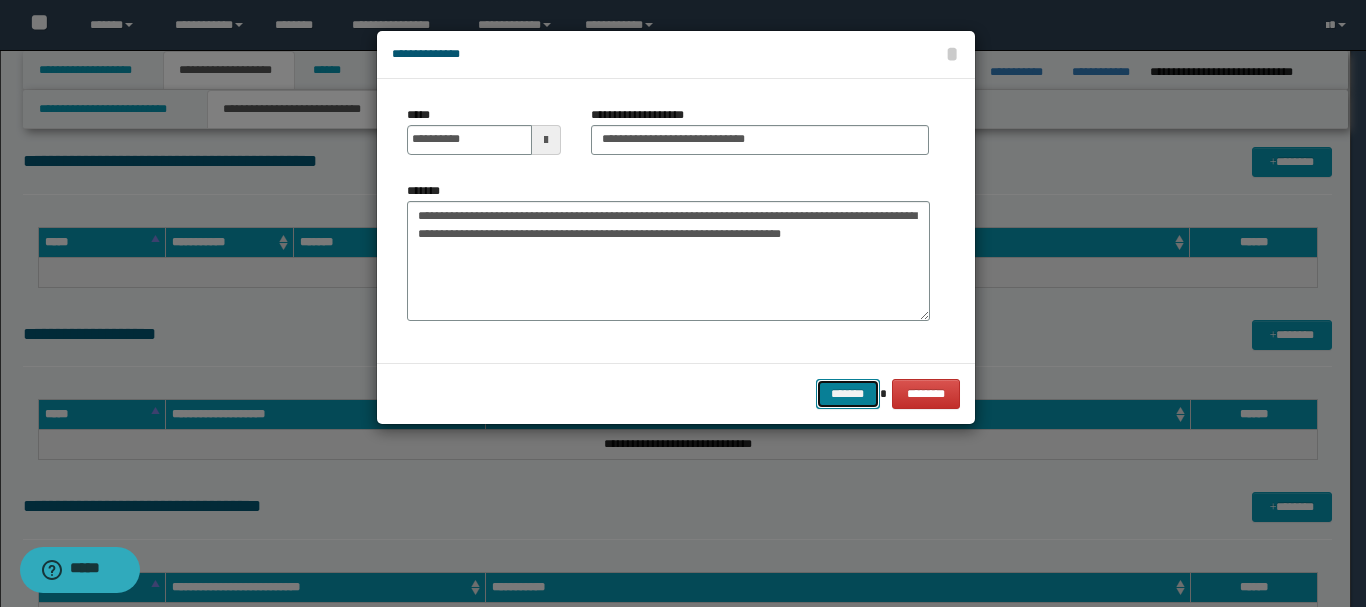 click on "*******" at bounding box center [848, 394] 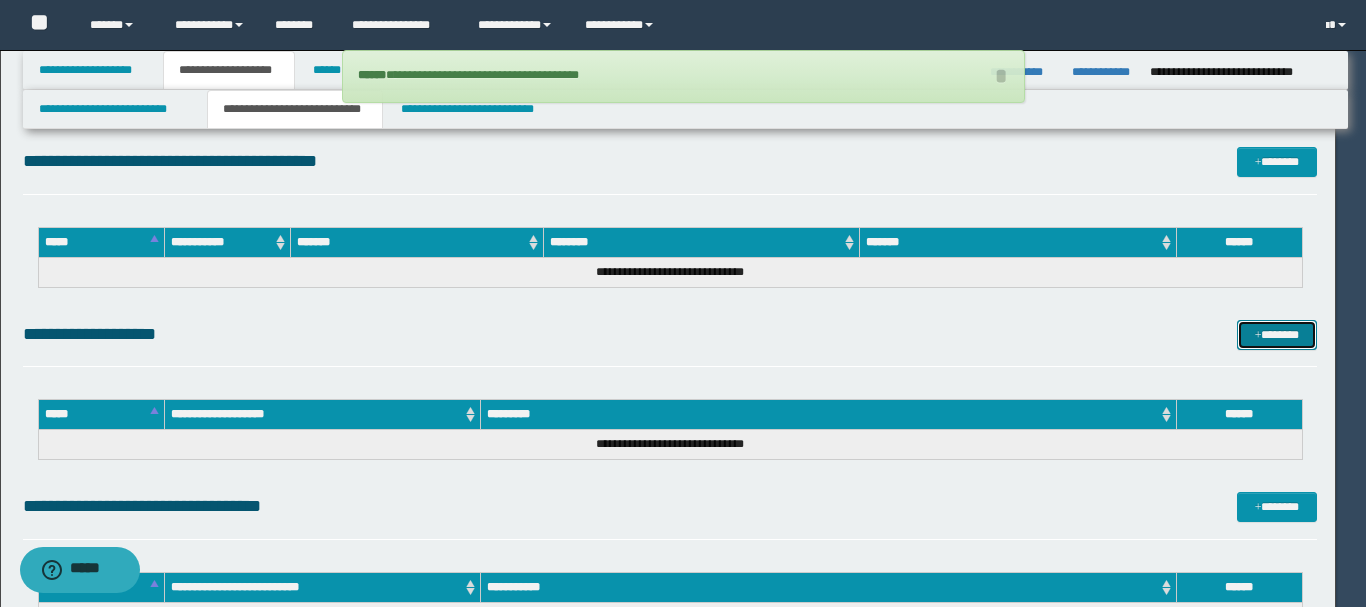 type 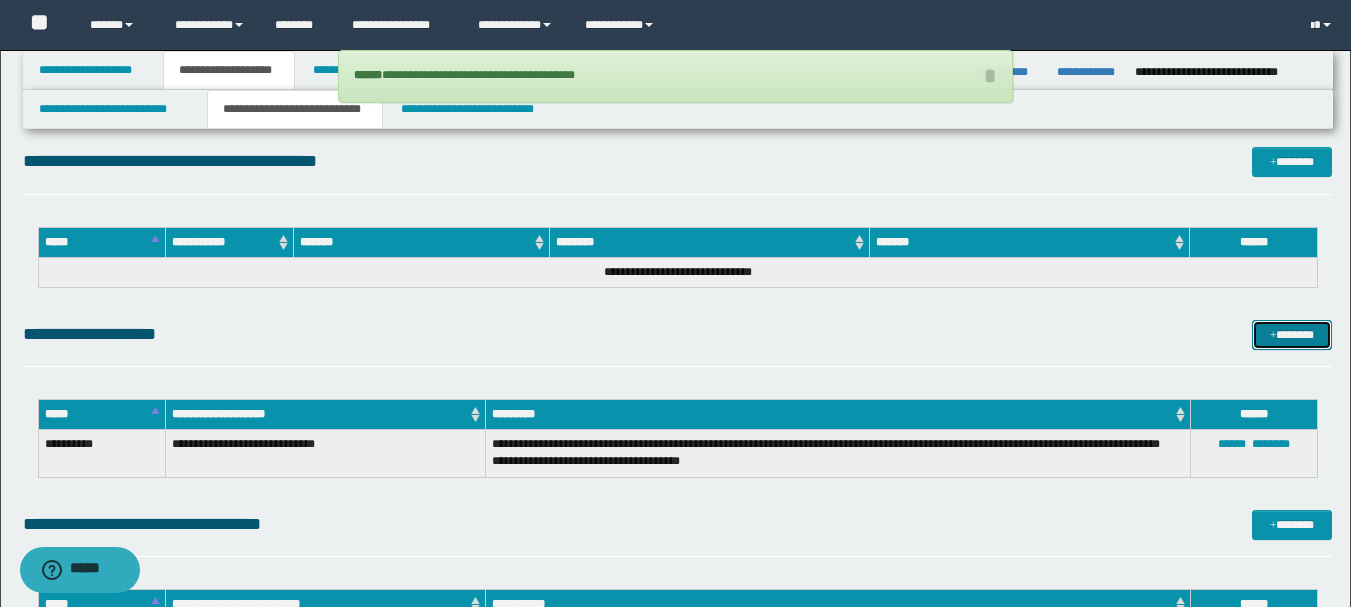 click on "*******" at bounding box center [1292, 335] 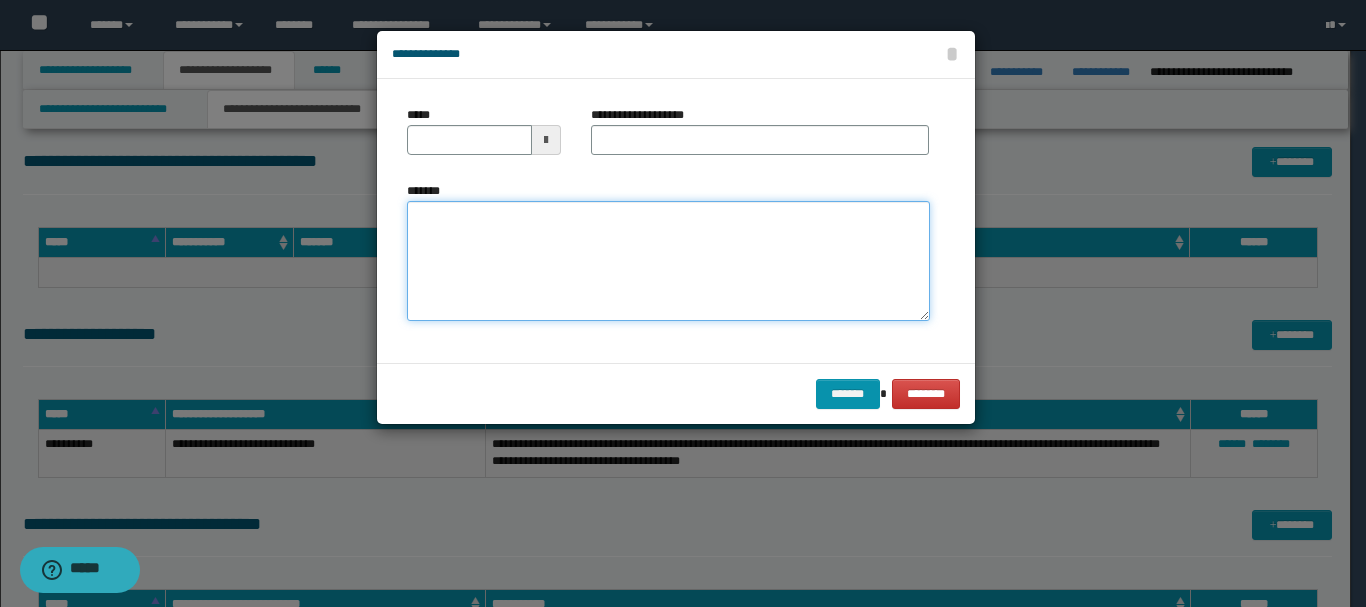 click on "*******" at bounding box center (668, 261) 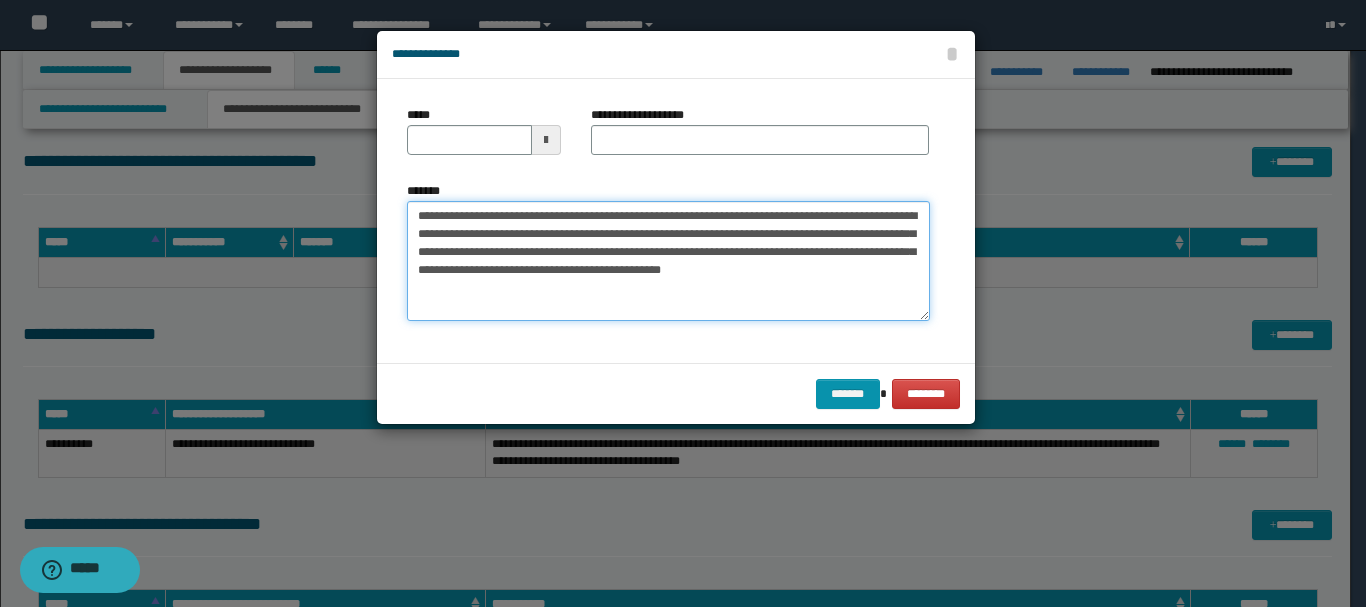 drag, startPoint x: 457, startPoint y: 216, endPoint x: 512, endPoint y: 217, distance: 55.00909 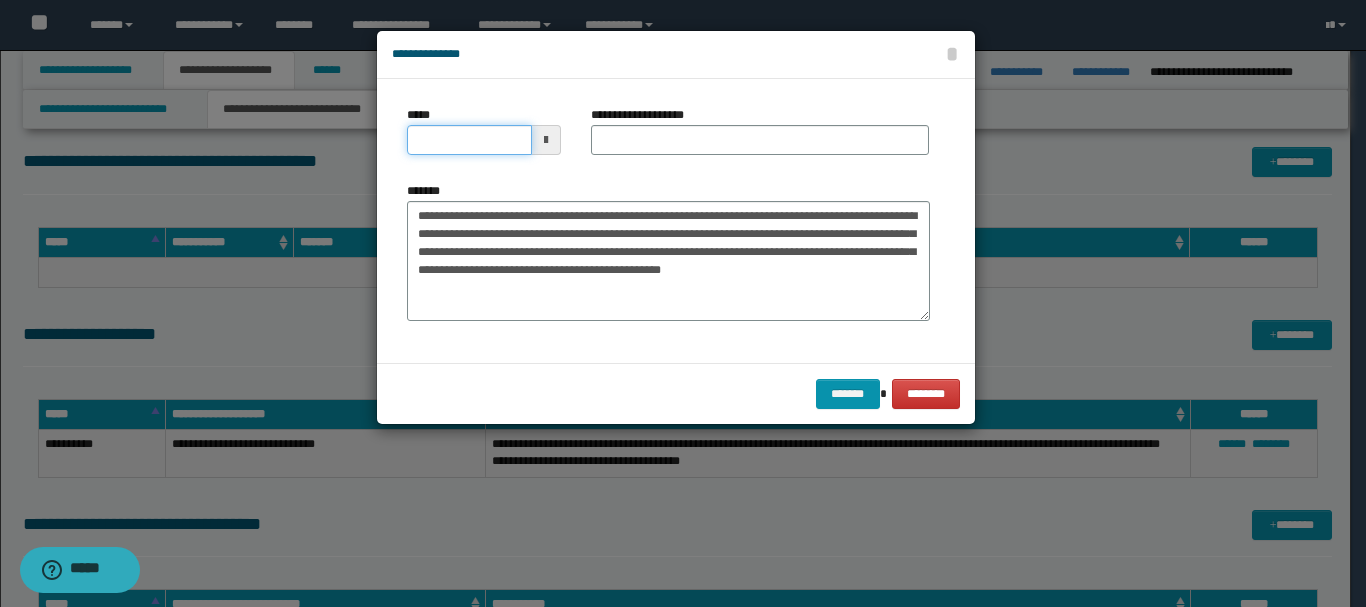click on "*****" at bounding box center [469, 140] 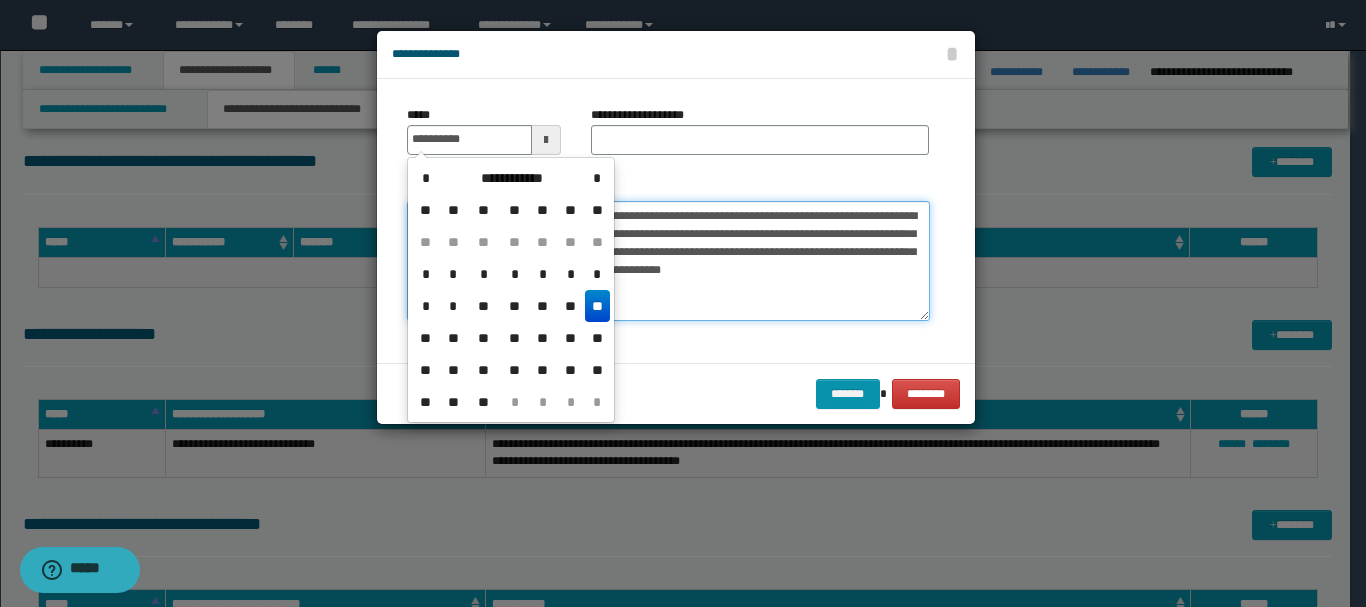type on "**********" 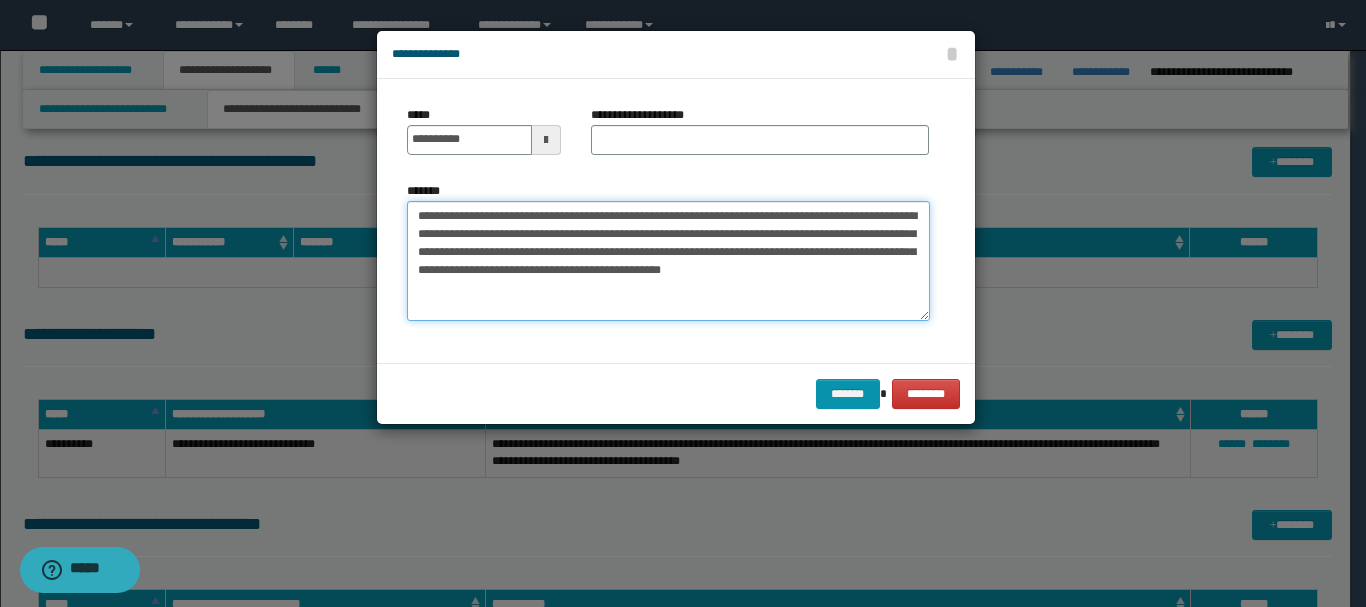 drag, startPoint x: 519, startPoint y: 217, endPoint x: 795, endPoint y: 216, distance: 276.0018 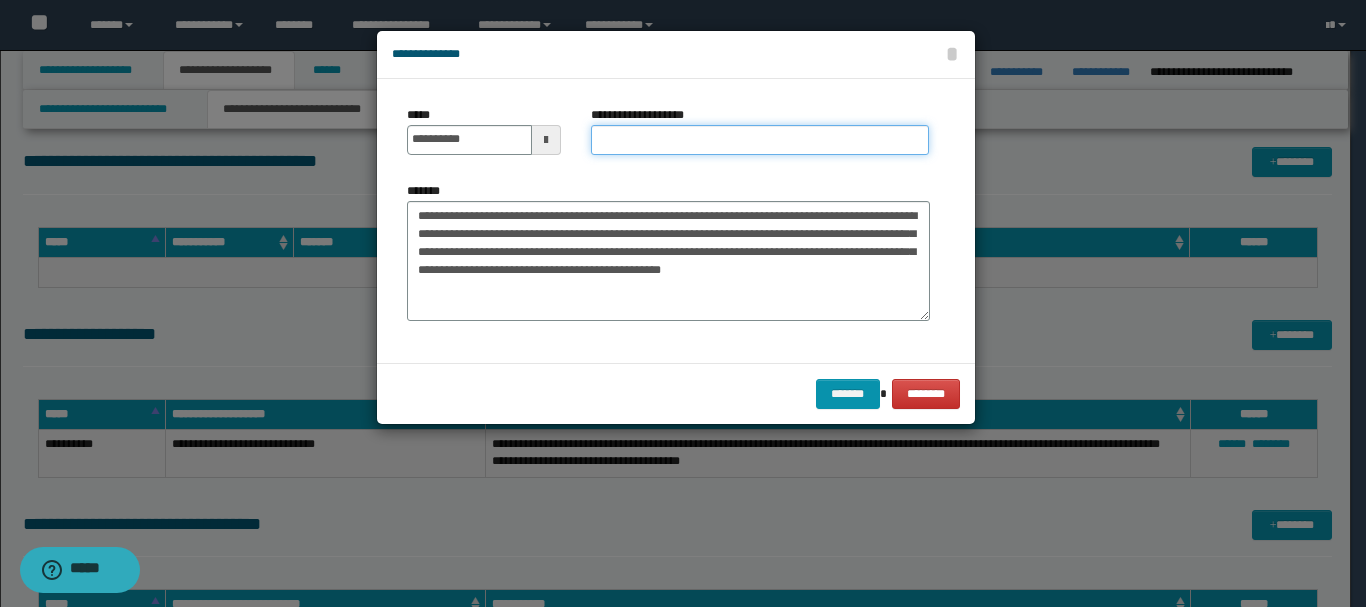 click on "**********" at bounding box center [760, 140] 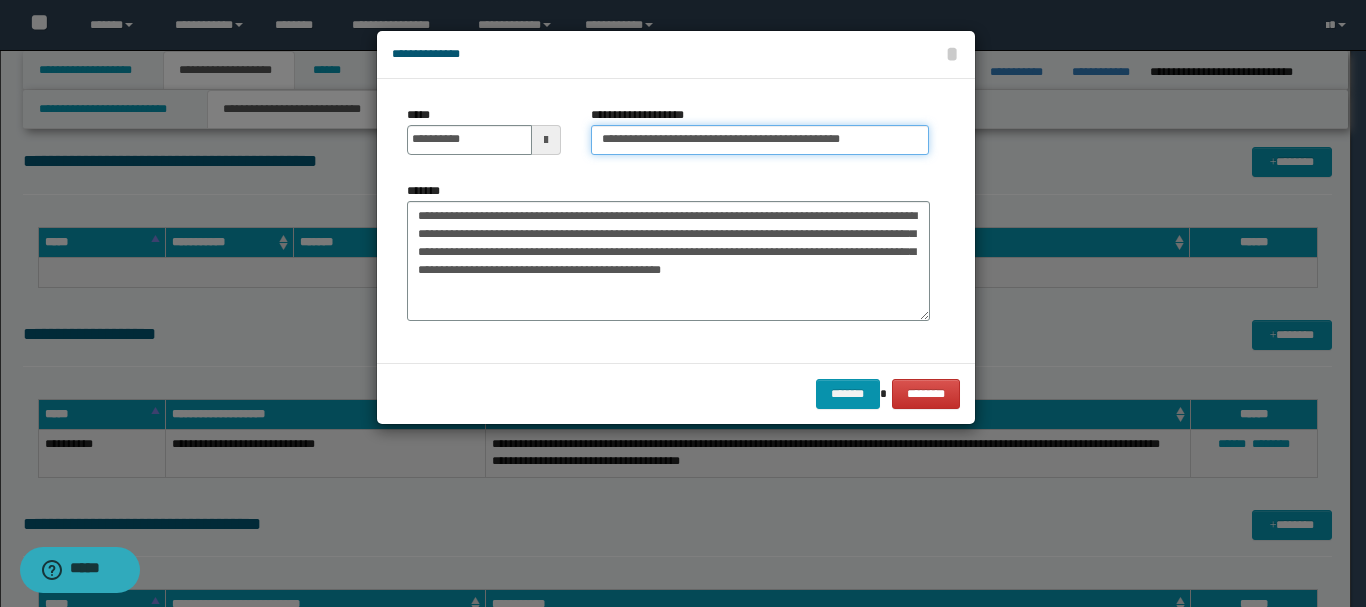 type on "**********" 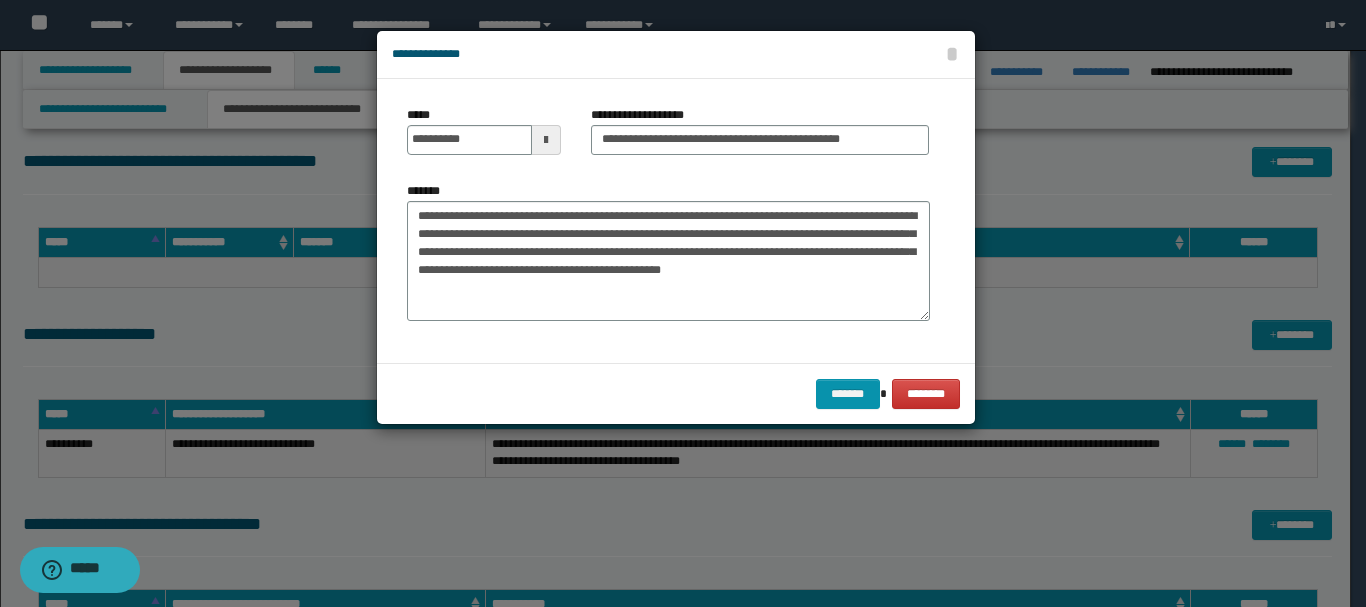 click on "*******
********" at bounding box center (676, 393) 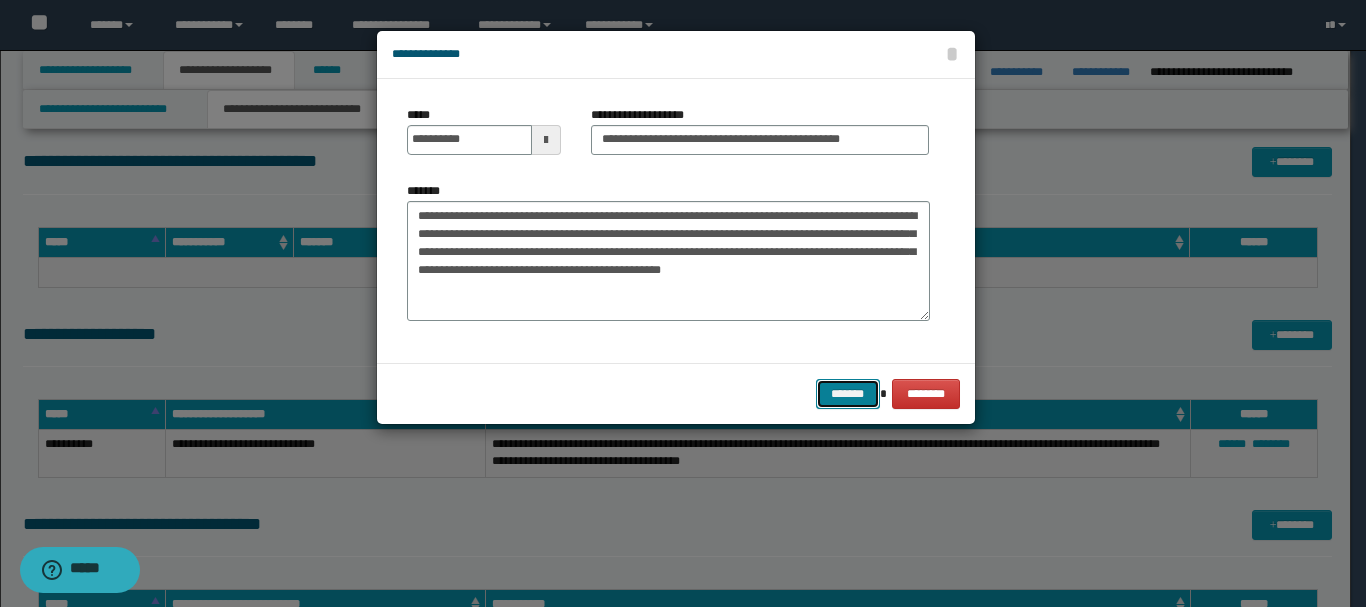 click on "*******" at bounding box center (848, 394) 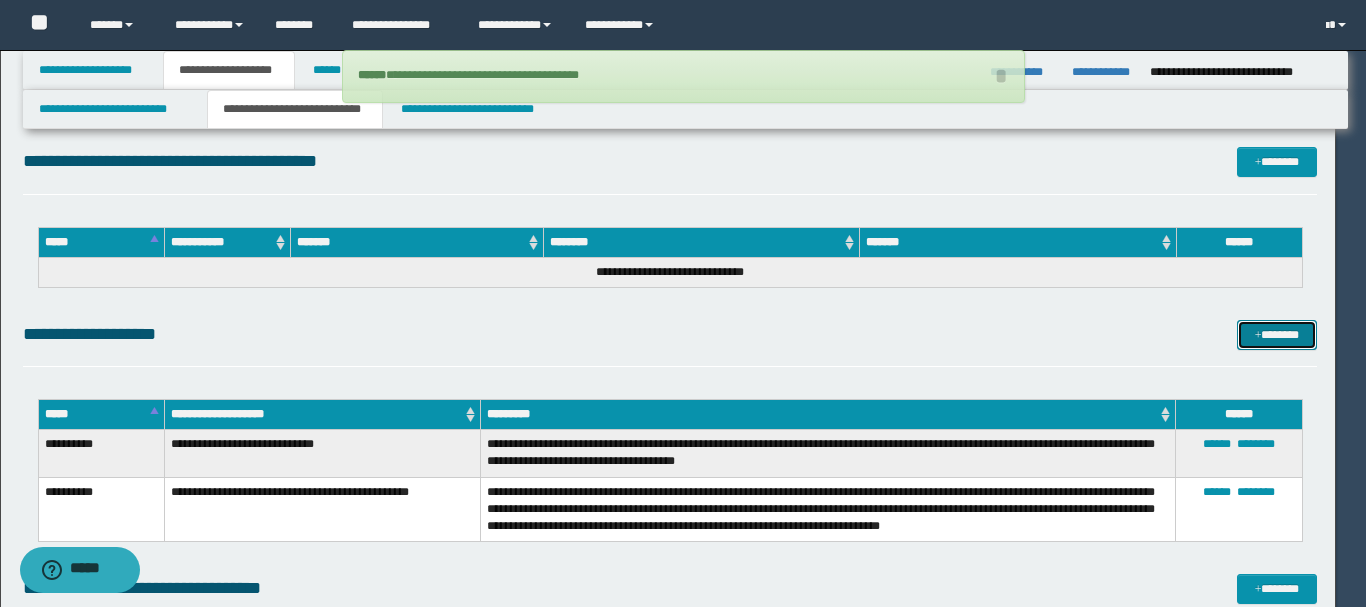 type 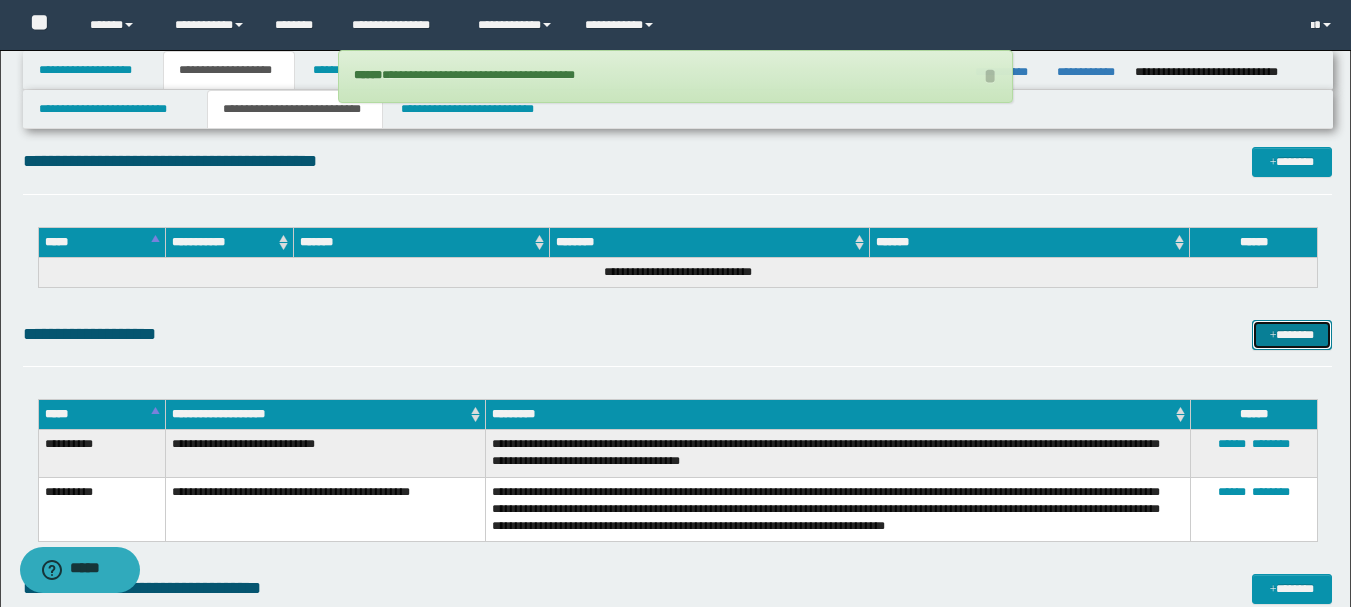 click on "*******" at bounding box center (1292, 335) 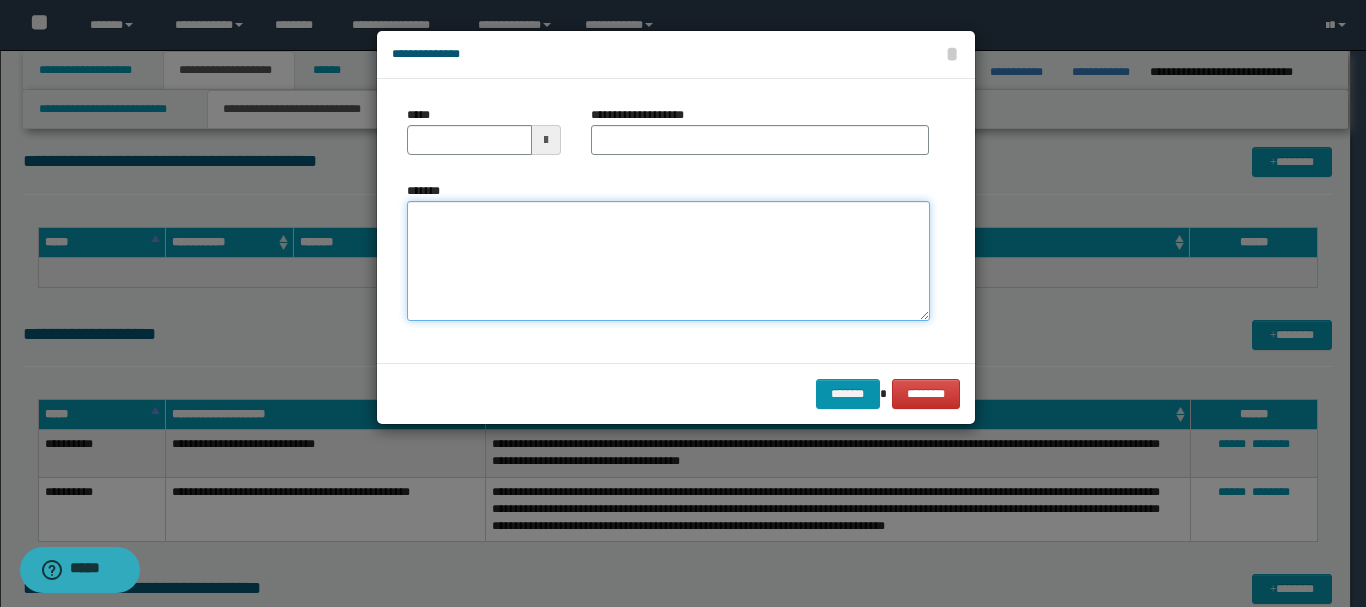 click on "*******" at bounding box center [668, 261] 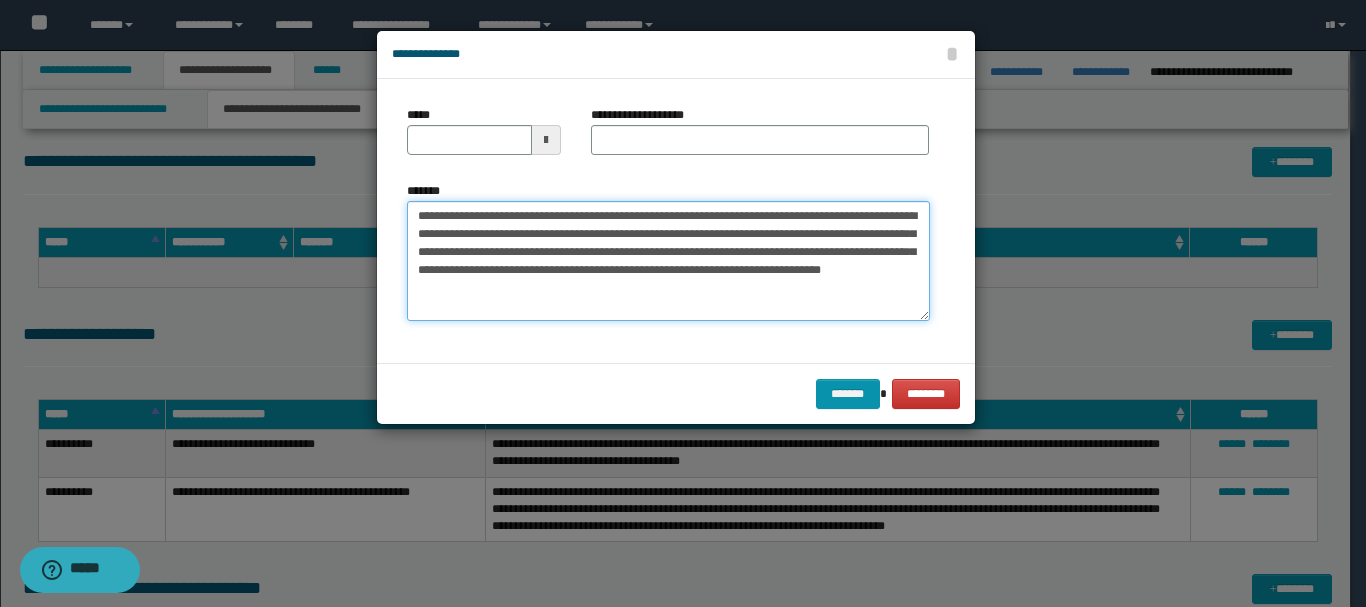 drag, startPoint x: 453, startPoint y: 214, endPoint x: 522, endPoint y: 211, distance: 69.065186 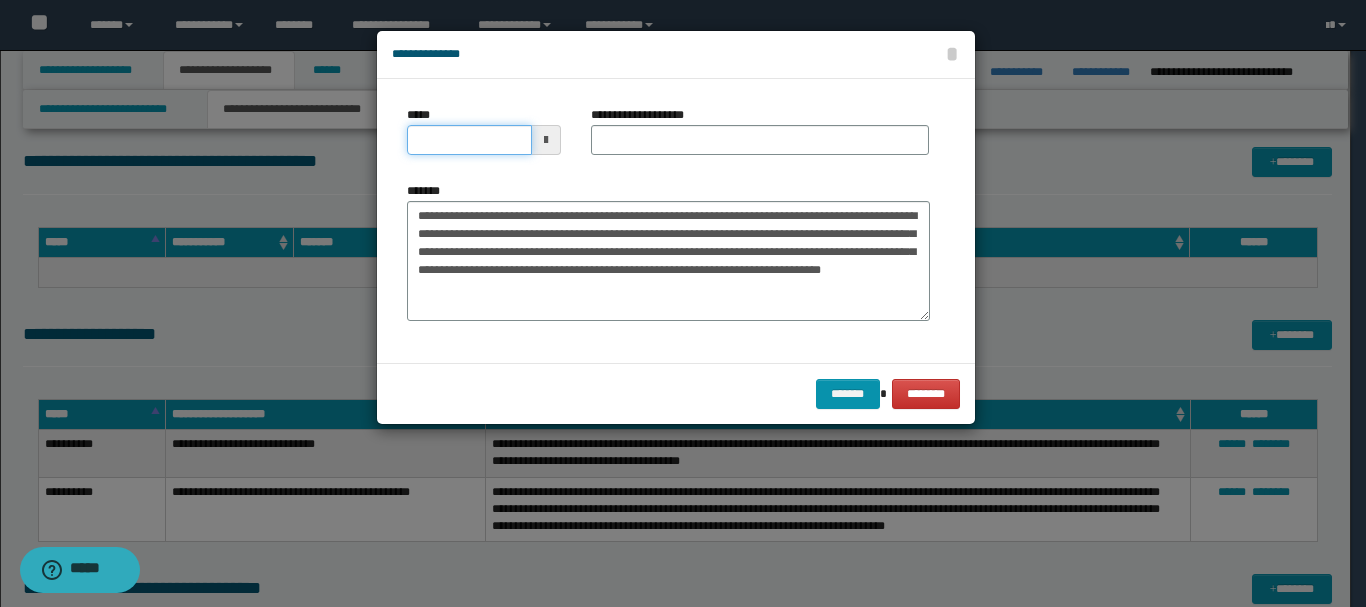 click on "*****" at bounding box center [469, 140] 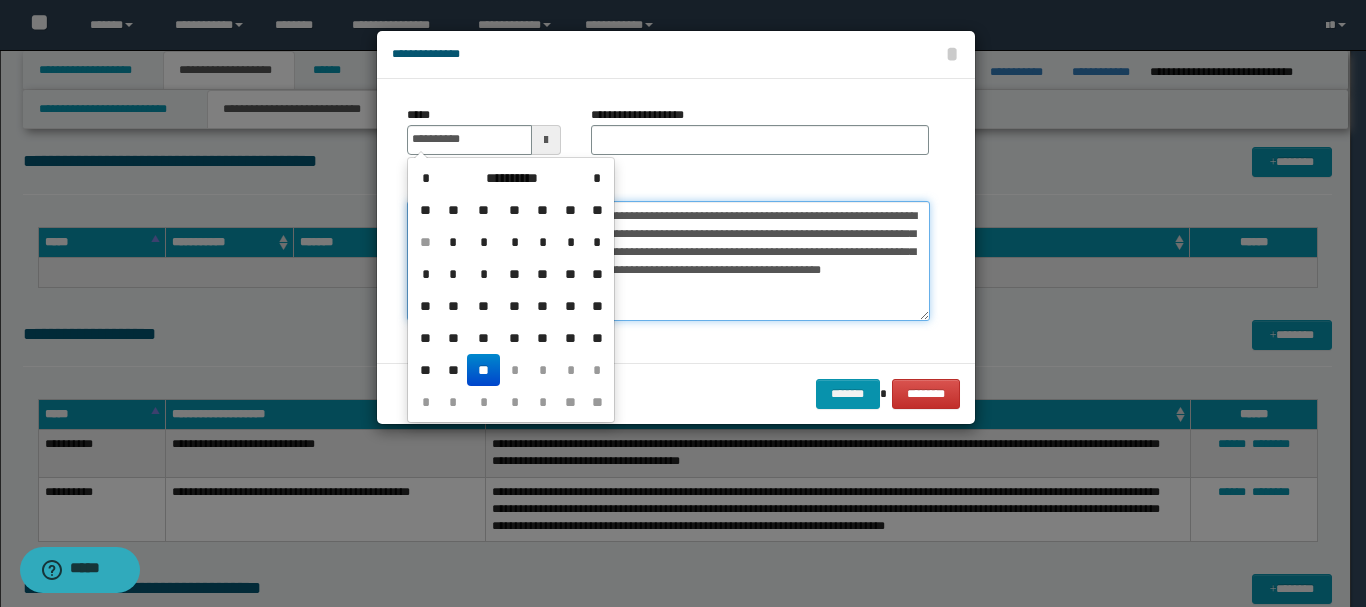 type on "**********" 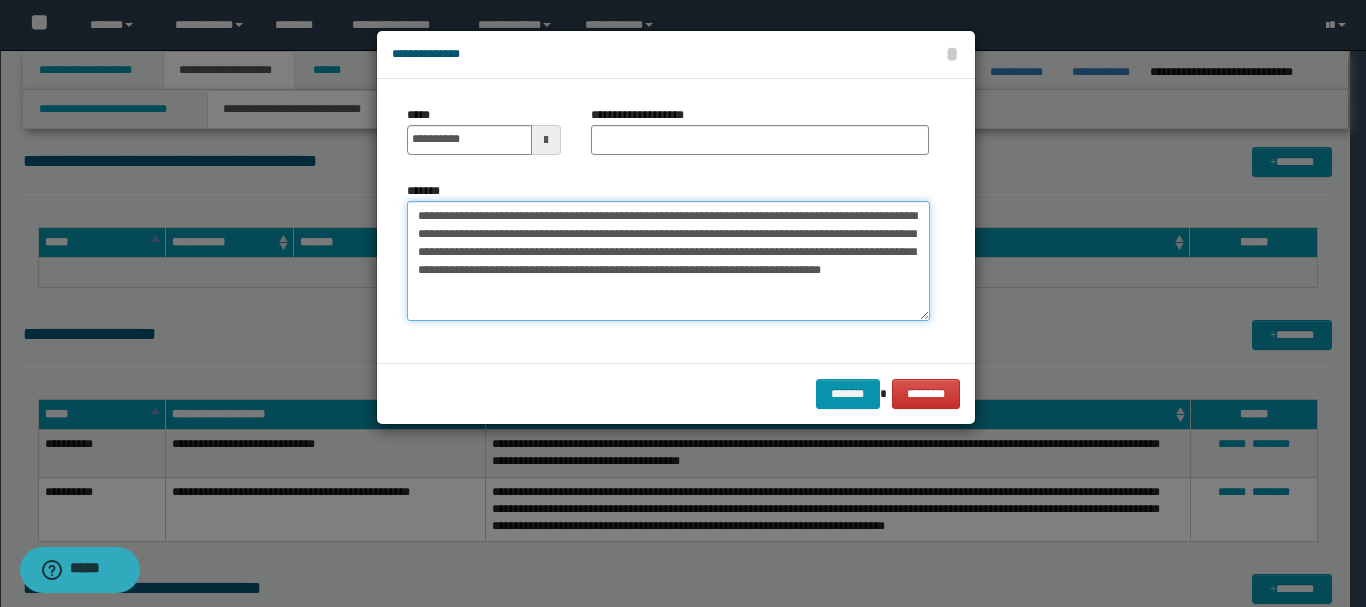 drag, startPoint x: 520, startPoint y: 218, endPoint x: 713, endPoint y: 215, distance: 193.02332 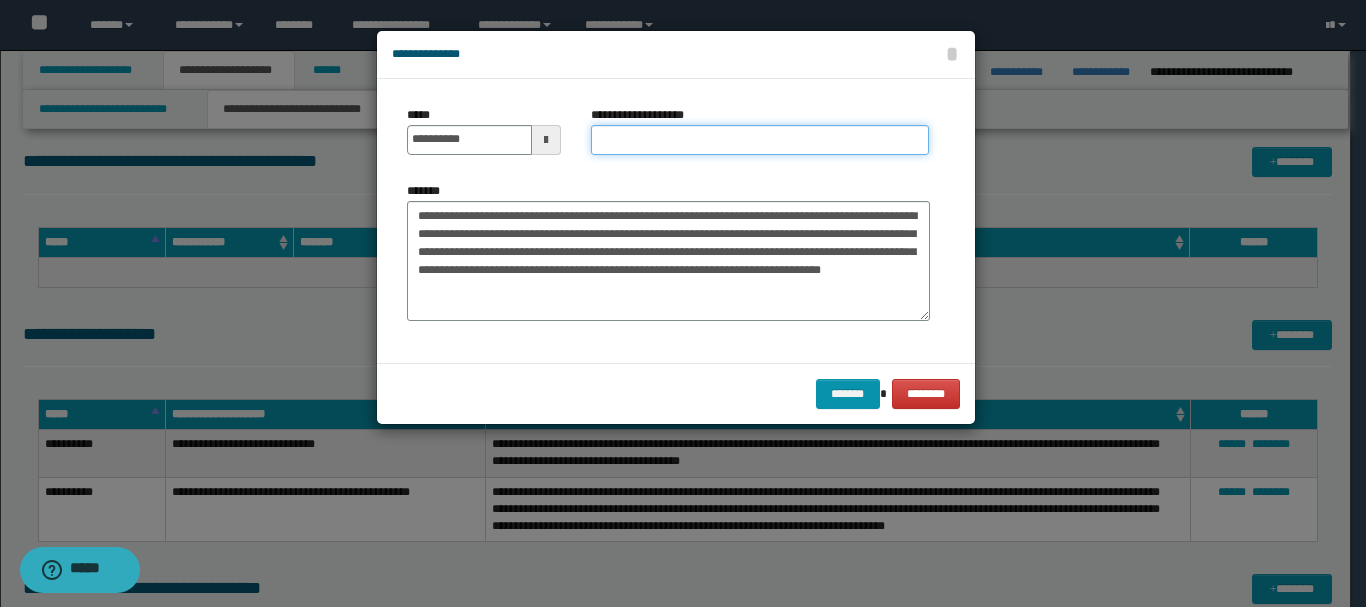 click on "**********" at bounding box center [760, 140] 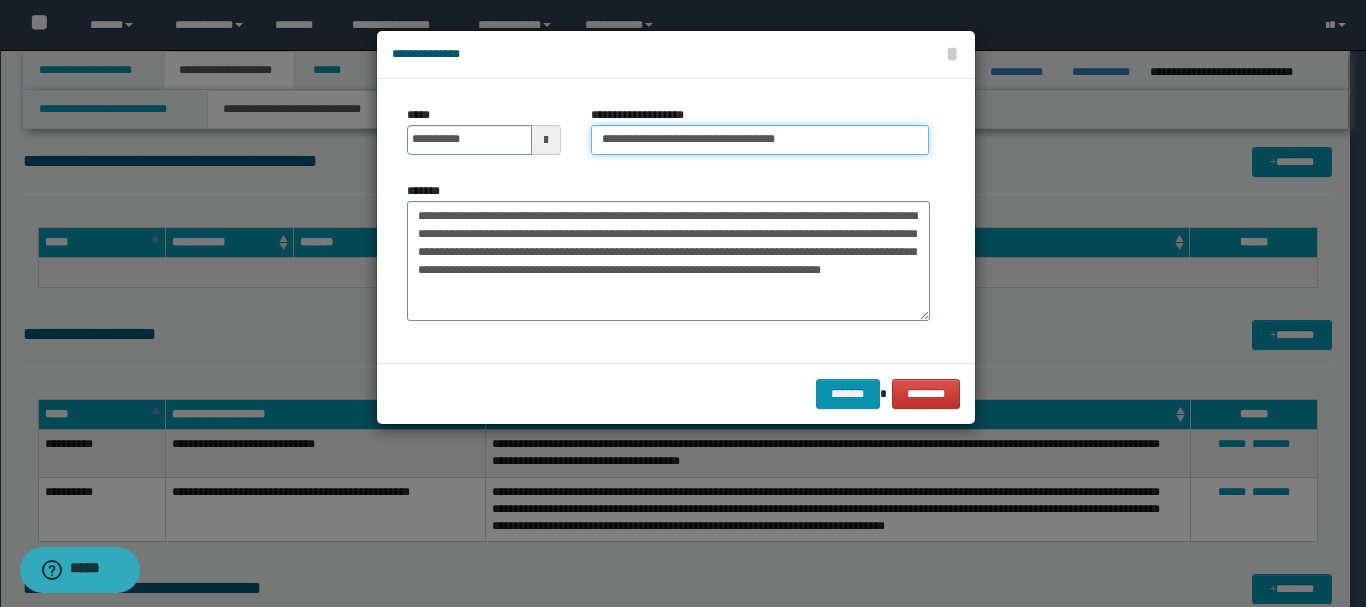type on "**********" 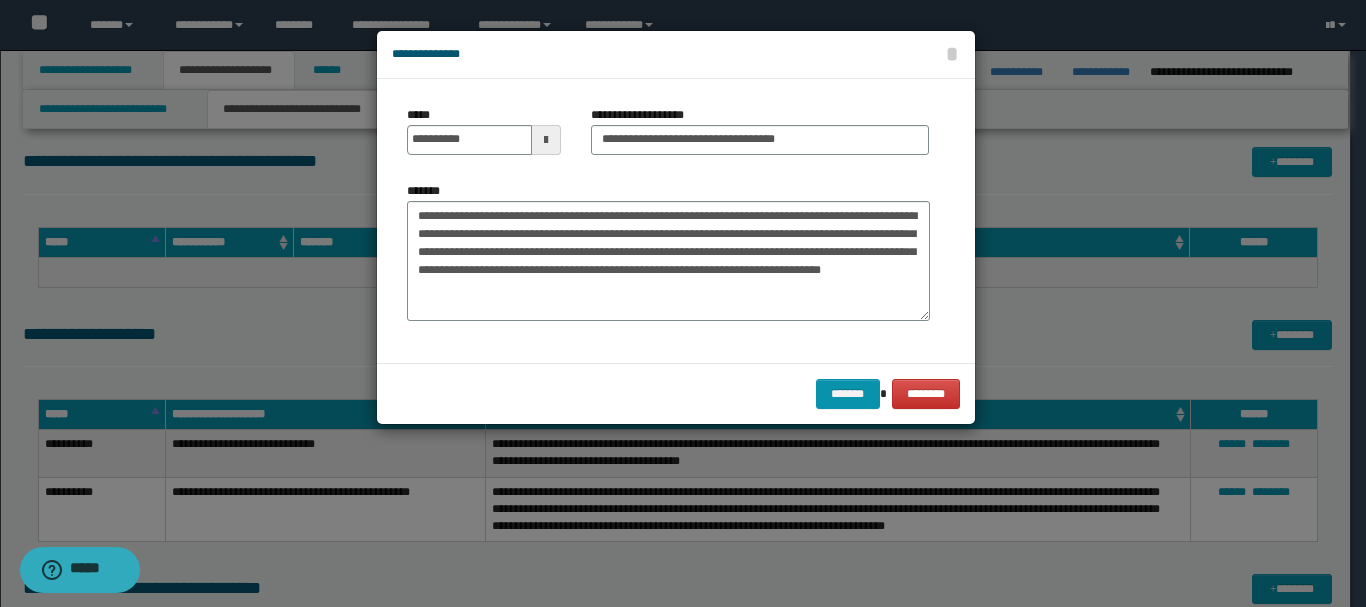 click on "*******
********" at bounding box center [676, 393] 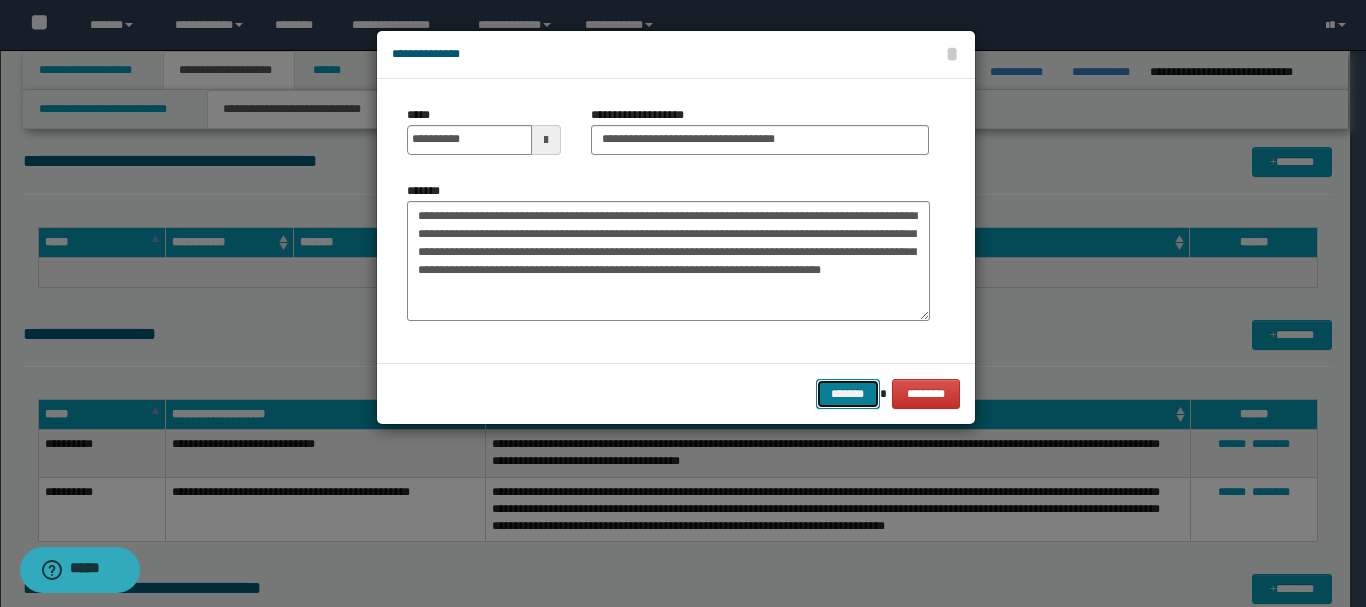 click on "*******" at bounding box center (848, 394) 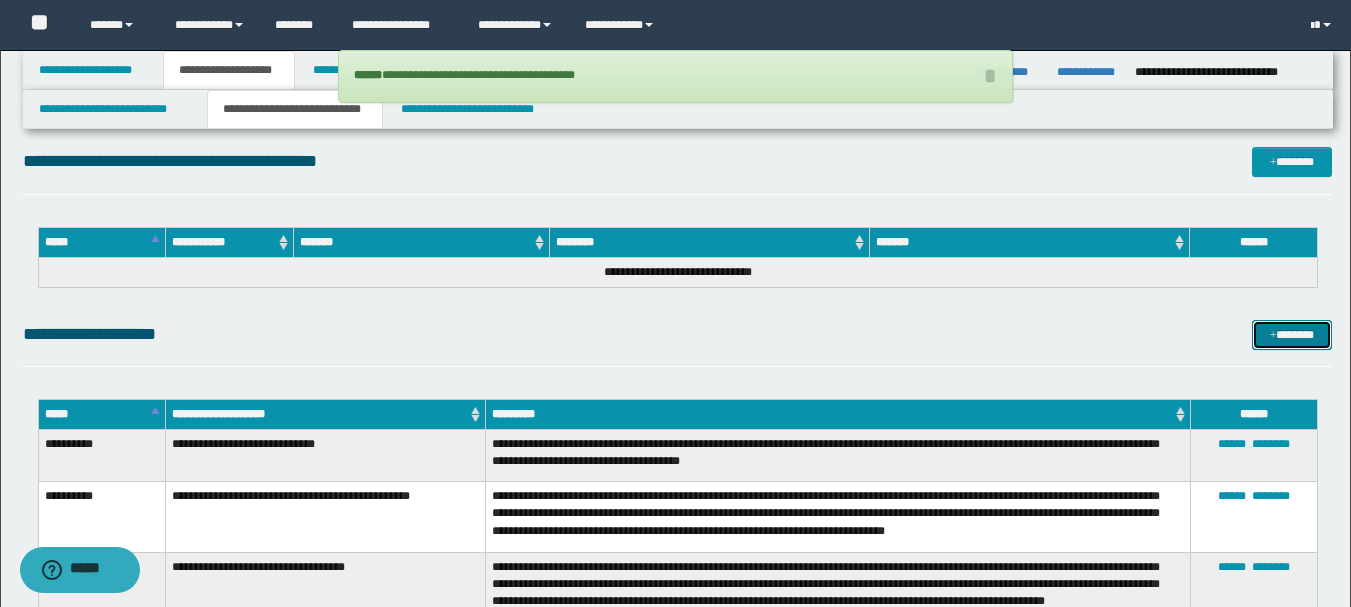 scroll, scrollTop: 1200, scrollLeft: 0, axis: vertical 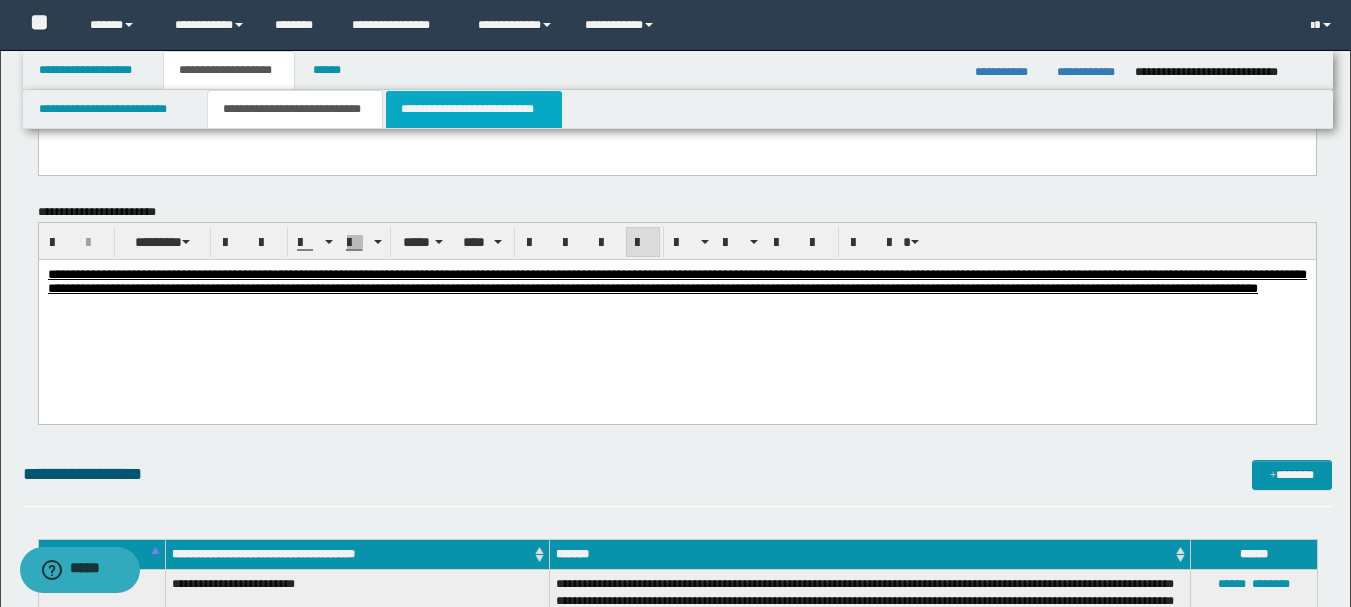 click on "**********" at bounding box center [474, 109] 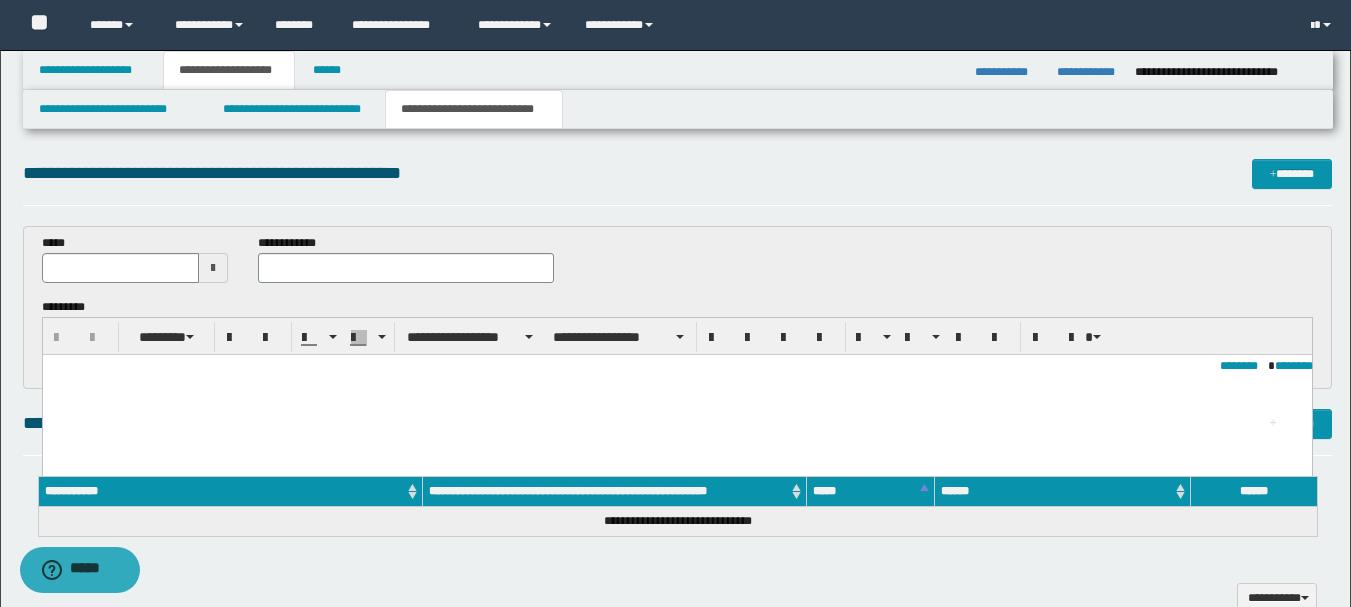 scroll, scrollTop: 0, scrollLeft: 0, axis: both 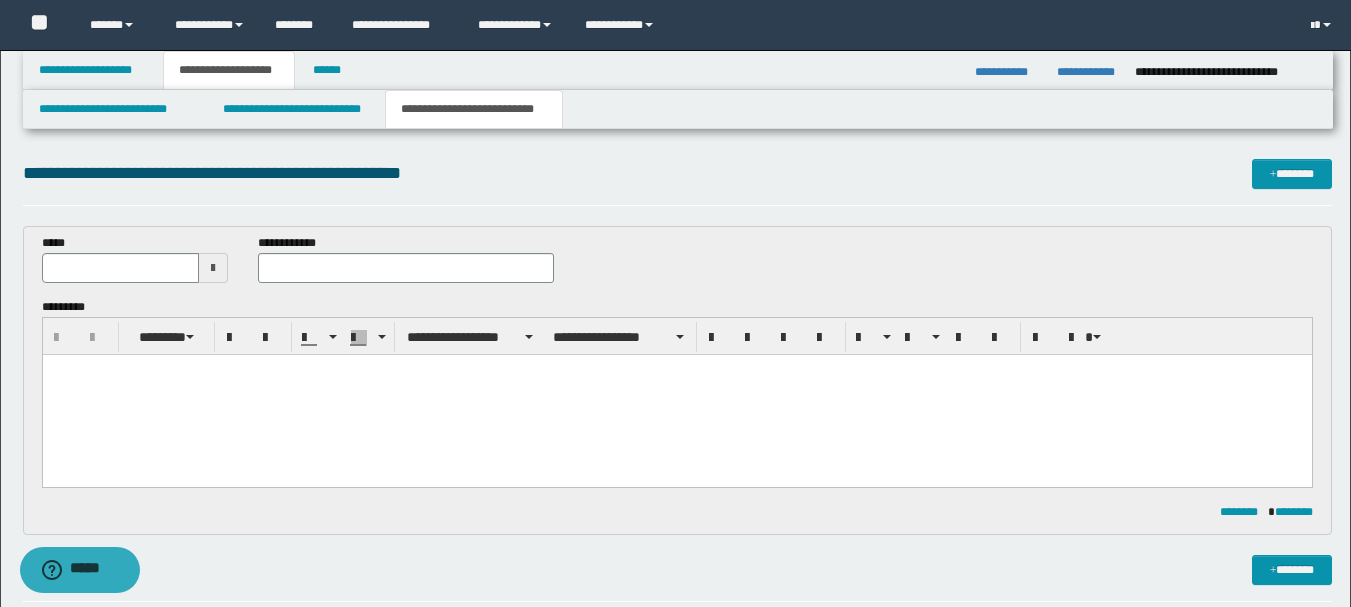 click at bounding box center [676, 395] 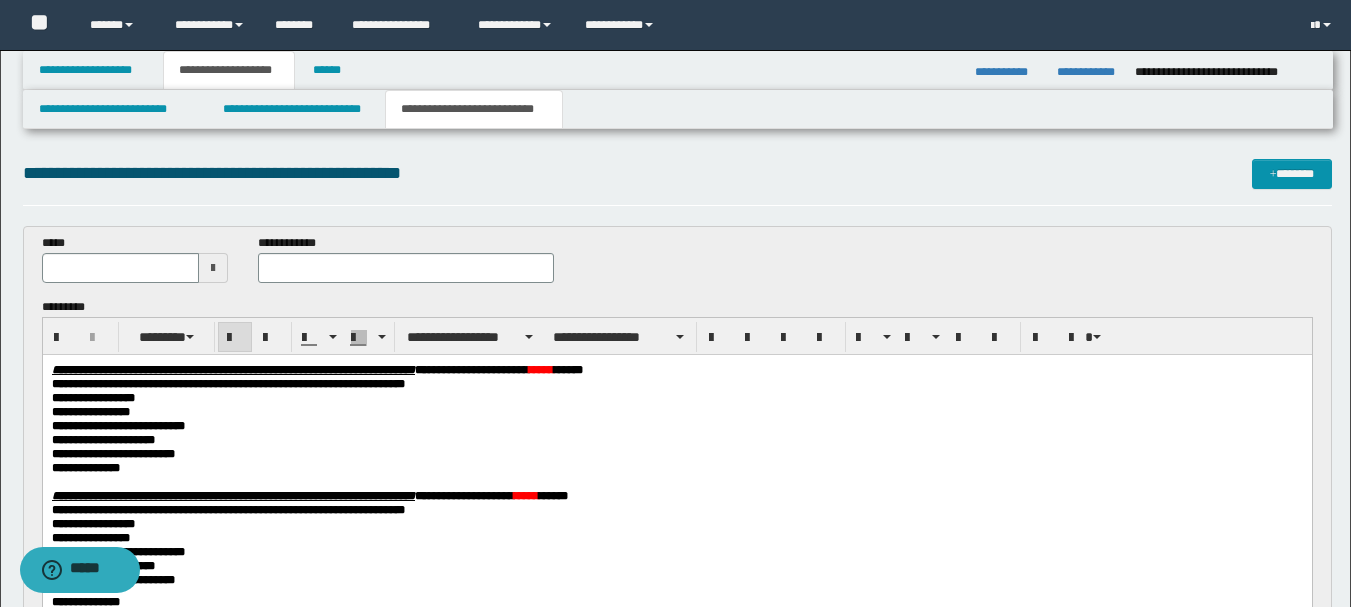 scroll, scrollTop: 200, scrollLeft: 0, axis: vertical 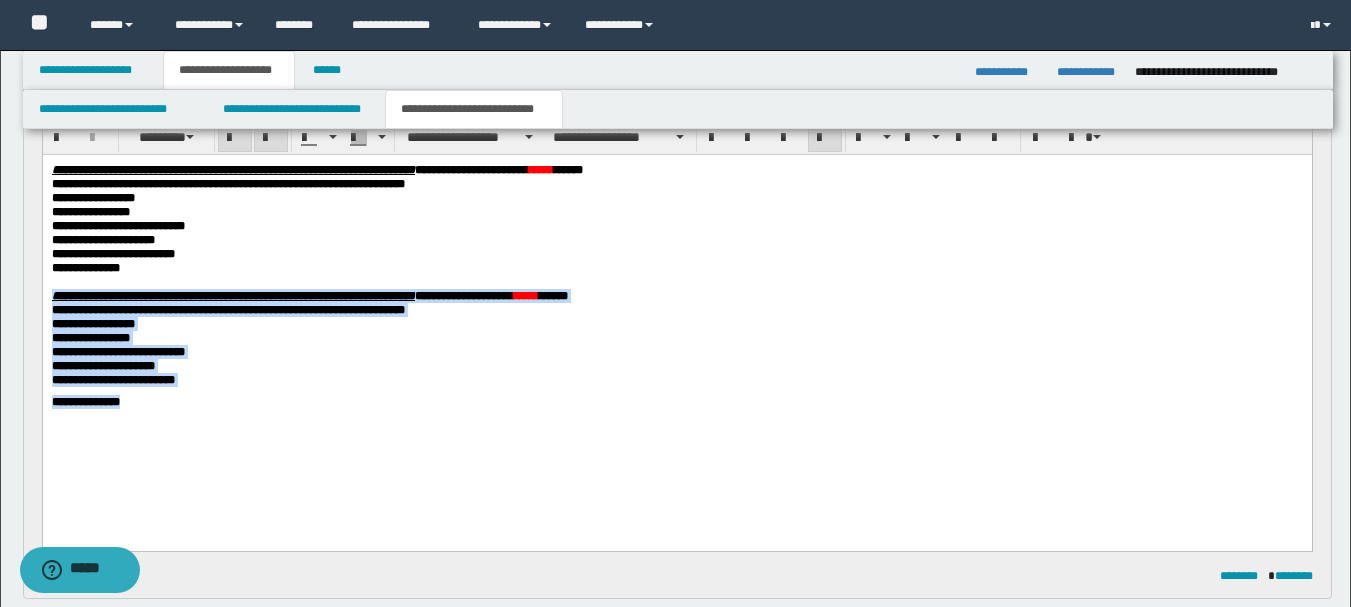drag, startPoint x: 142, startPoint y: 440, endPoint x: 43, endPoint y: 316, distance: 158.67262 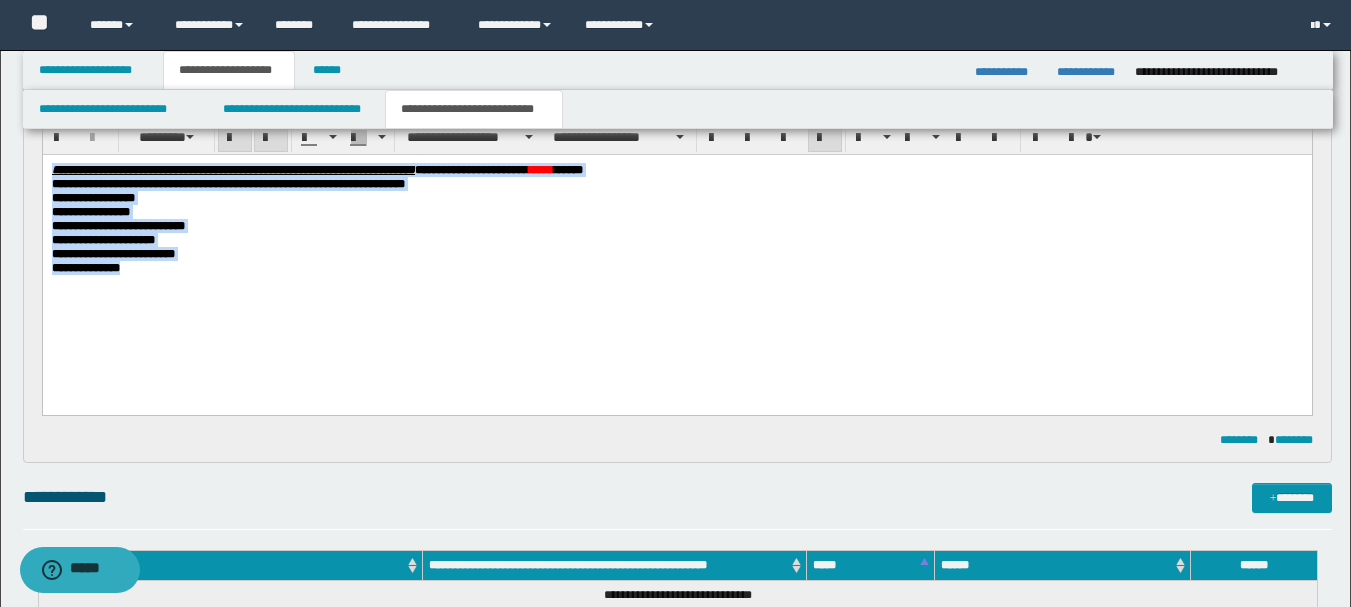 drag, startPoint x: 139, startPoint y: 289, endPoint x: 36, endPoint y: 159, distance: 165.85837 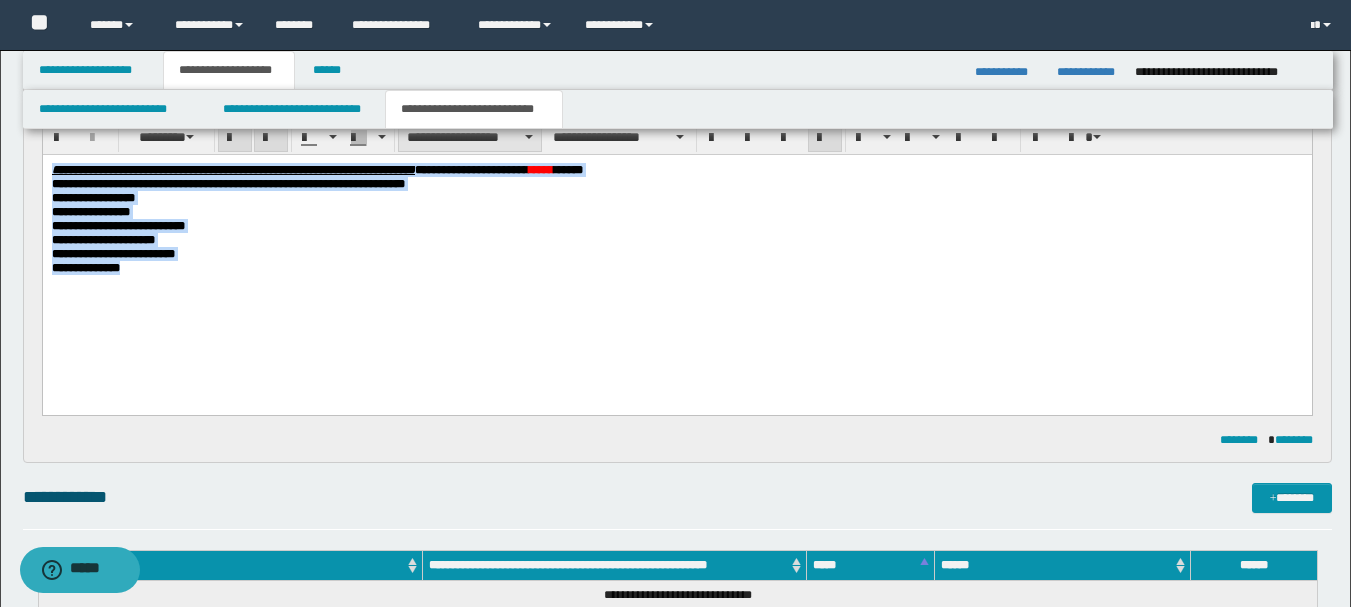click on "**********" at bounding box center [470, 137] 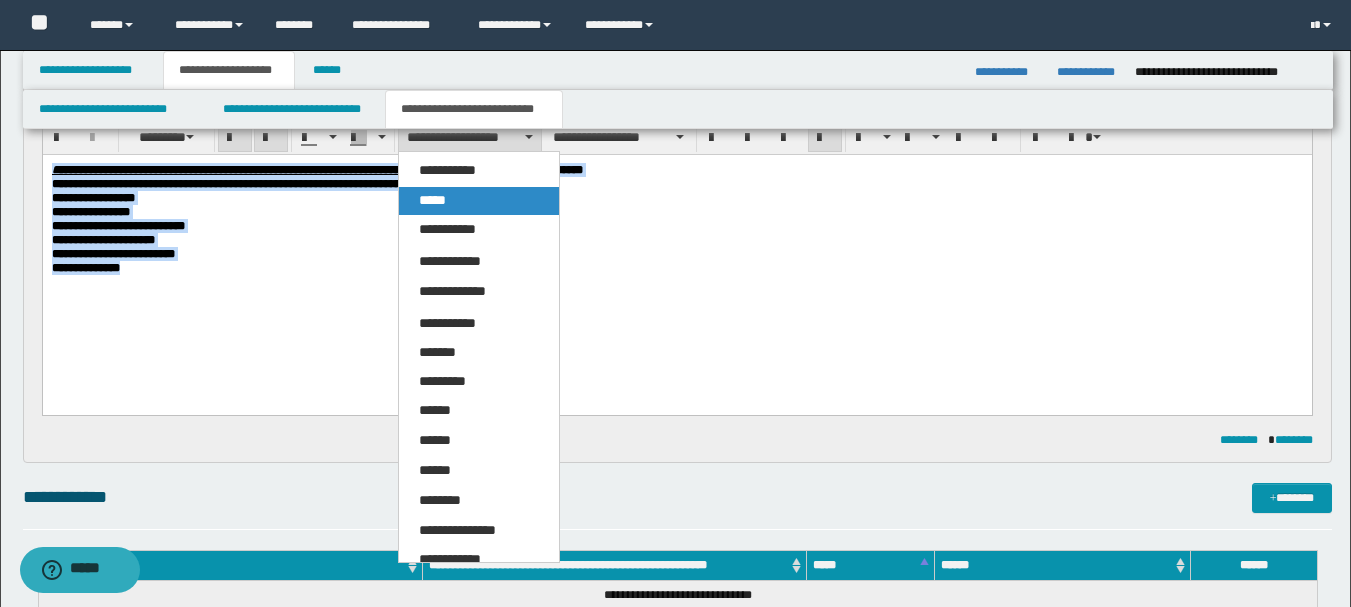 click on "*****" at bounding box center [479, 201] 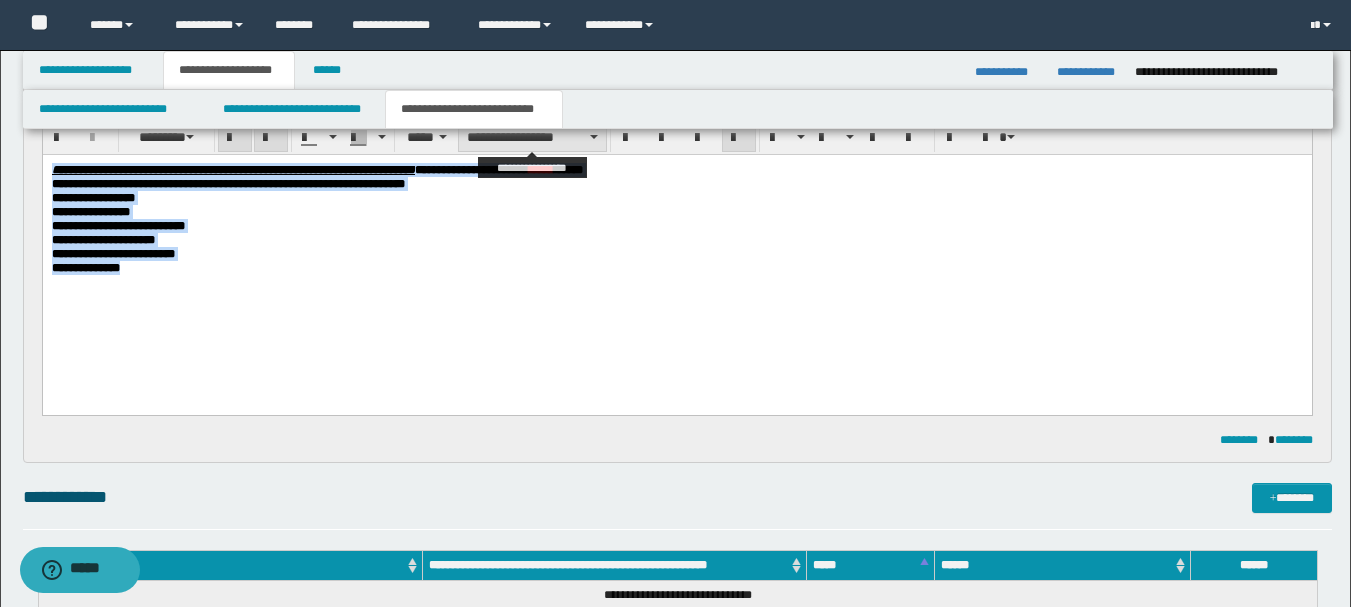 click on "**********" at bounding box center [532, 137] 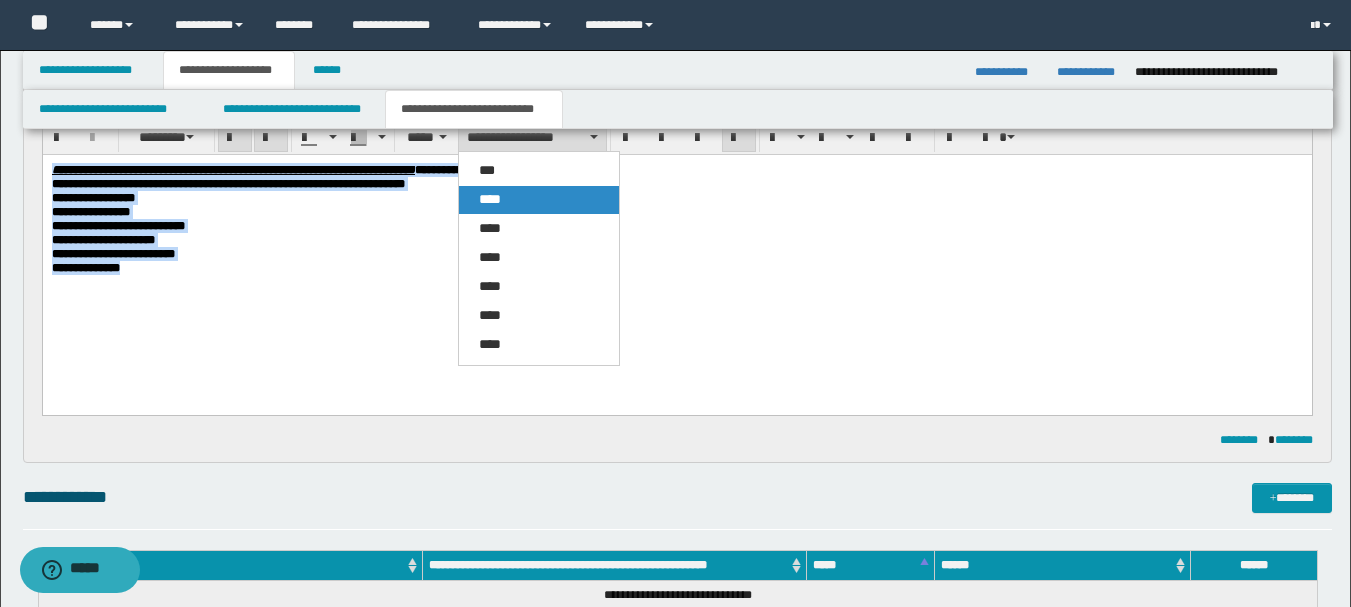 click on "****" at bounding box center [539, 200] 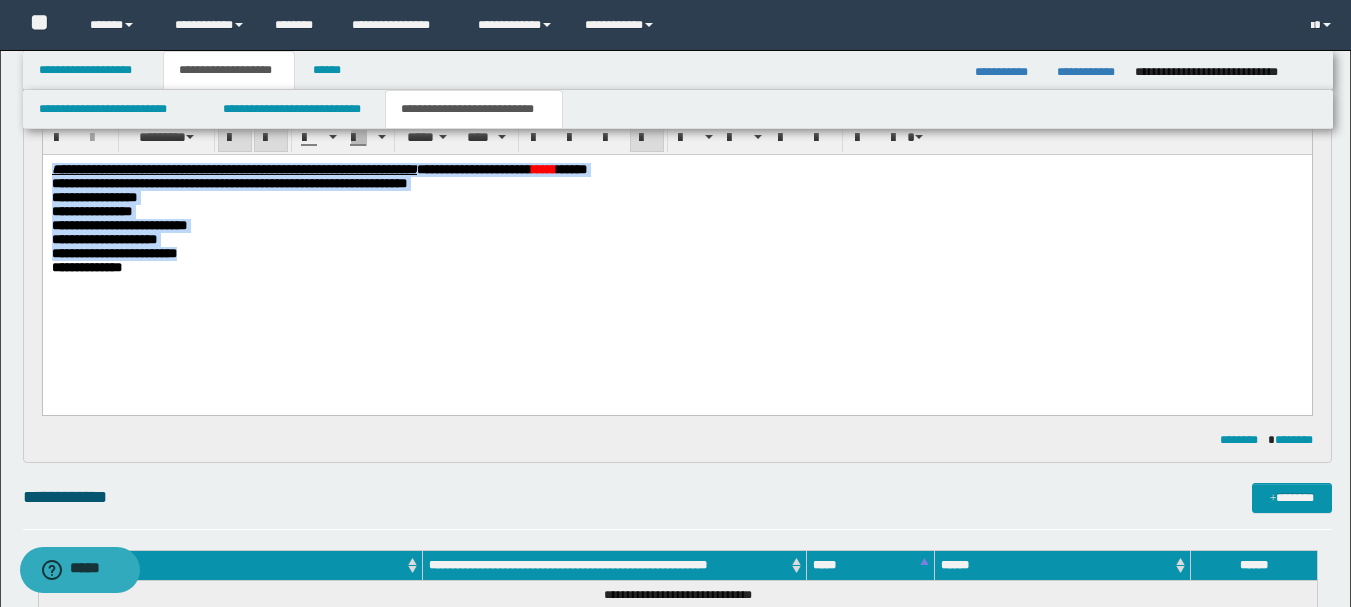 click at bounding box center [647, 138] 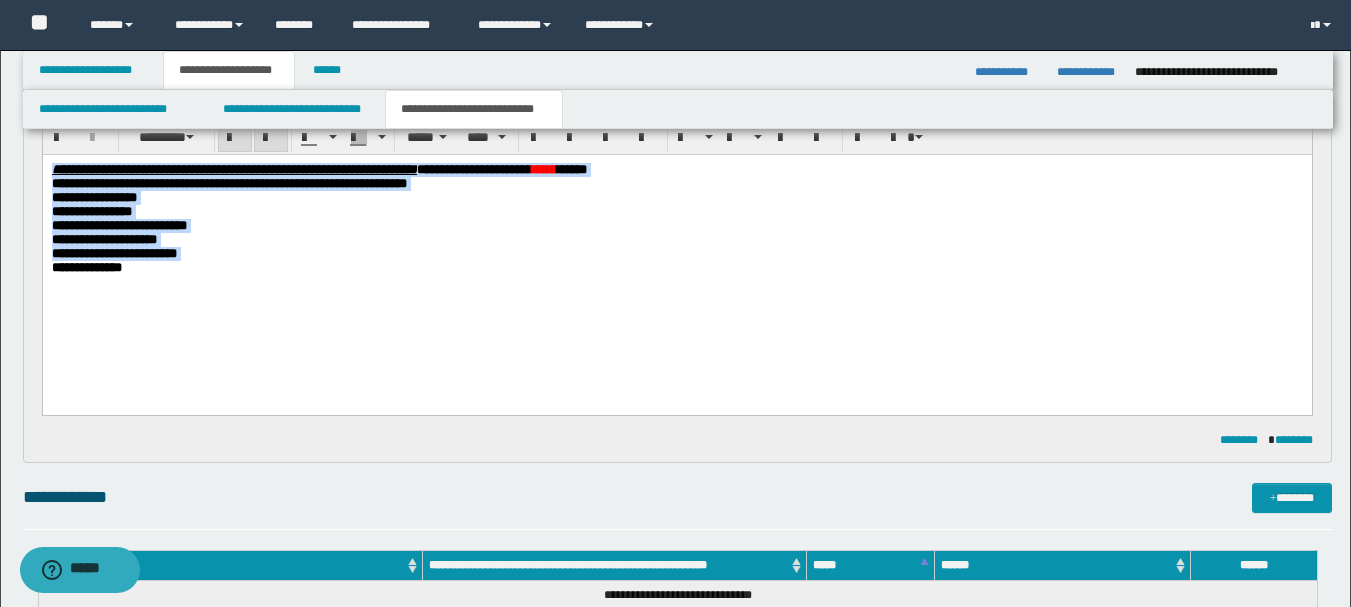 click on "**********" at bounding box center (676, 268) 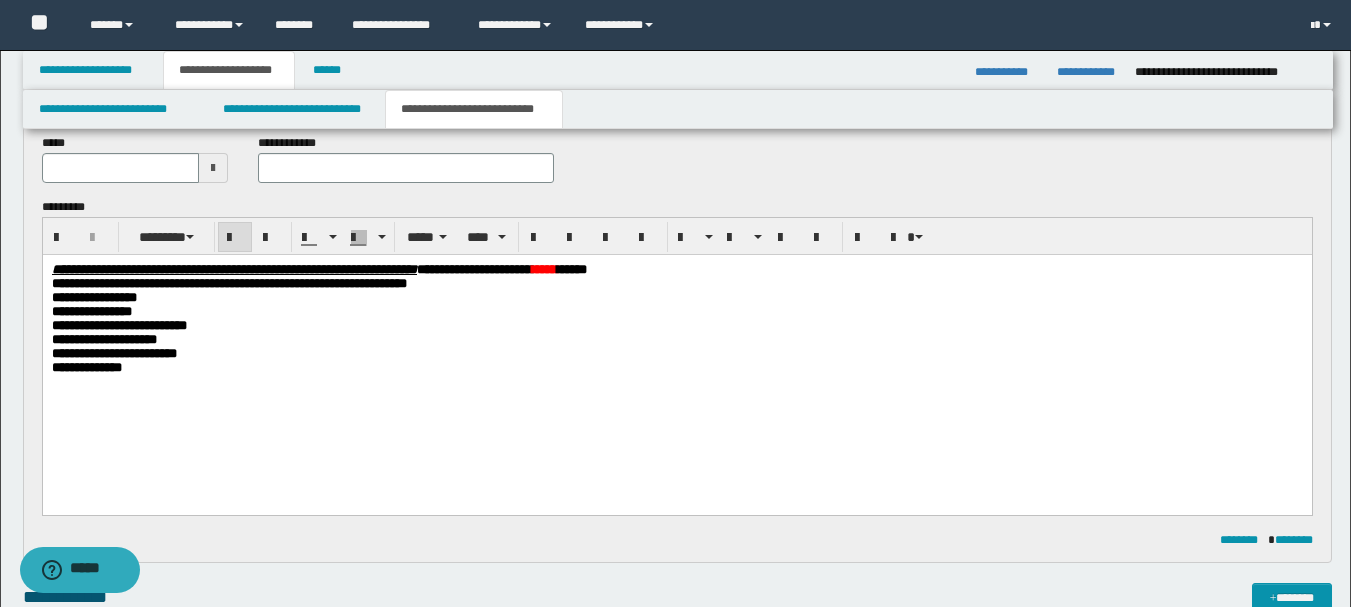 scroll, scrollTop: 0, scrollLeft: 0, axis: both 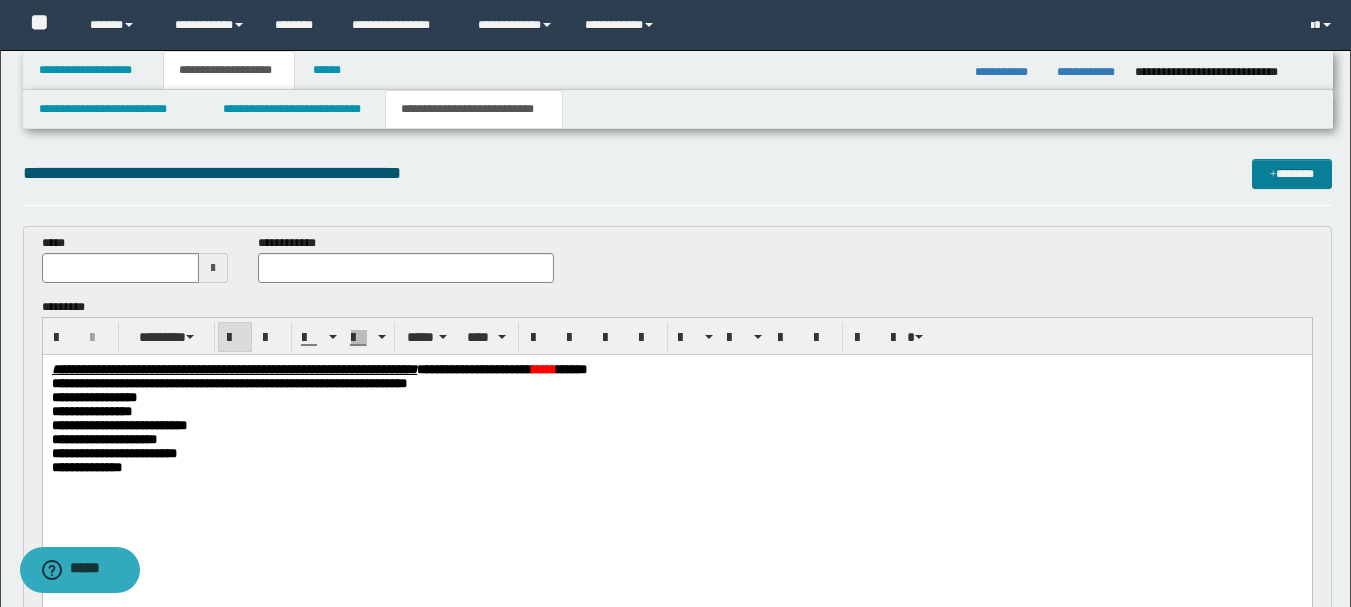 click on "*******" at bounding box center (1292, 174) 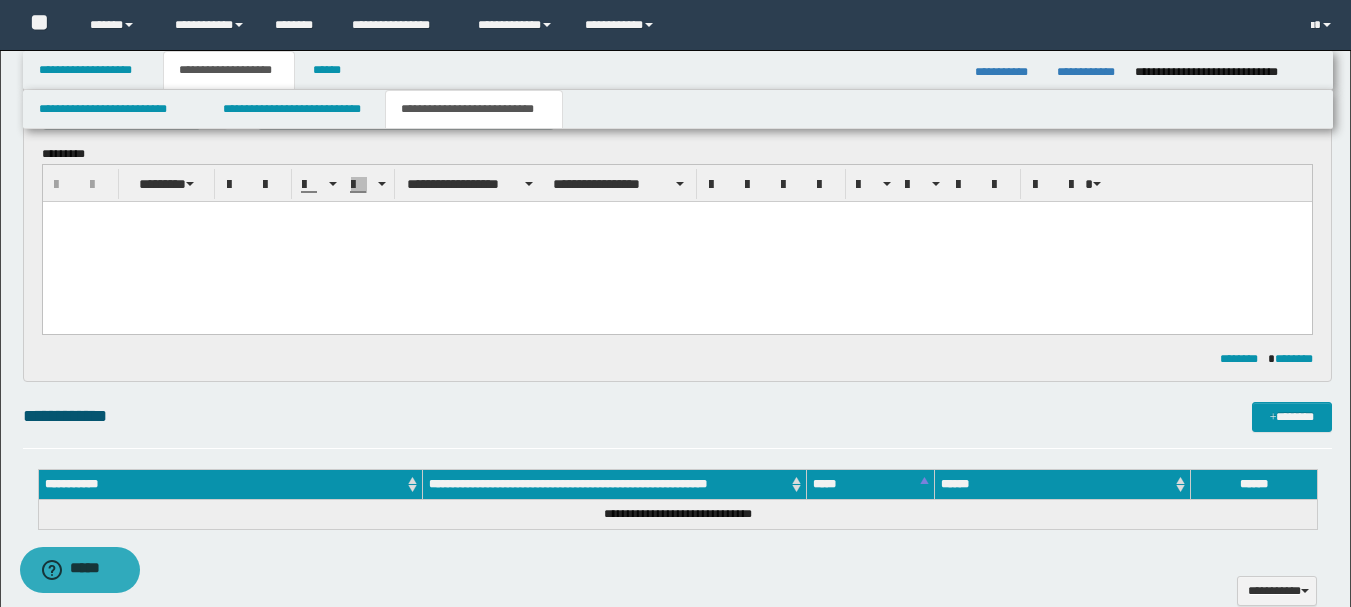 scroll, scrollTop: 0, scrollLeft: 0, axis: both 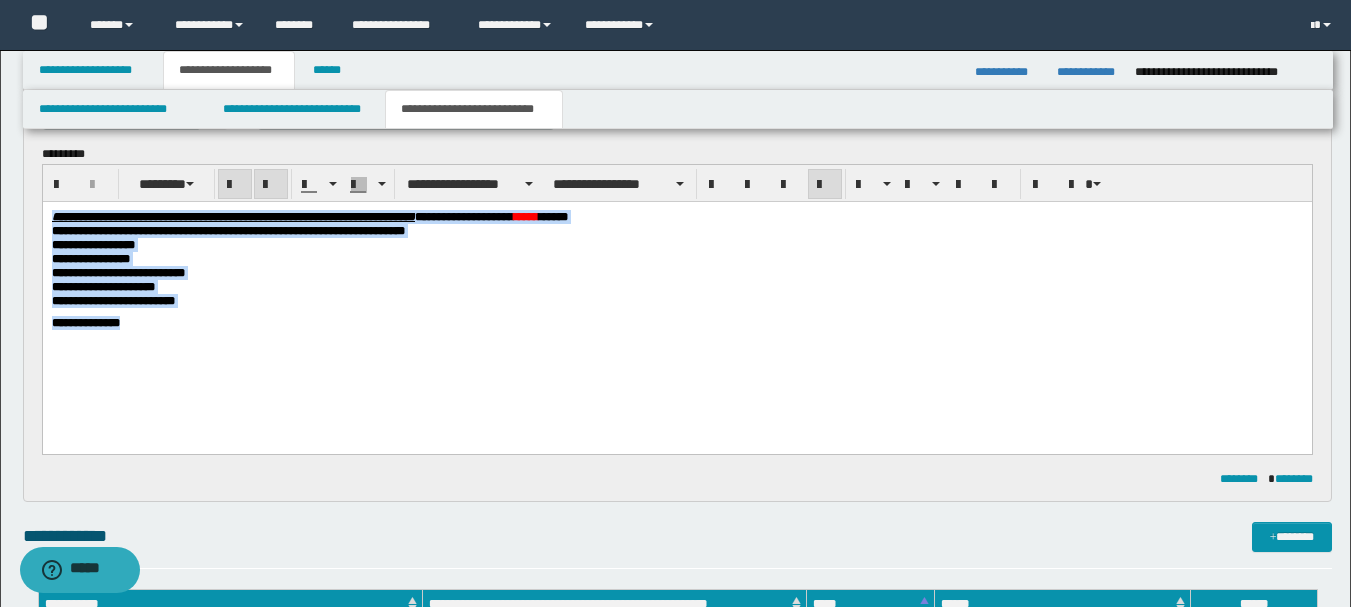 drag, startPoint x: 163, startPoint y: 346, endPoint x: 38, endPoint y: 210, distance: 184.7187 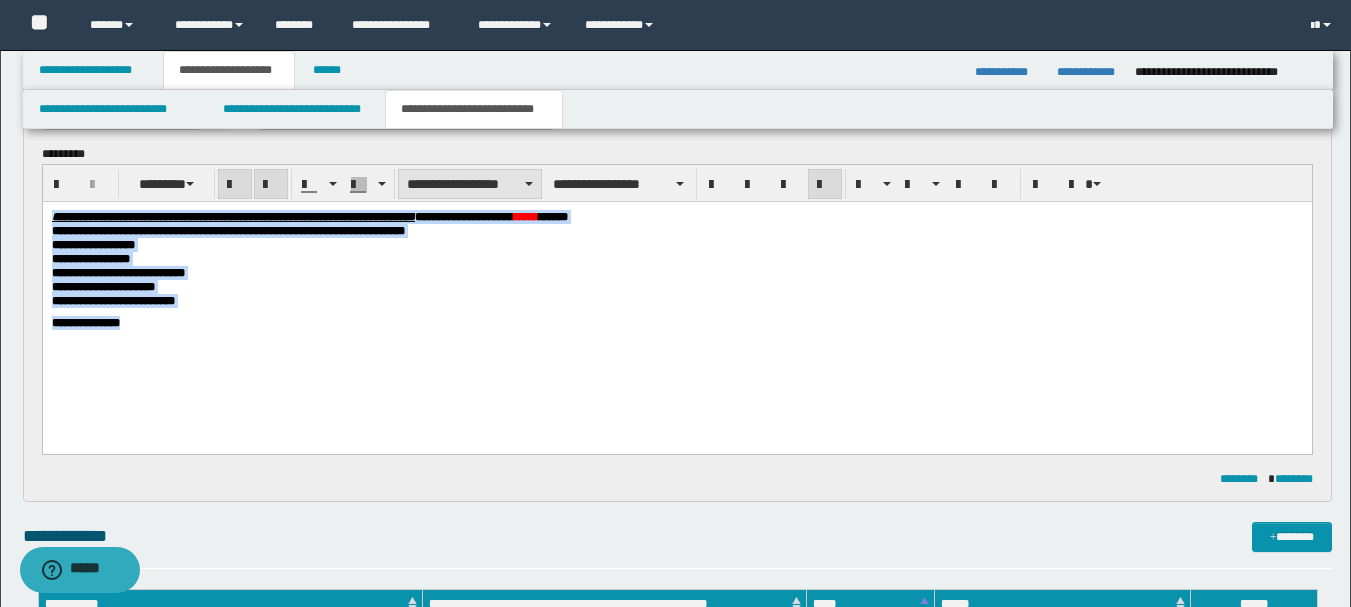 click on "**********" at bounding box center (470, 184) 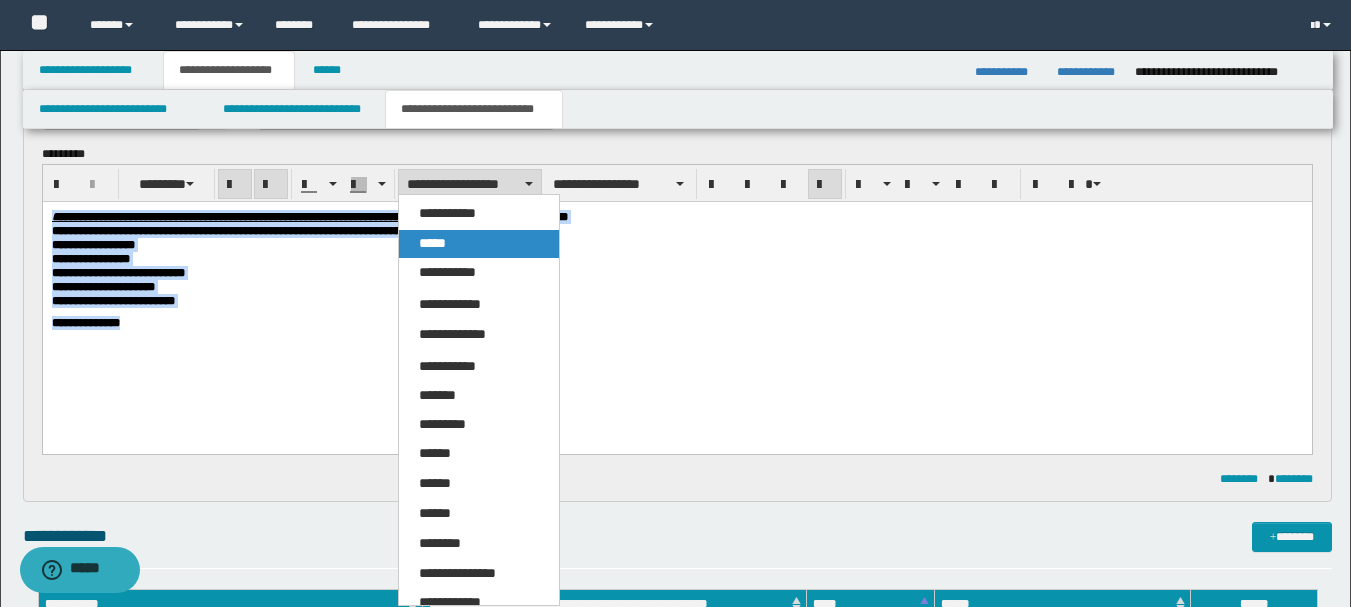 click on "*****" at bounding box center (479, 244) 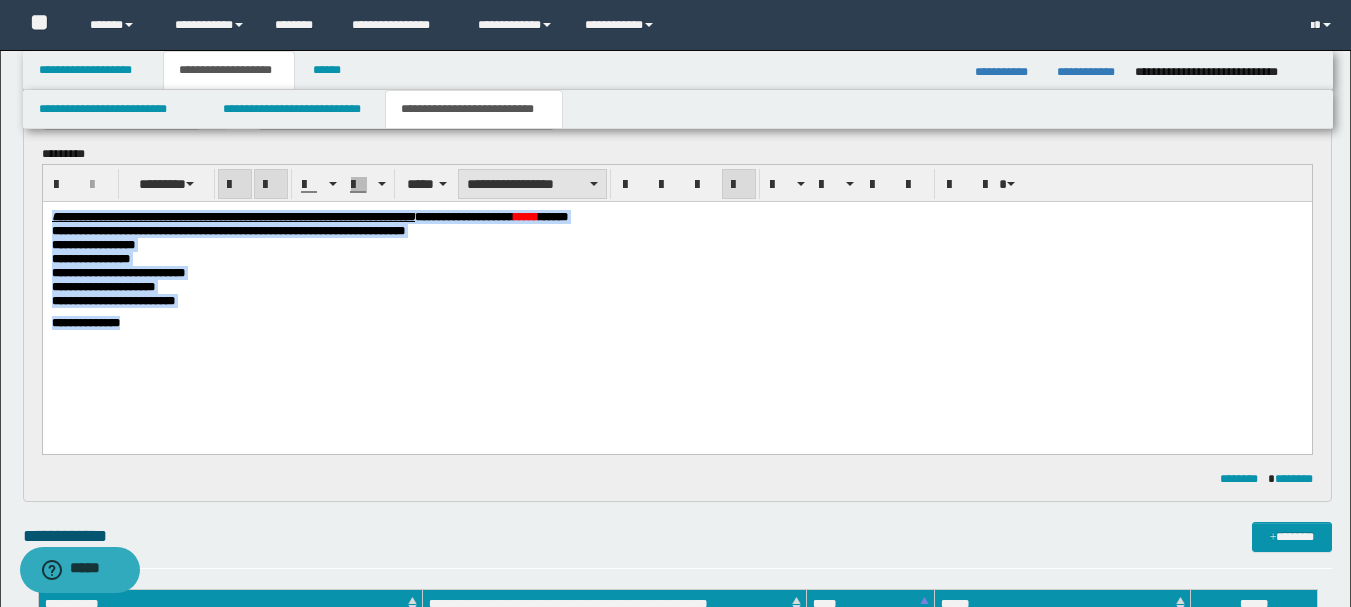 click on "**********" at bounding box center [532, 184] 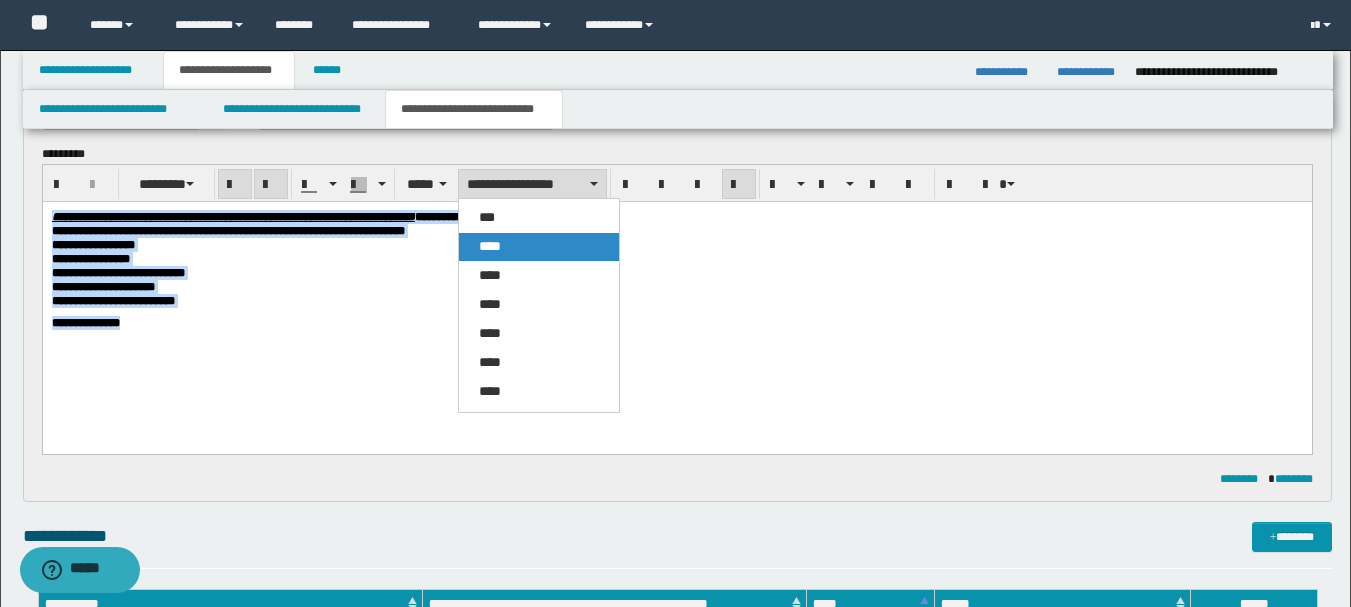 click on "****" at bounding box center (490, 246) 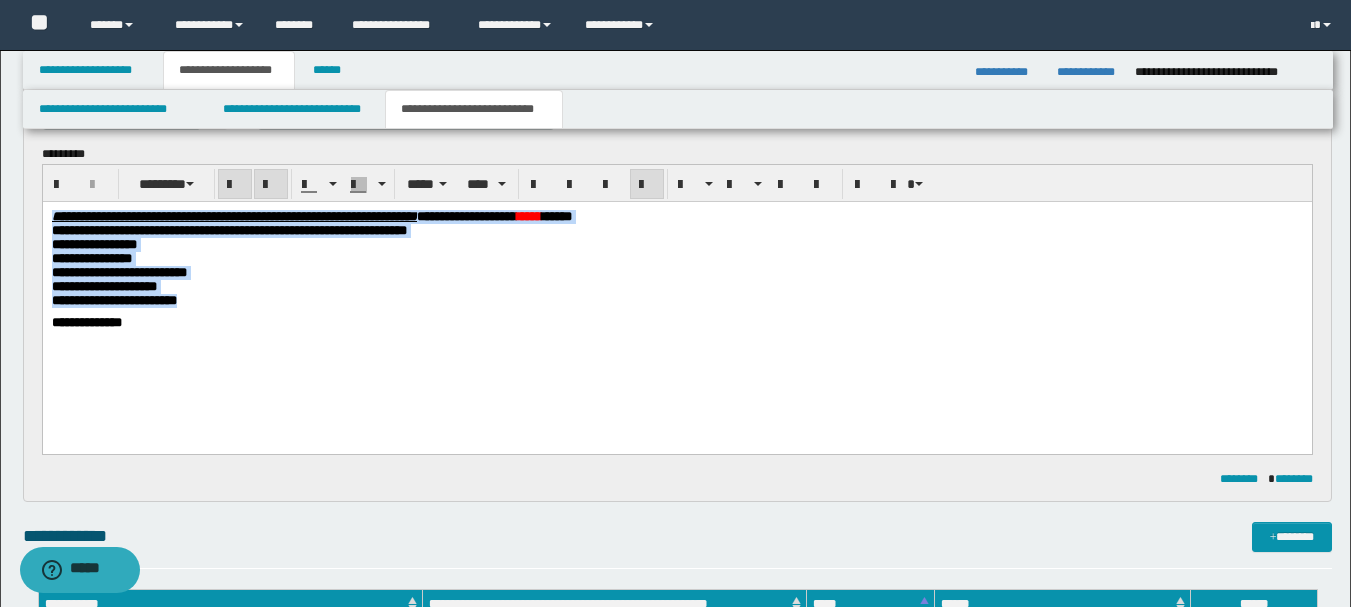 click on "**********" at bounding box center (676, 258) 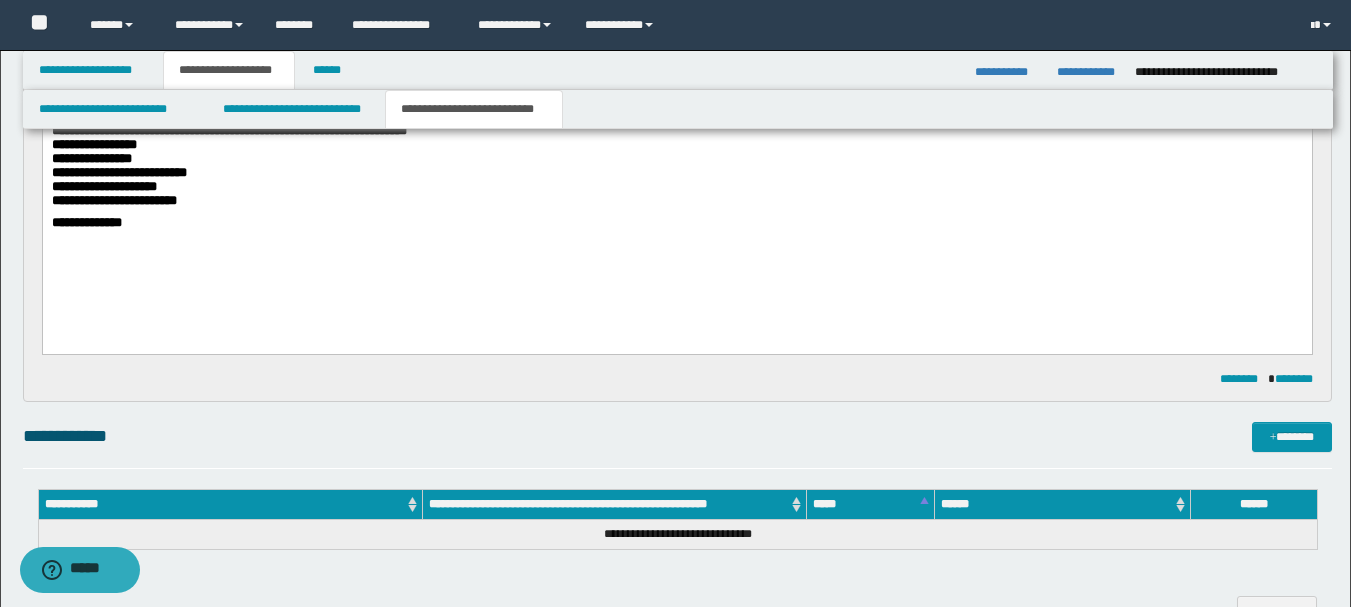 scroll, scrollTop: 810, scrollLeft: 0, axis: vertical 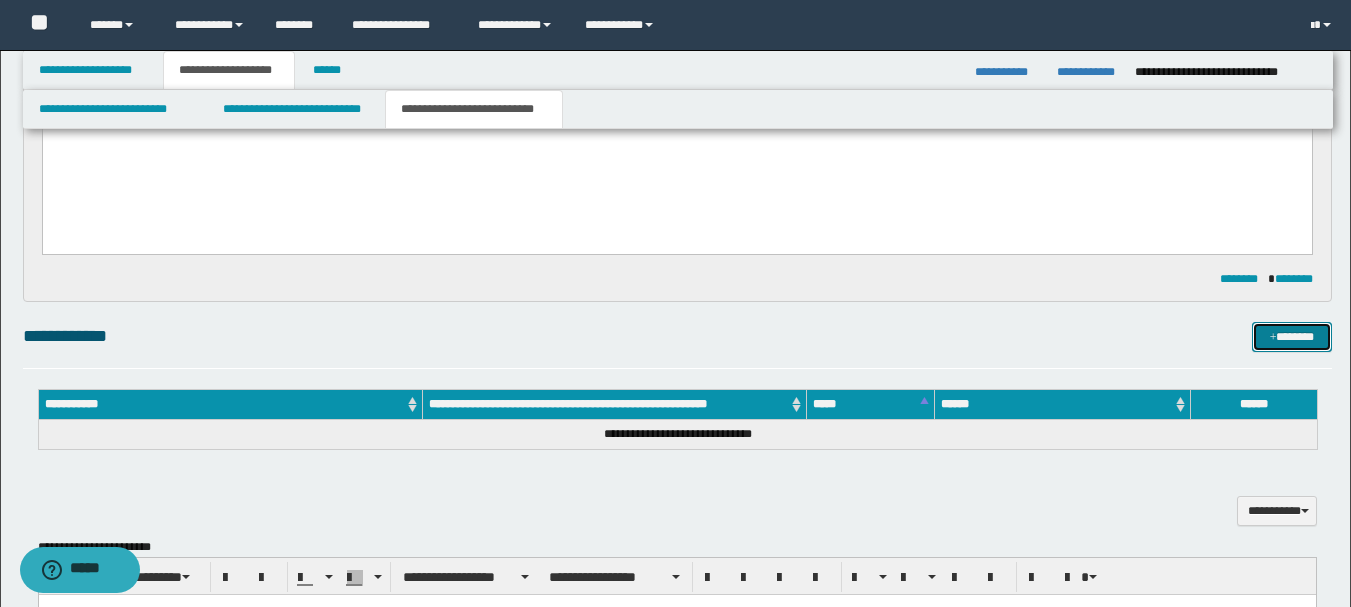click on "*******" at bounding box center [1292, 337] 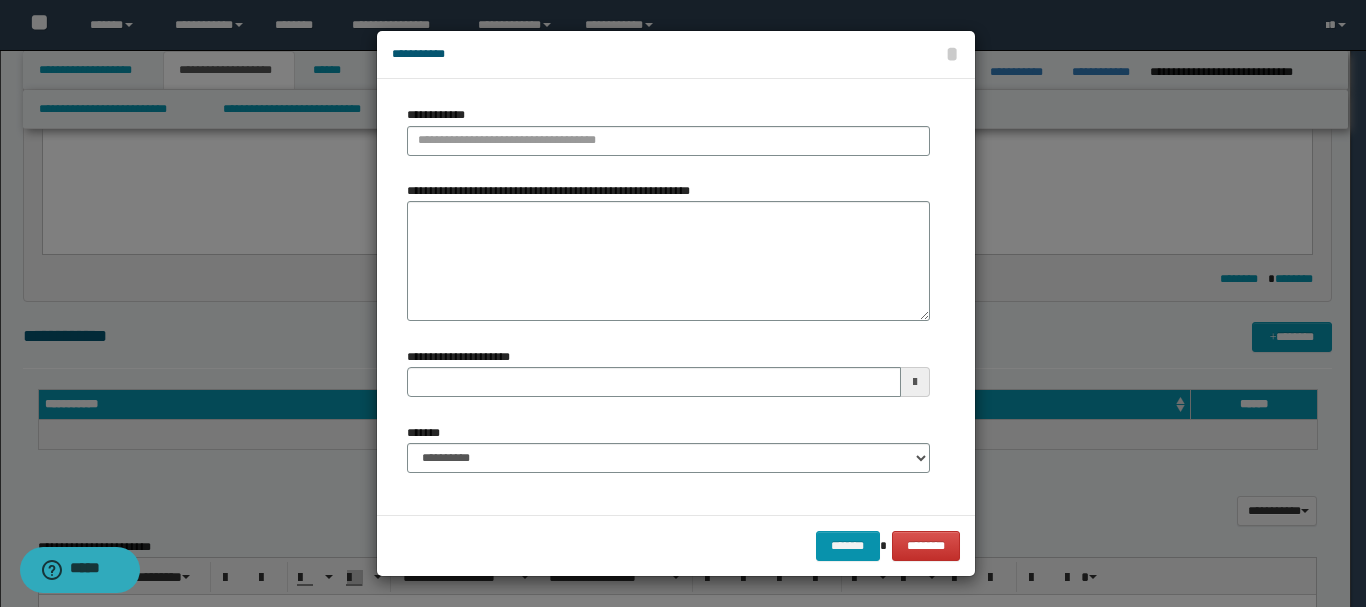 type 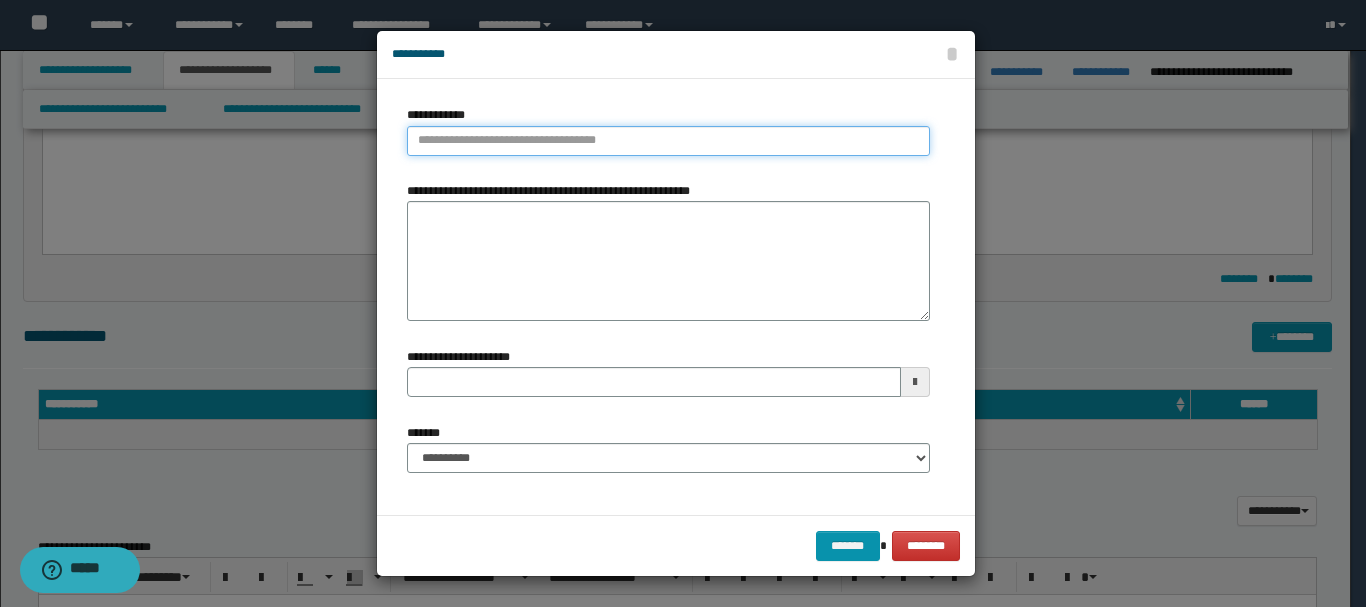 click on "**********" at bounding box center [668, 141] 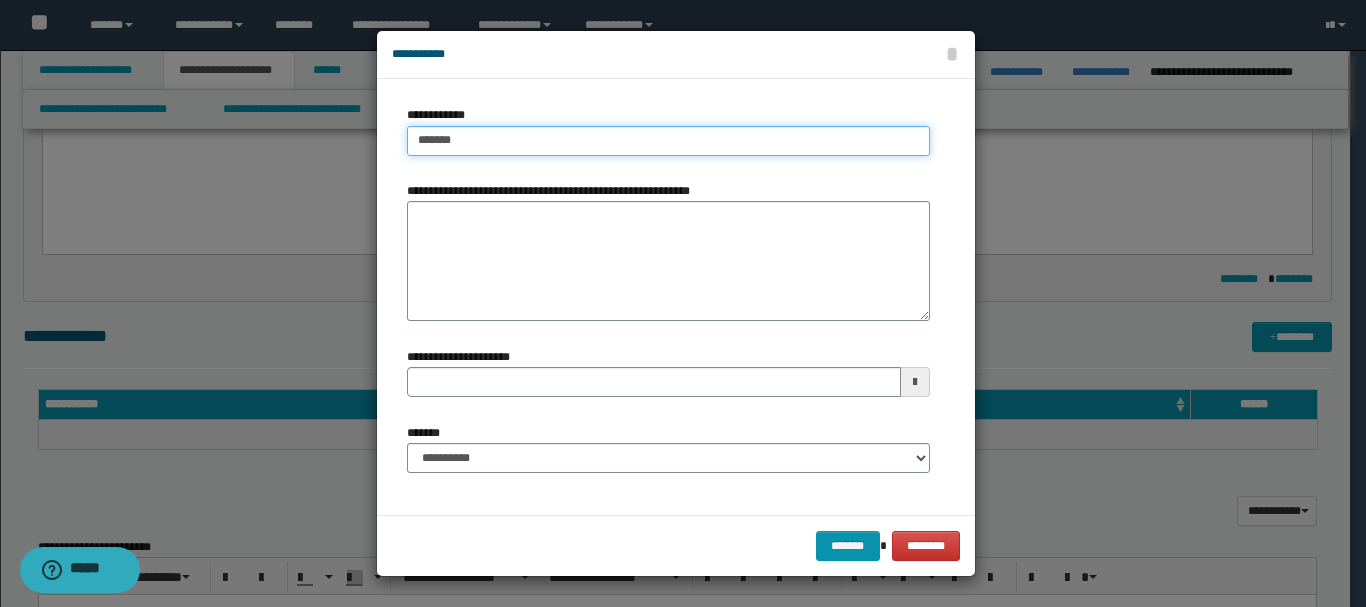 click on "*******" at bounding box center (668, 141) 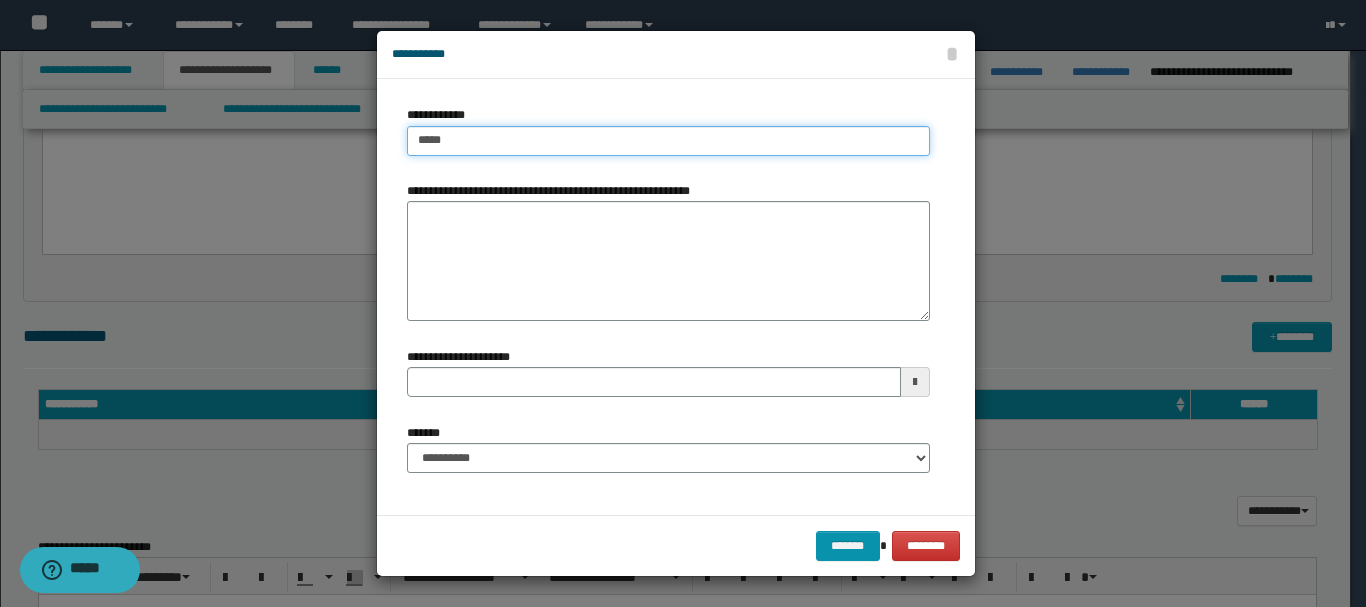 type on "****" 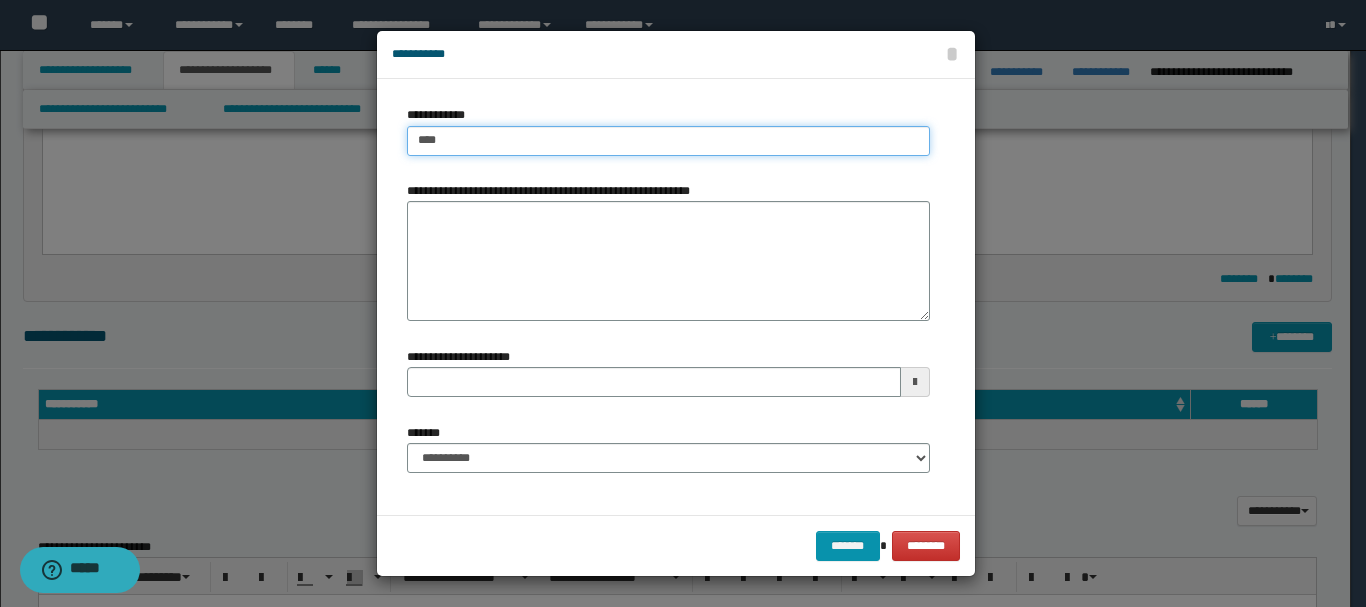 type on "****" 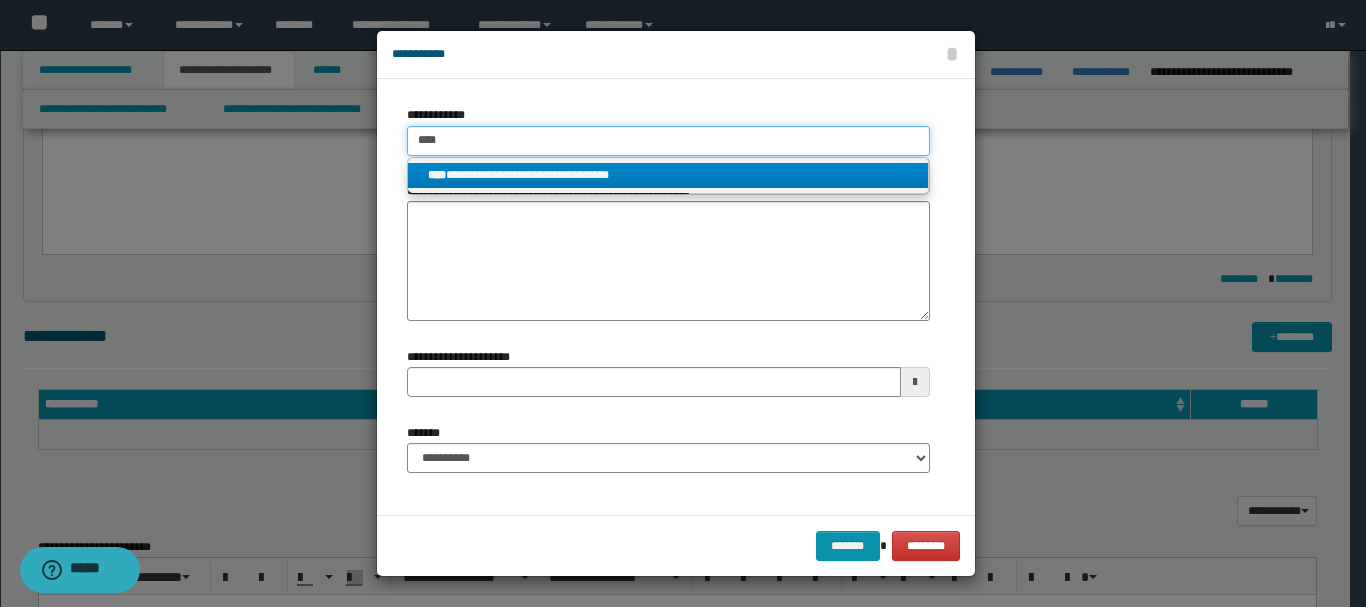 type on "****" 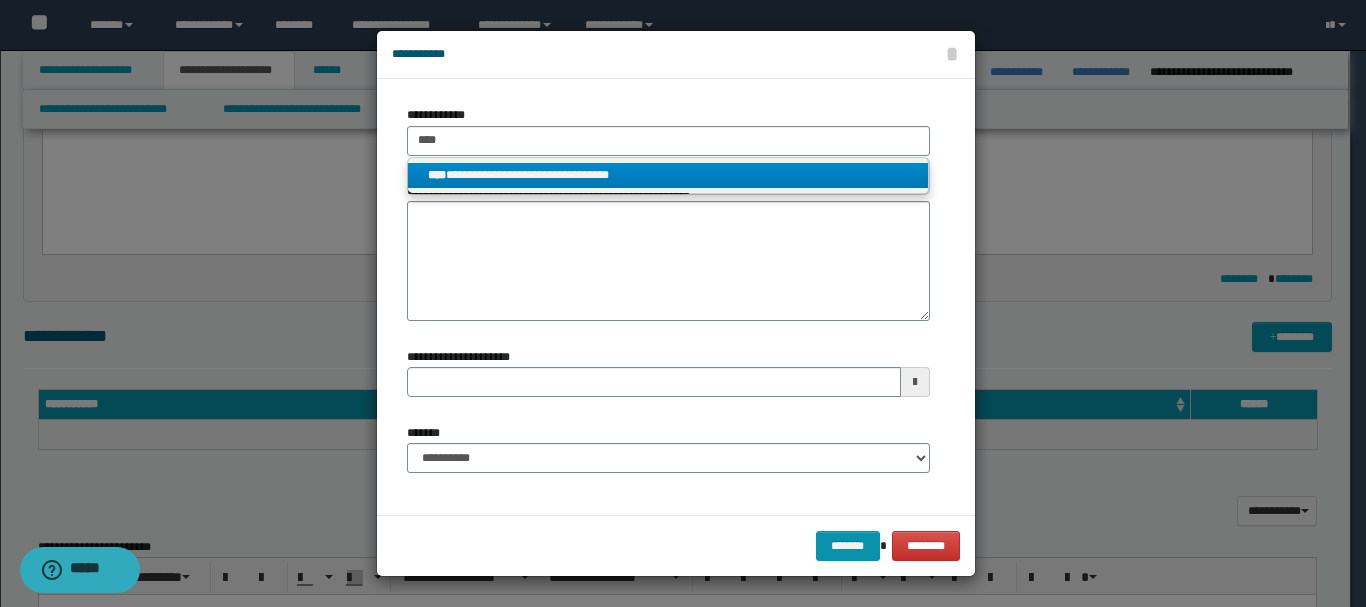 click on "**********" at bounding box center (668, 175) 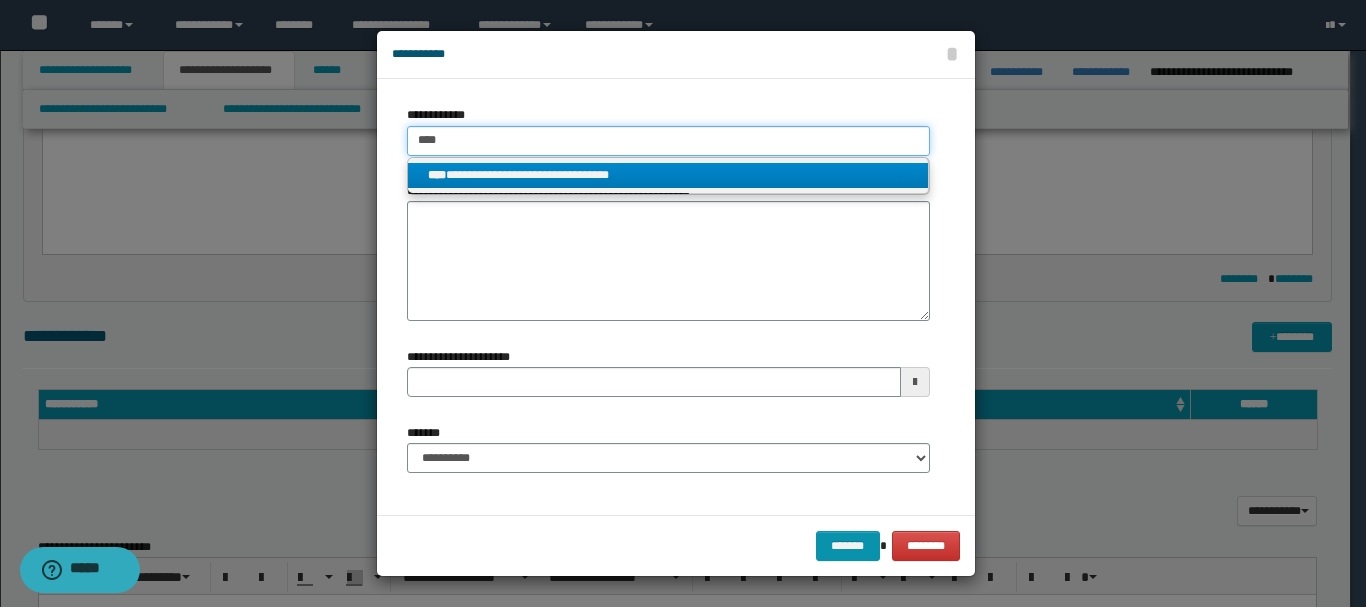 type 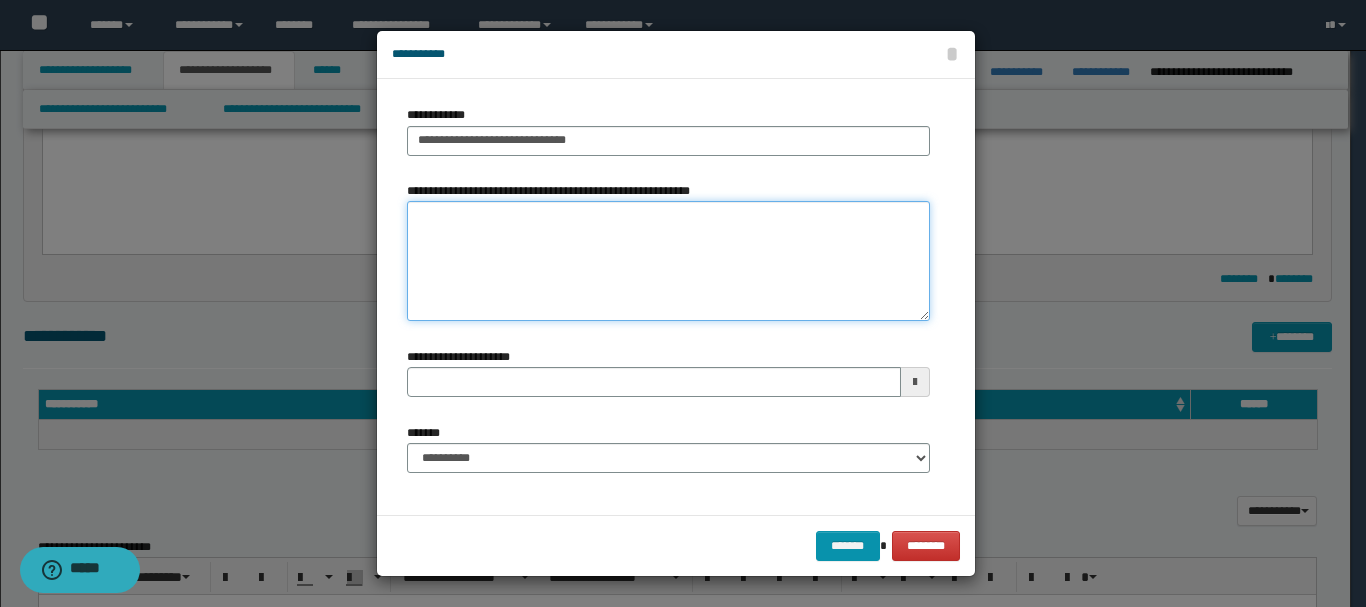 click on "**********" at bounding box center (668, 261) 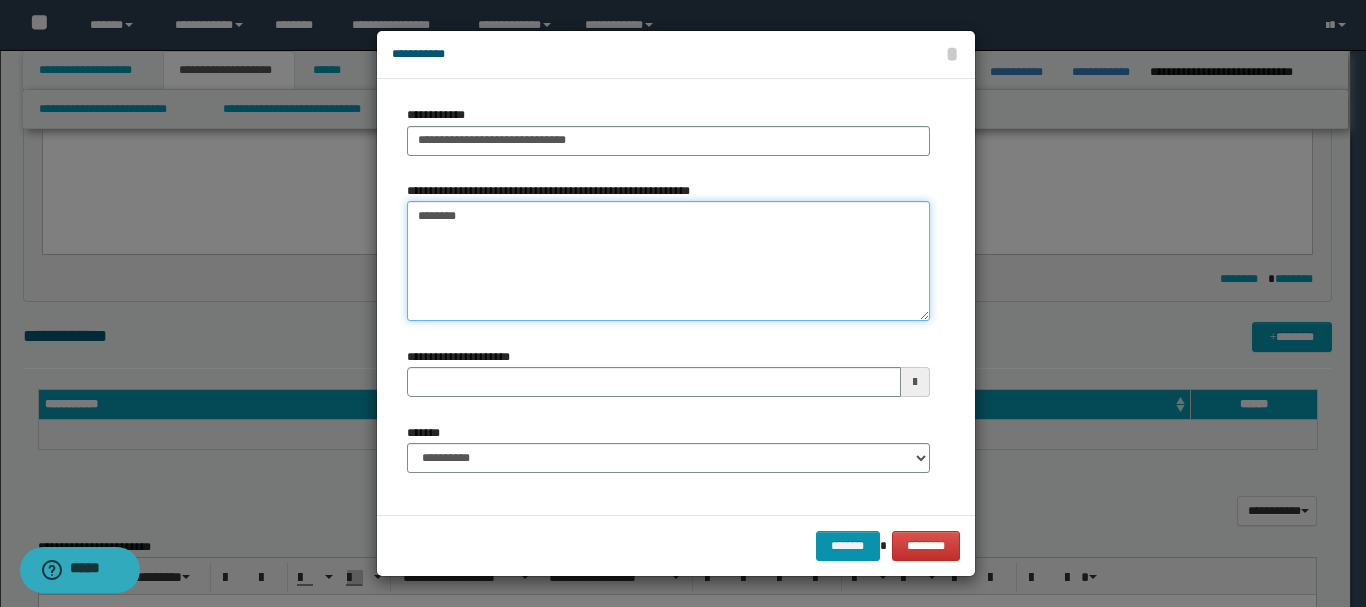 type on "*********" 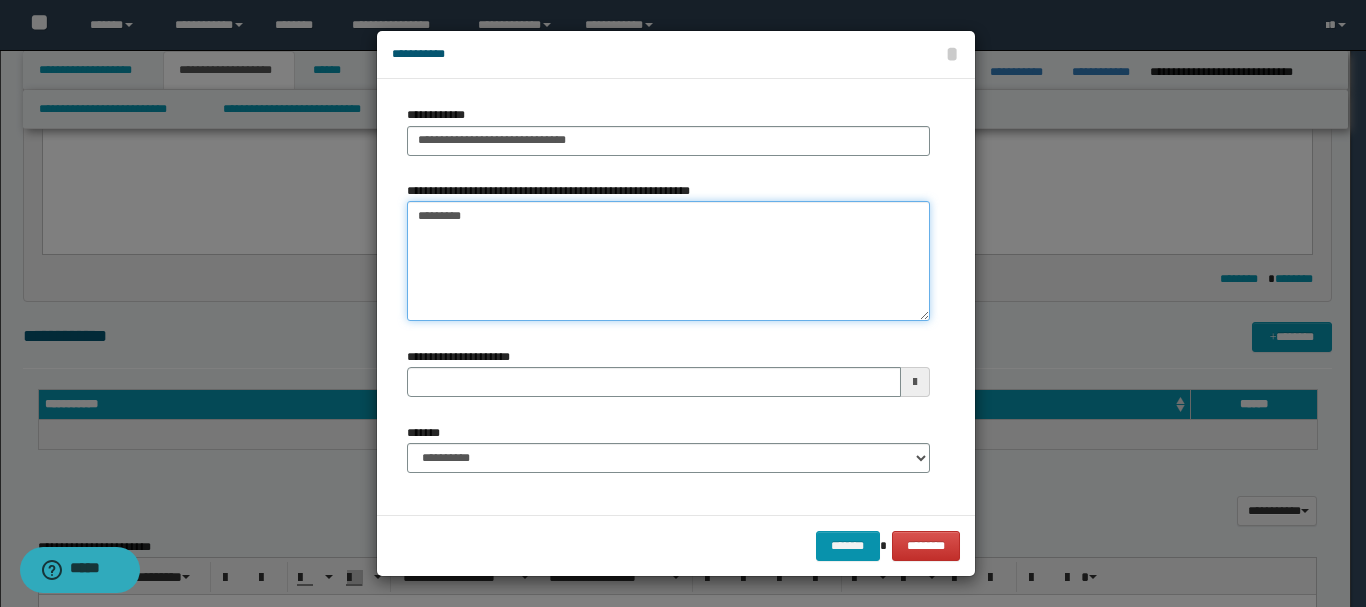 type 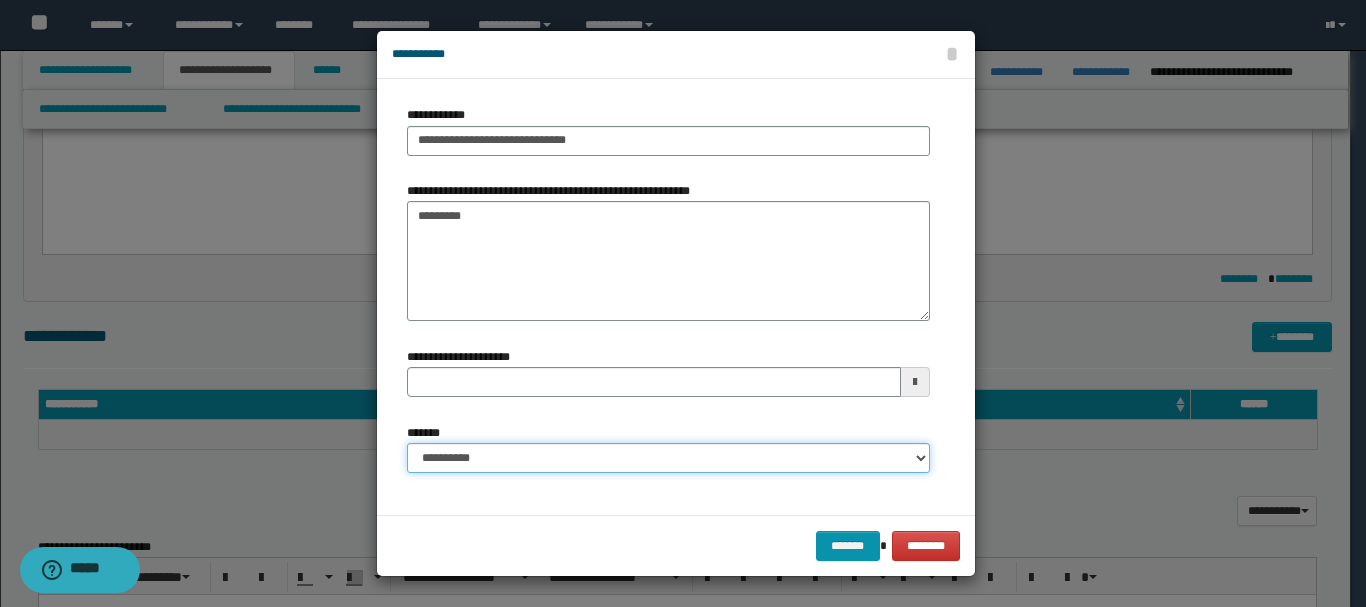 click on "**********" at bounding box center [668, 458] 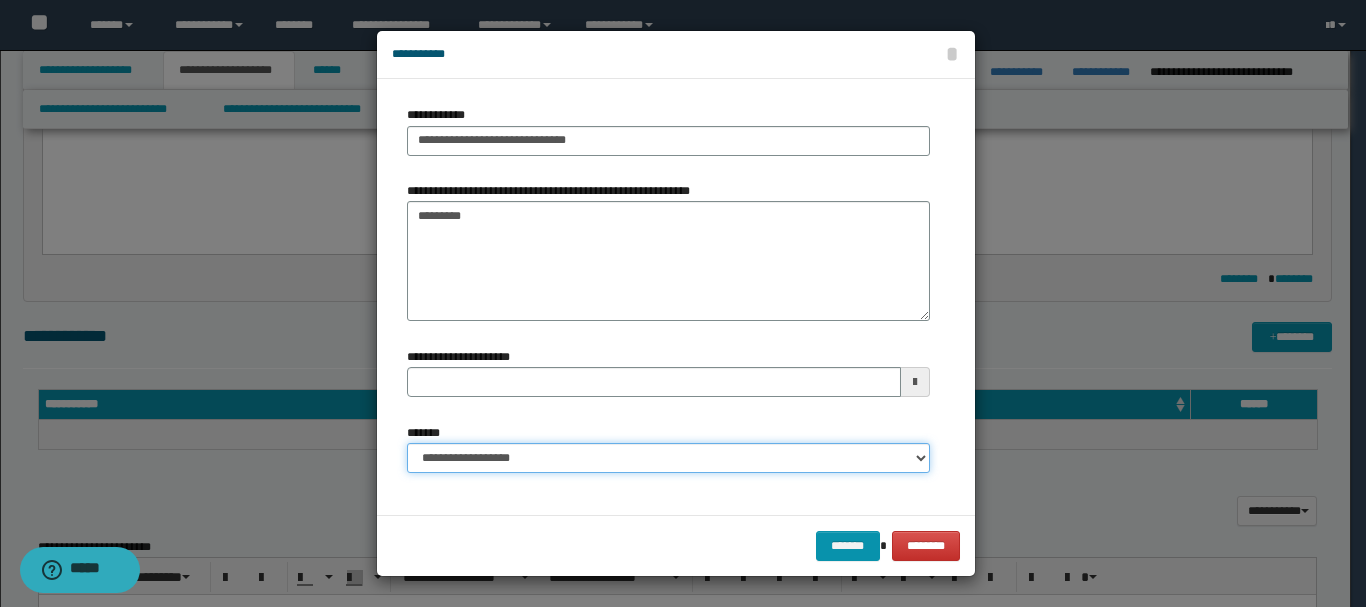 click on "**********" at bounding box center [668, 458] 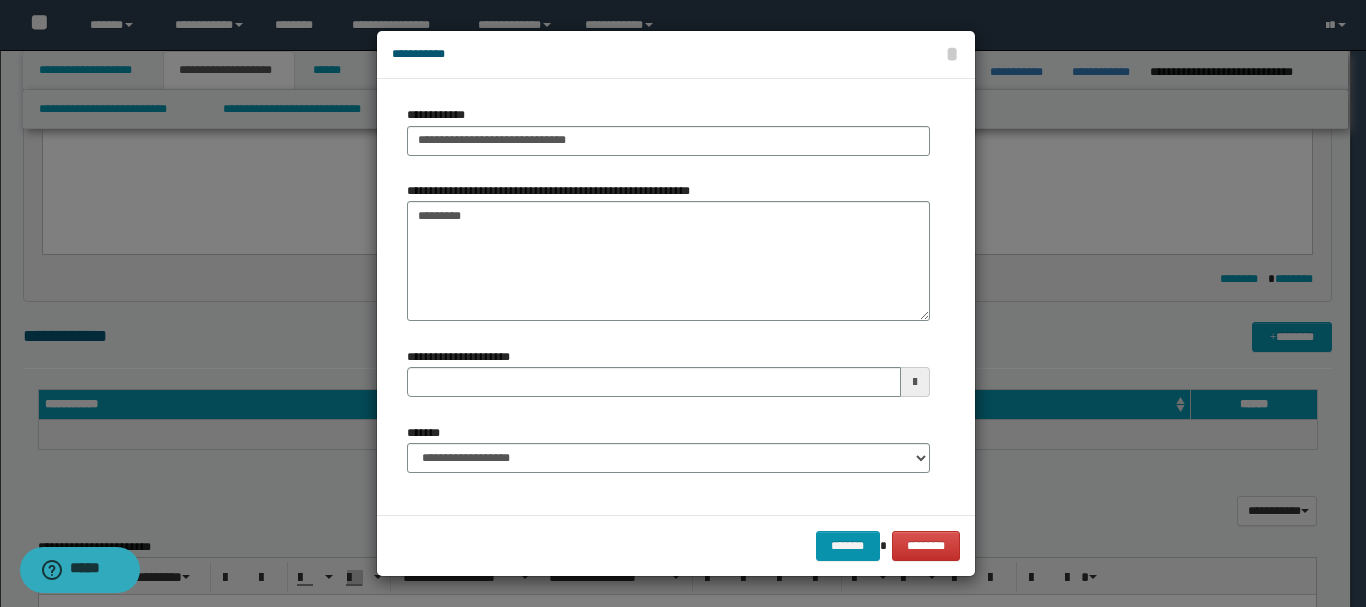 click on "*******
********" at bounding box center [676, 545] 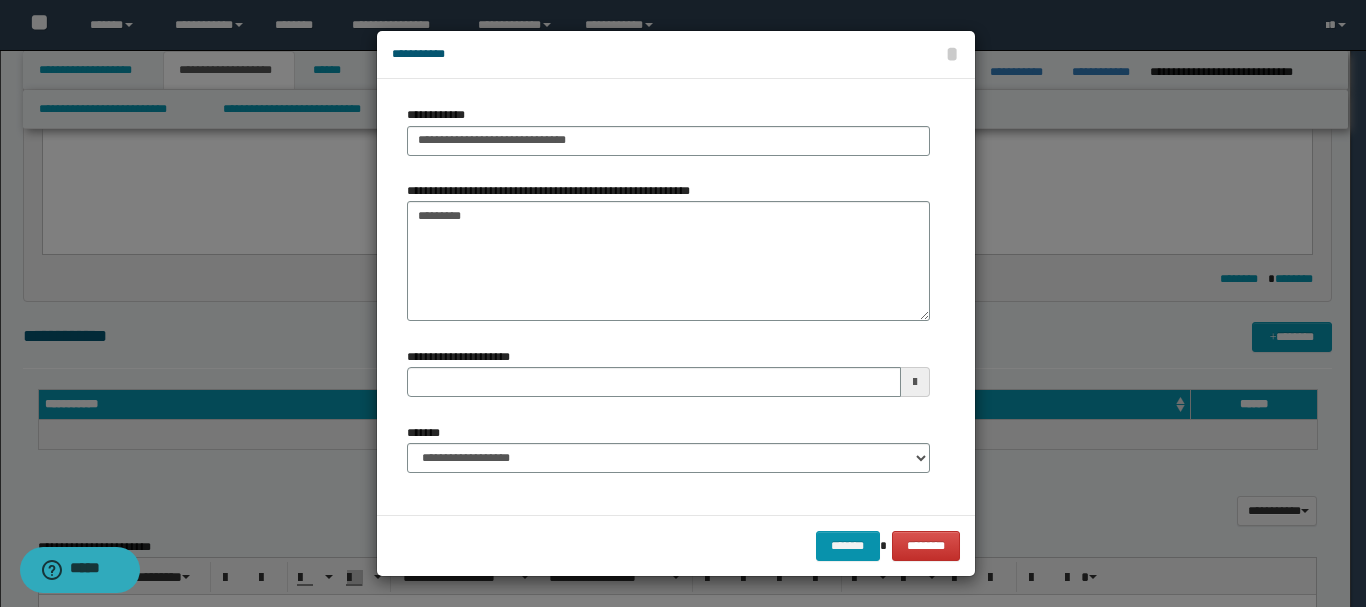 click on "*******
********" at bounding box center [676, 545] 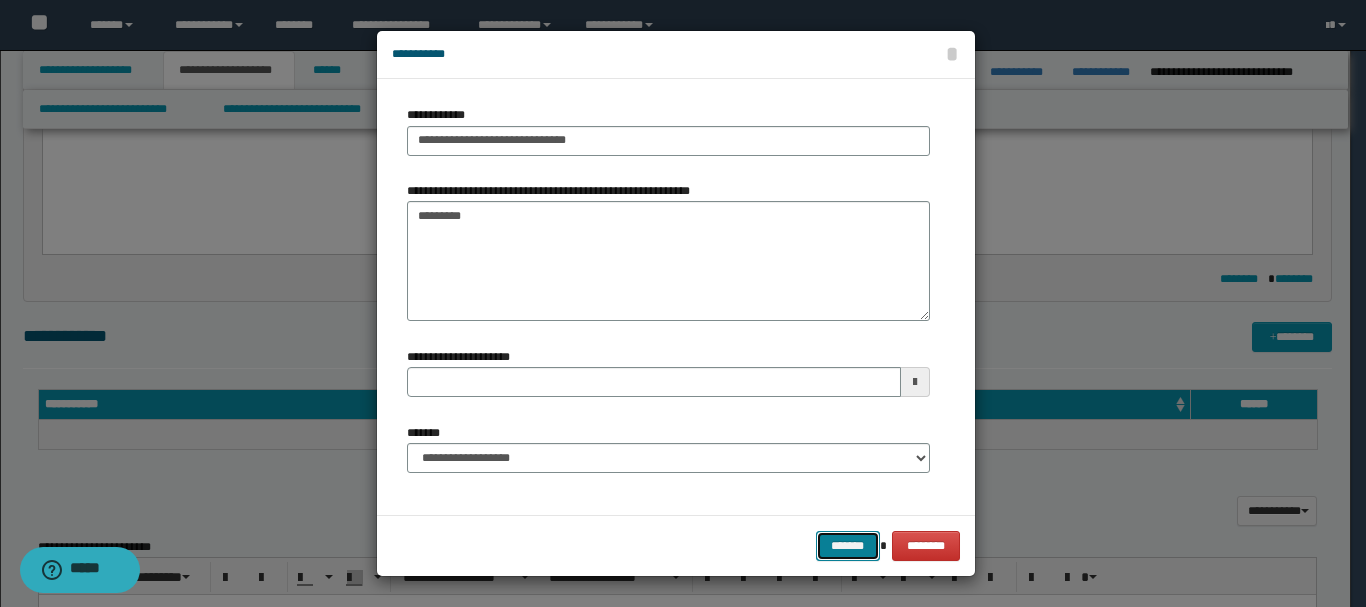 click on "*******" at bounding box center [848, 546] 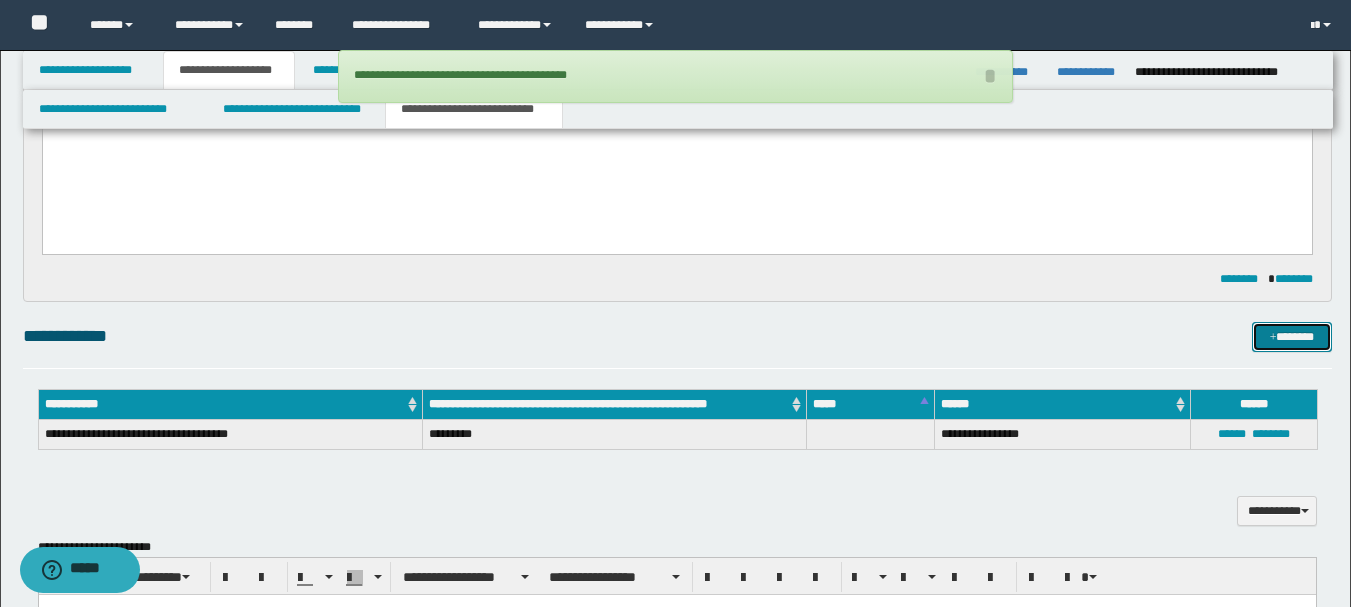click on "*******" at bounding box center [1292, 337] 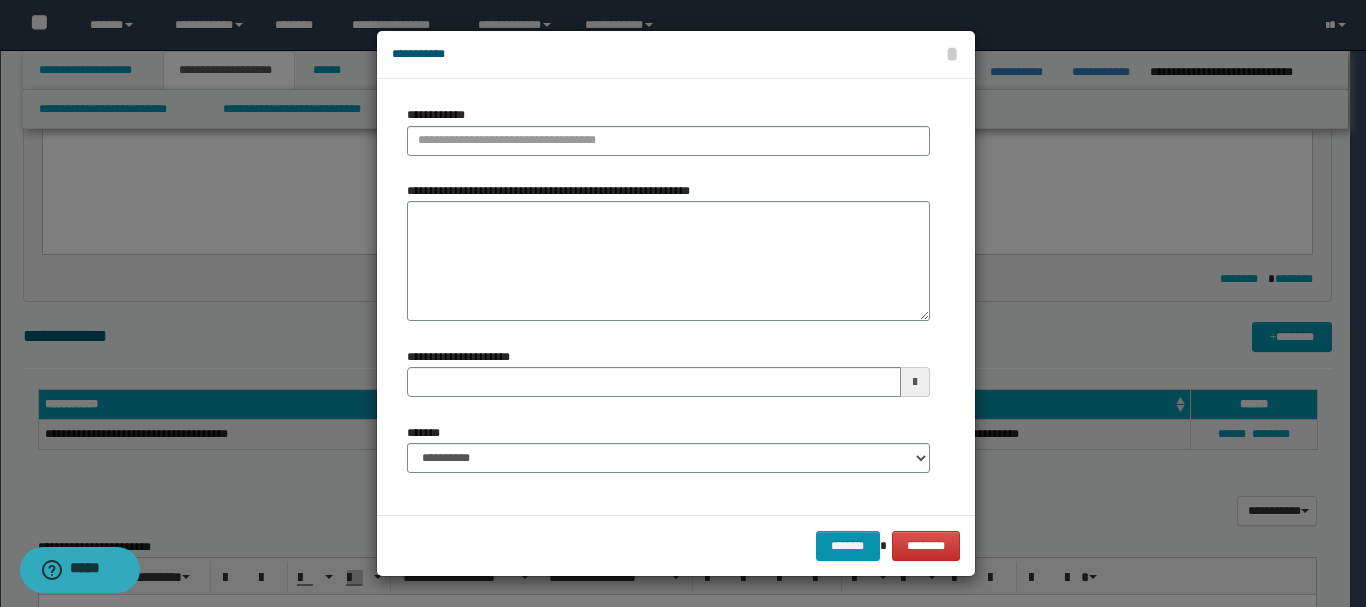 type 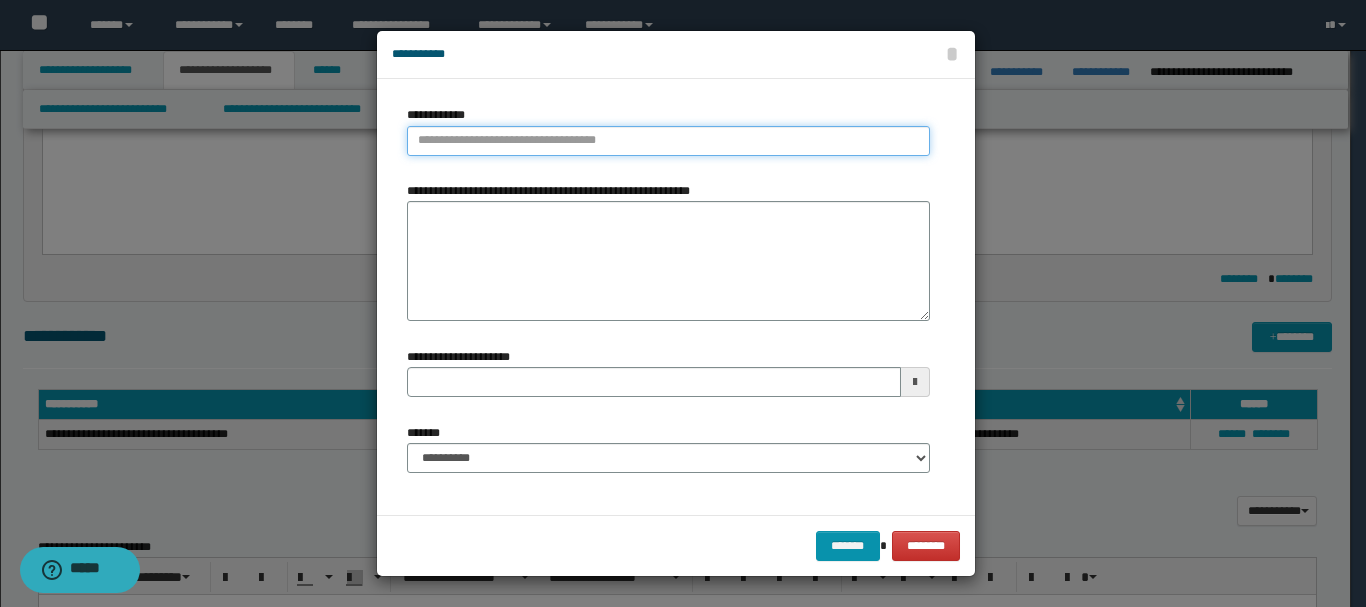 type on "**********" 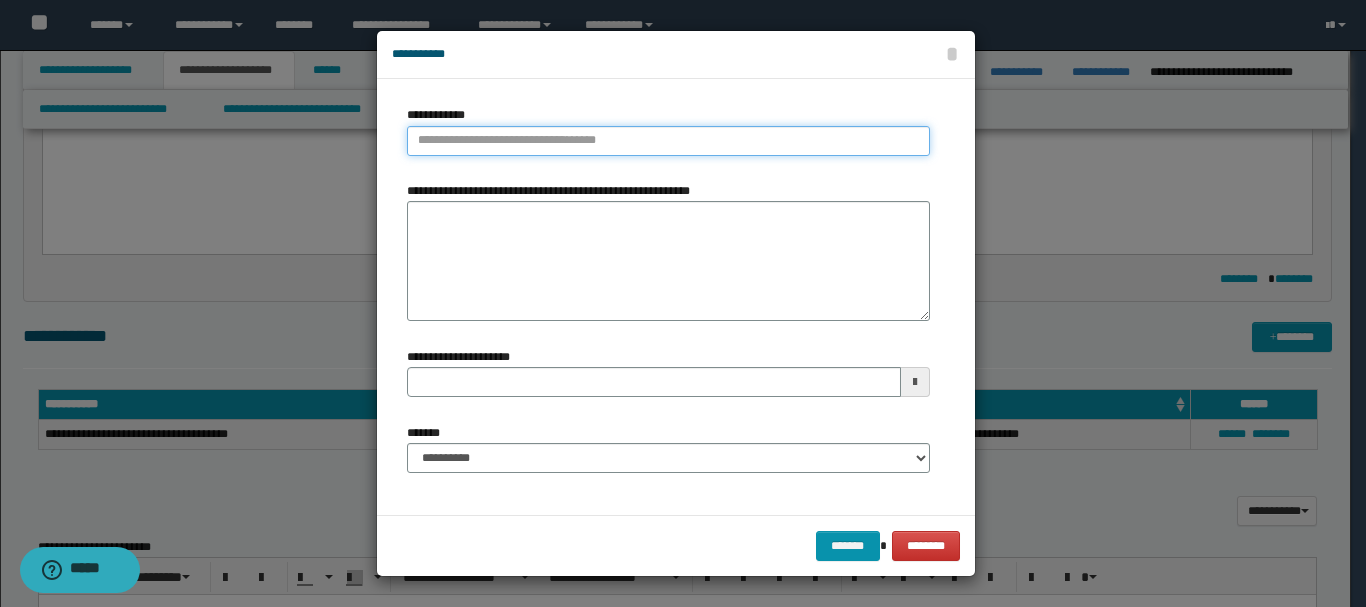 click on "**********" at bounding box center (668, 141) 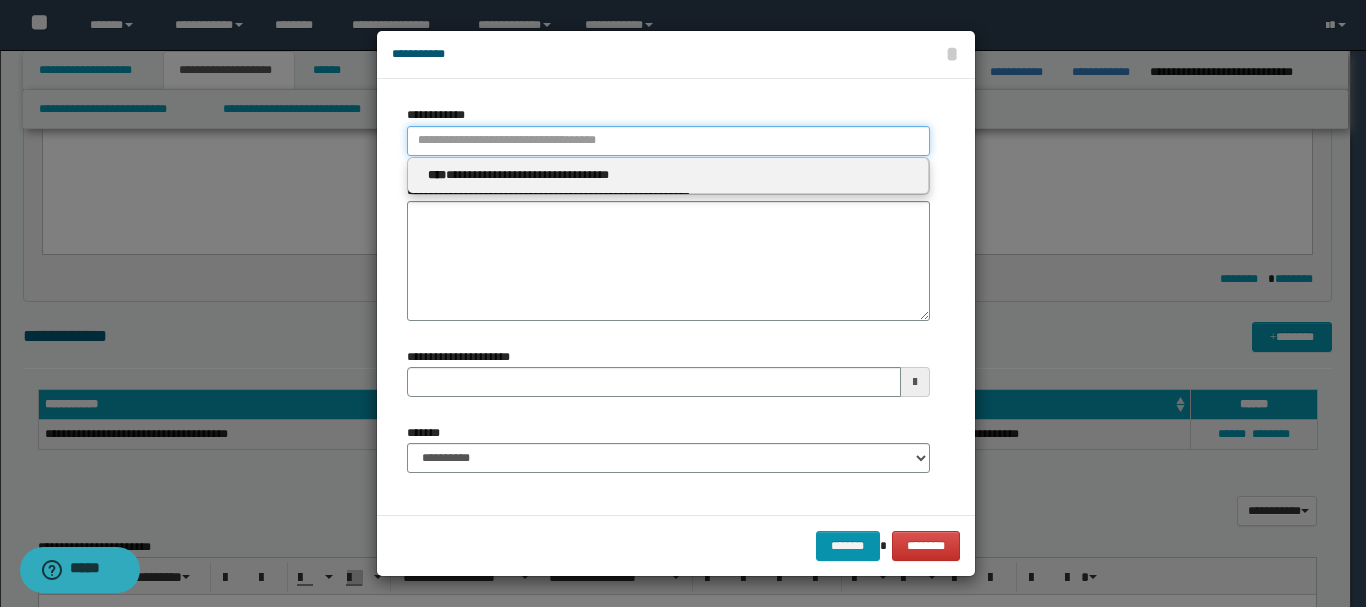 paste on "*******" 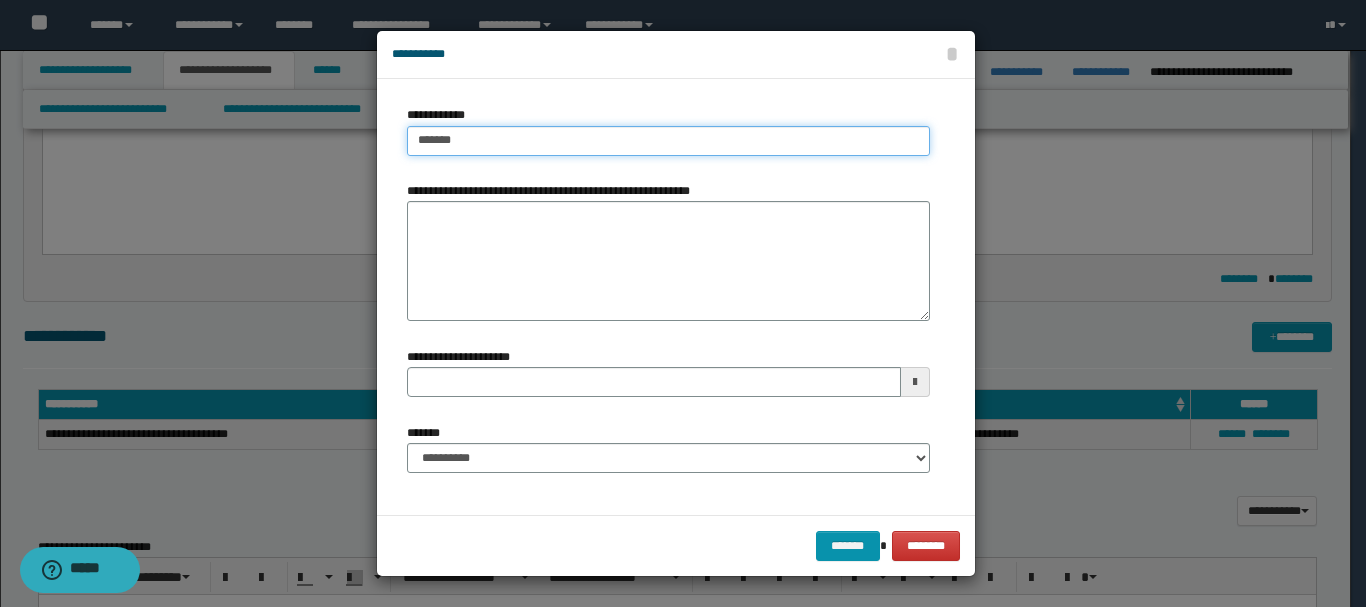 click on "*******" at bounding box center [668, 141] 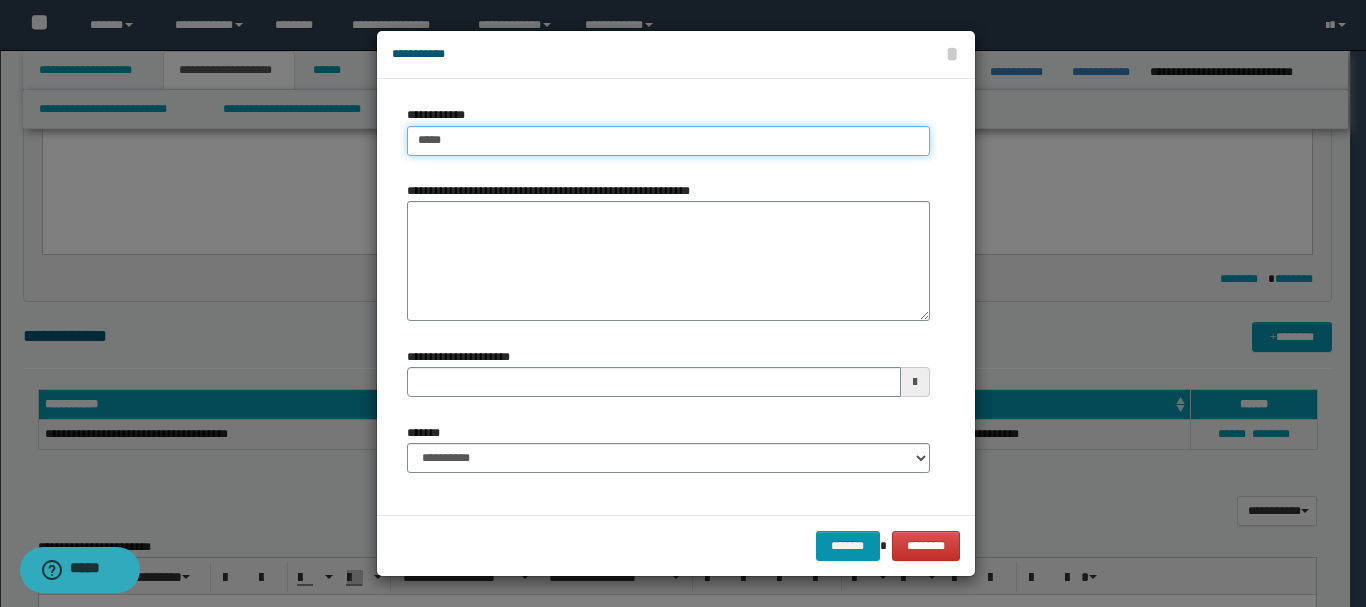 type on "****" 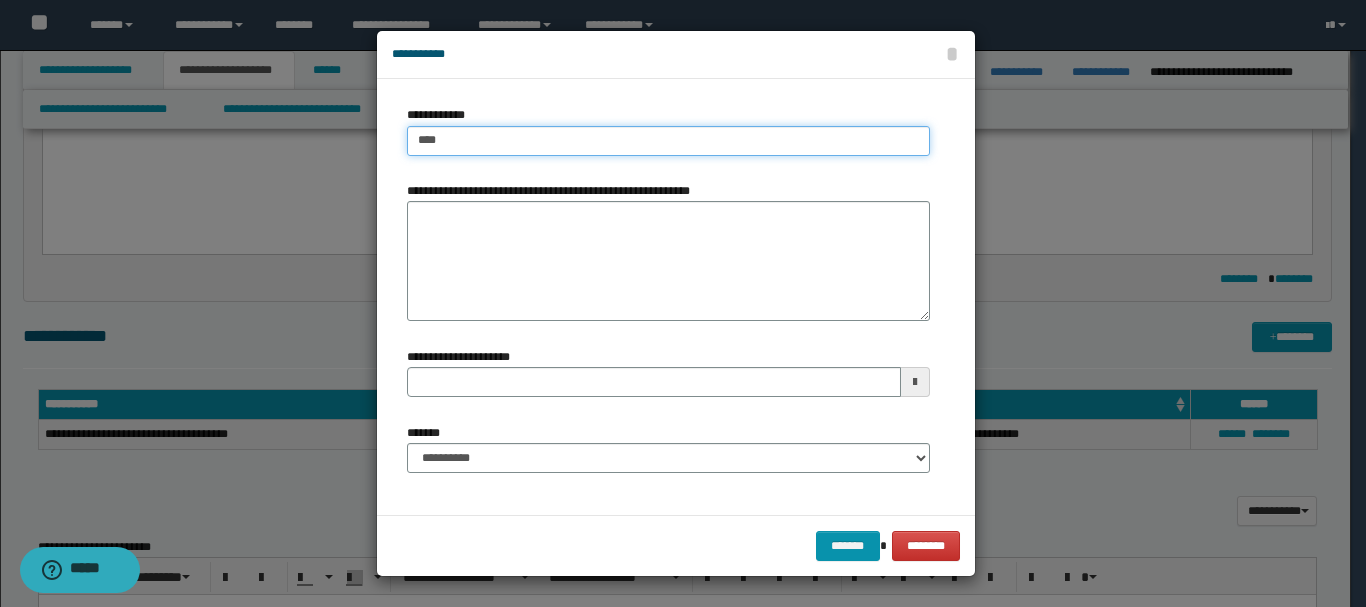 type on "****" 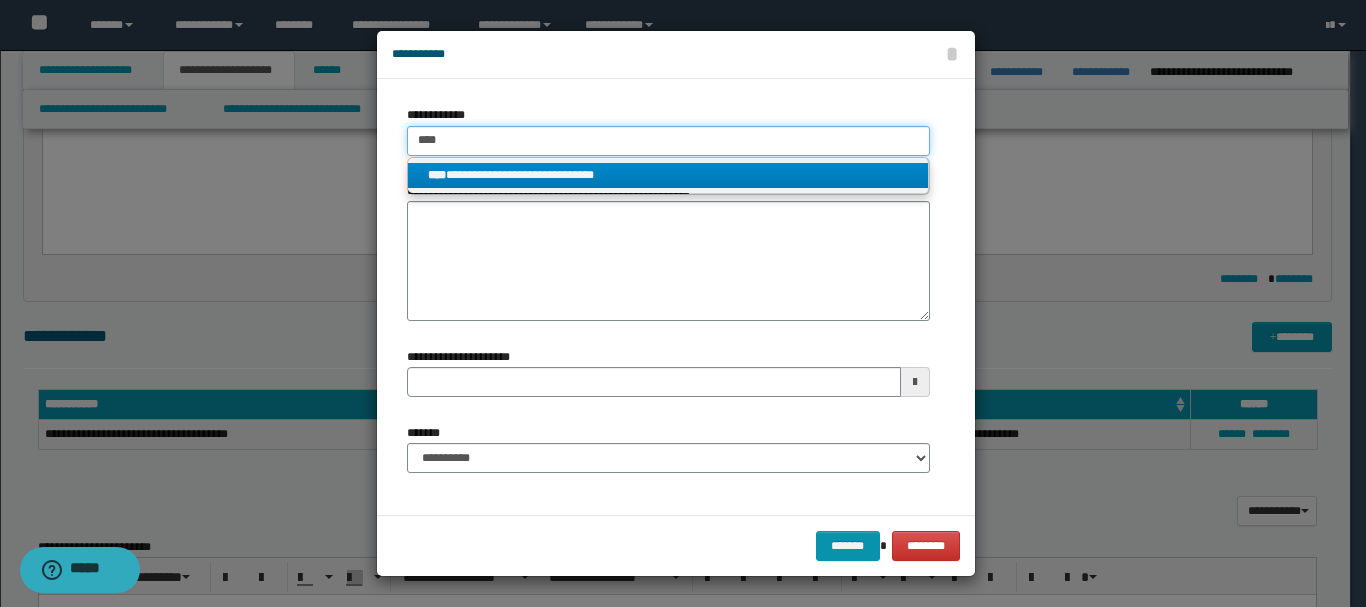 type on "****" 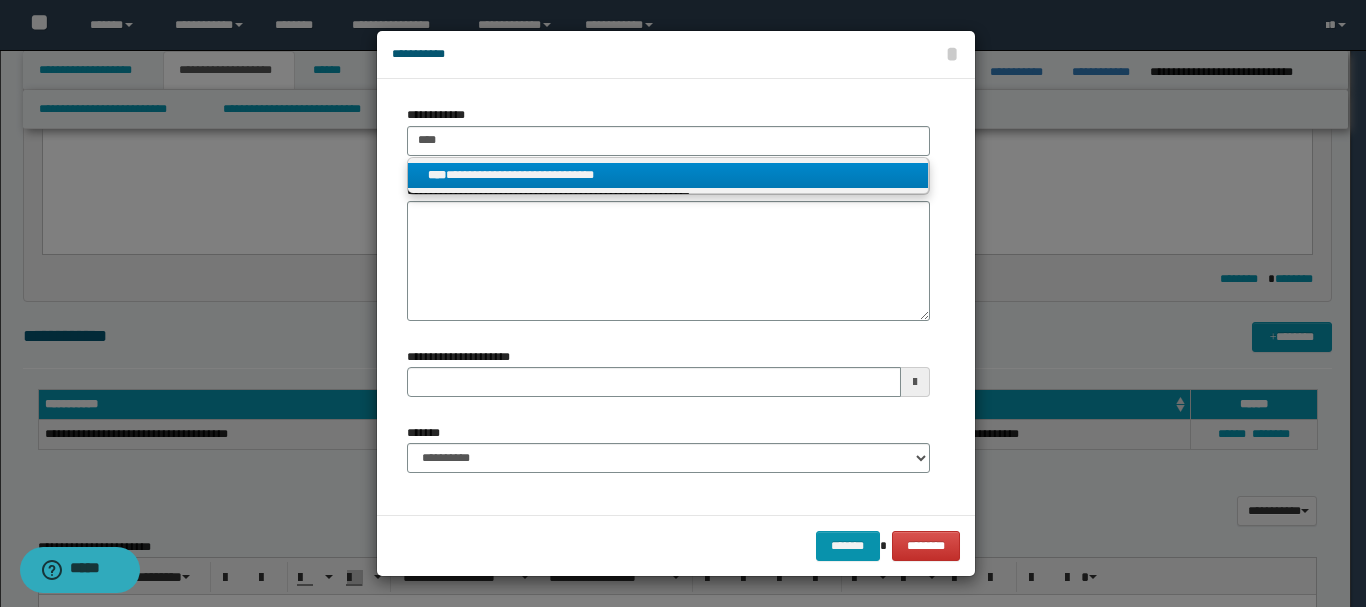 click on "**********" at bounding box center (668, 175) 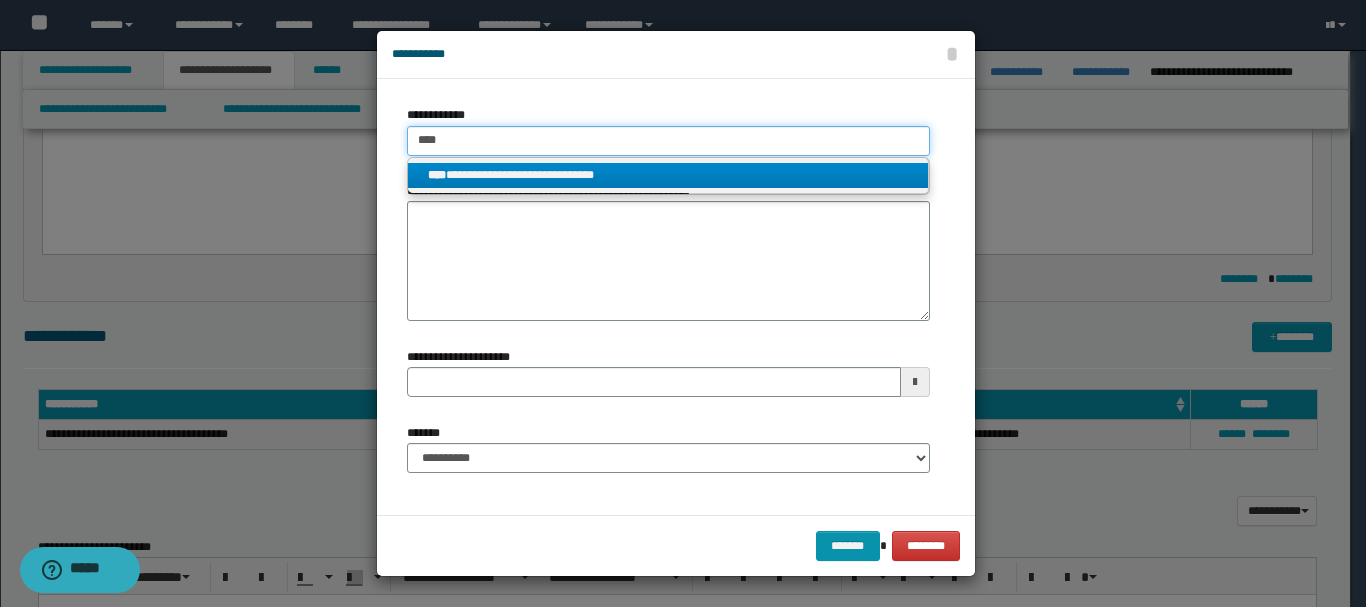 type 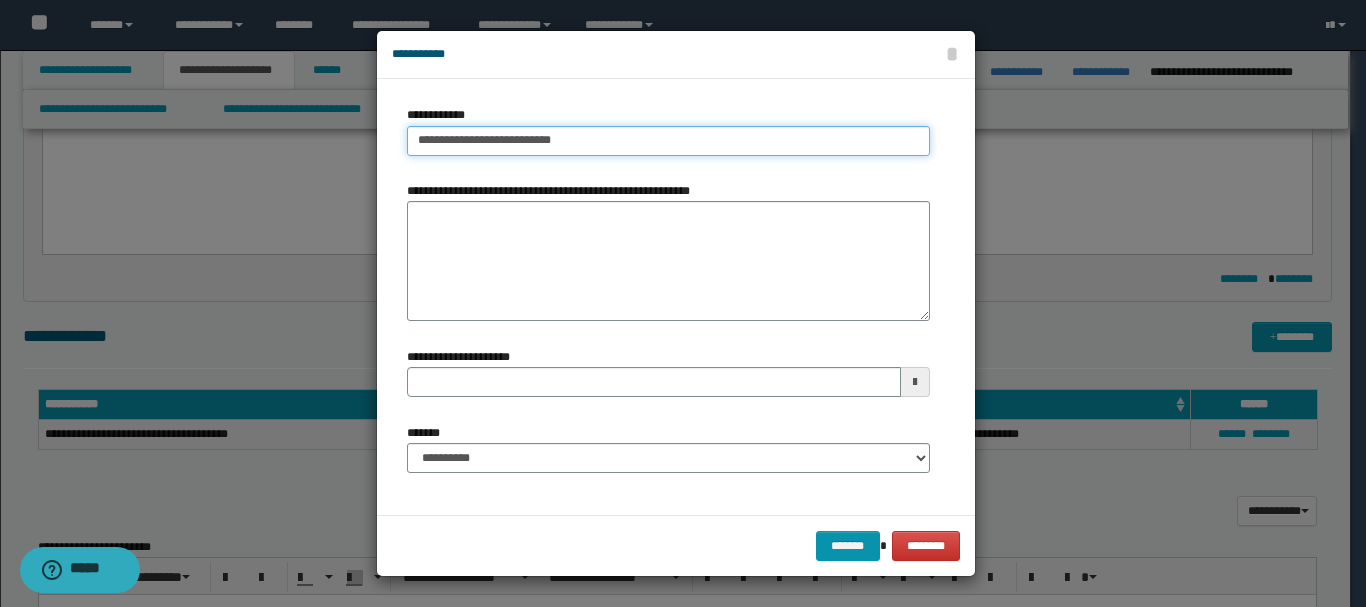 type 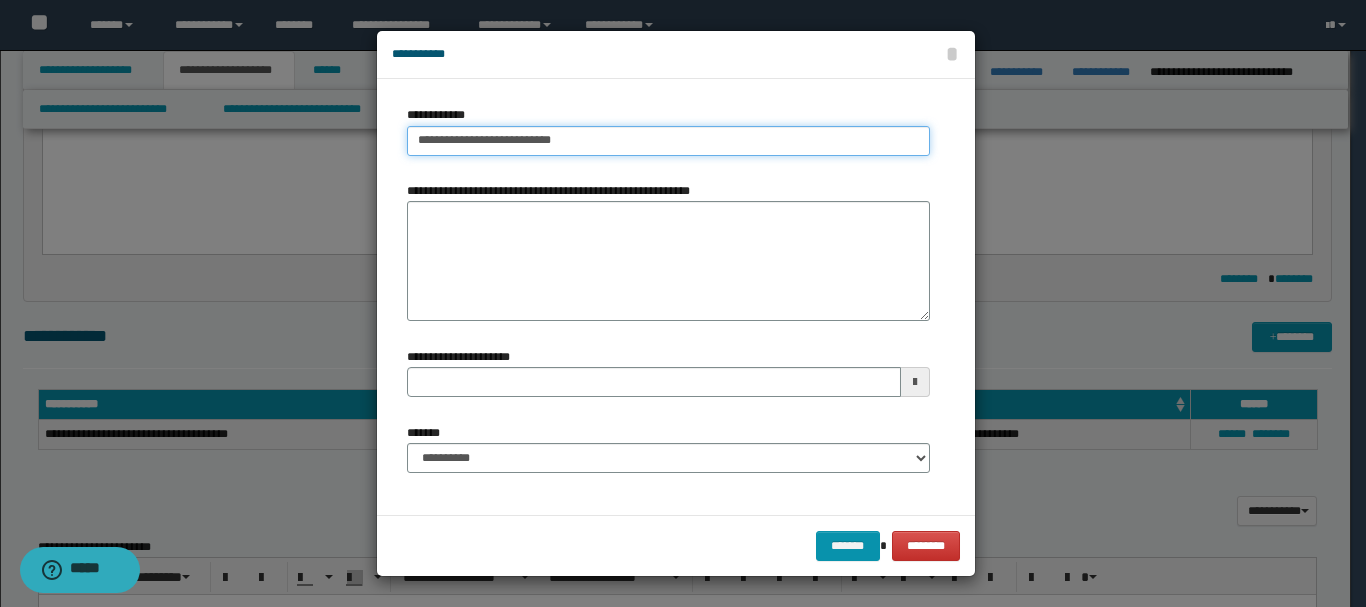 type on "**********" 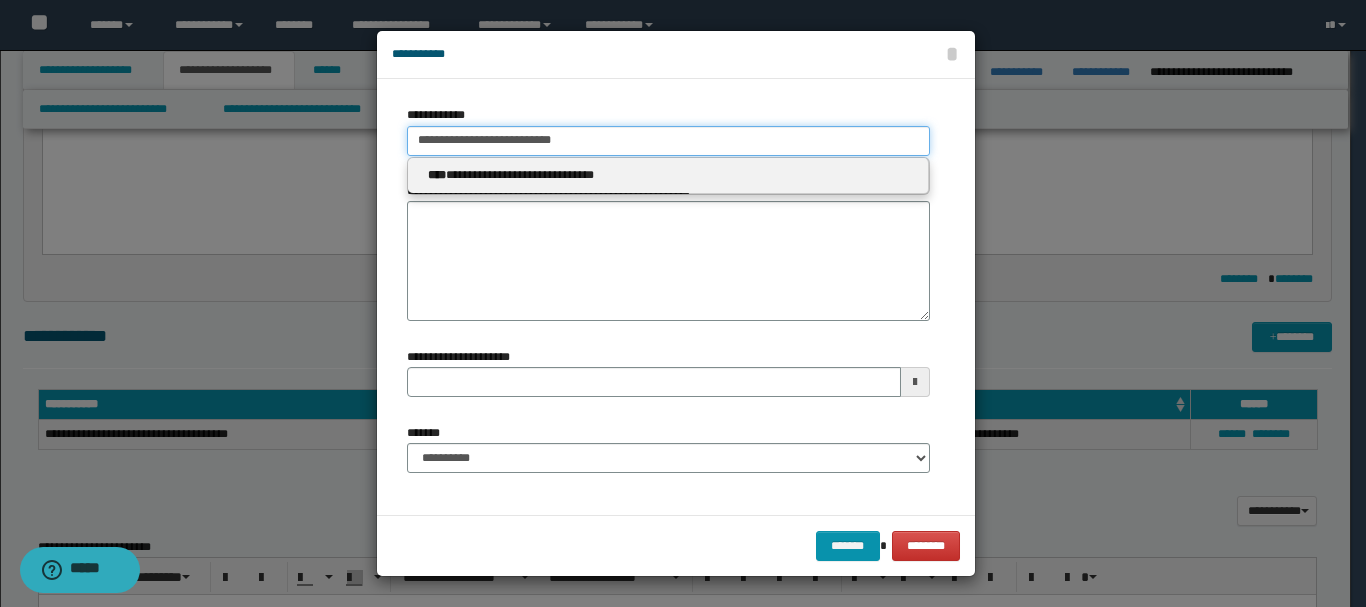 type 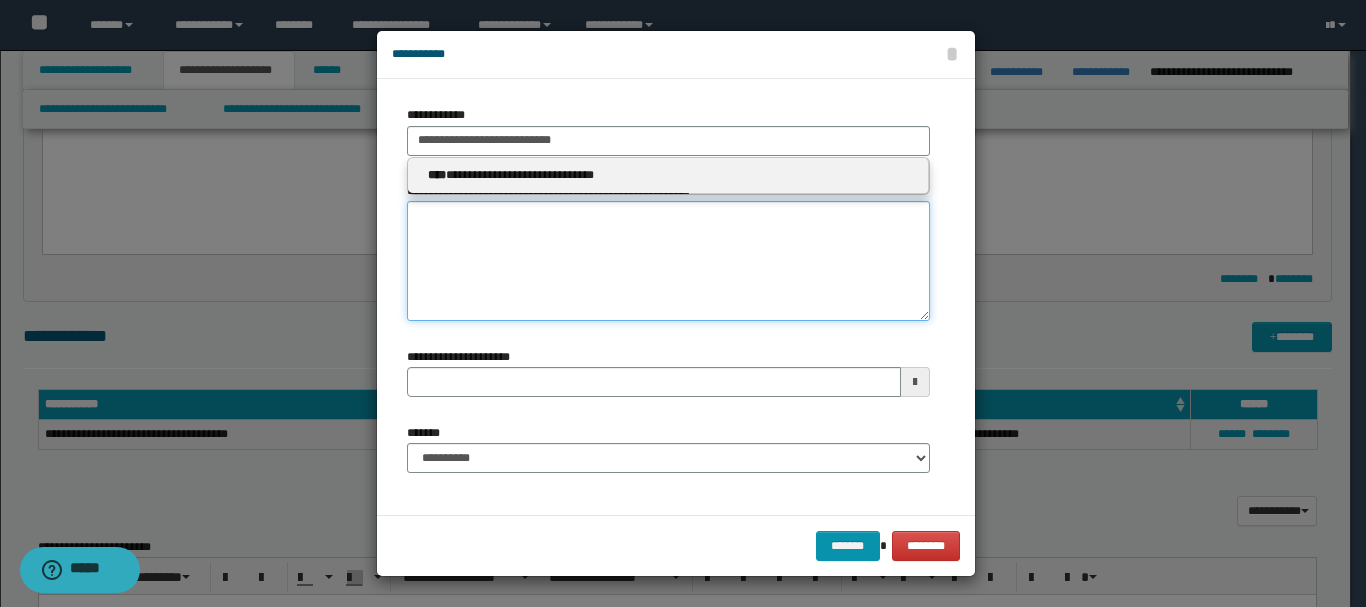 type 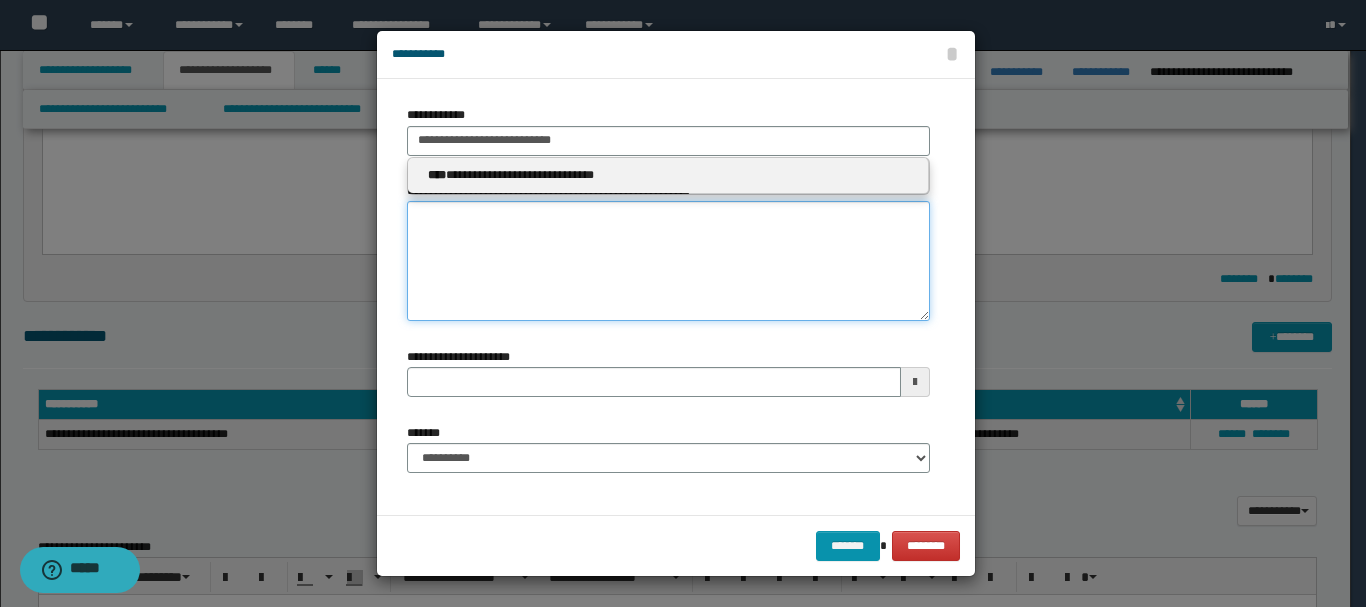 click on "**********" at bounding box center [668, 261] 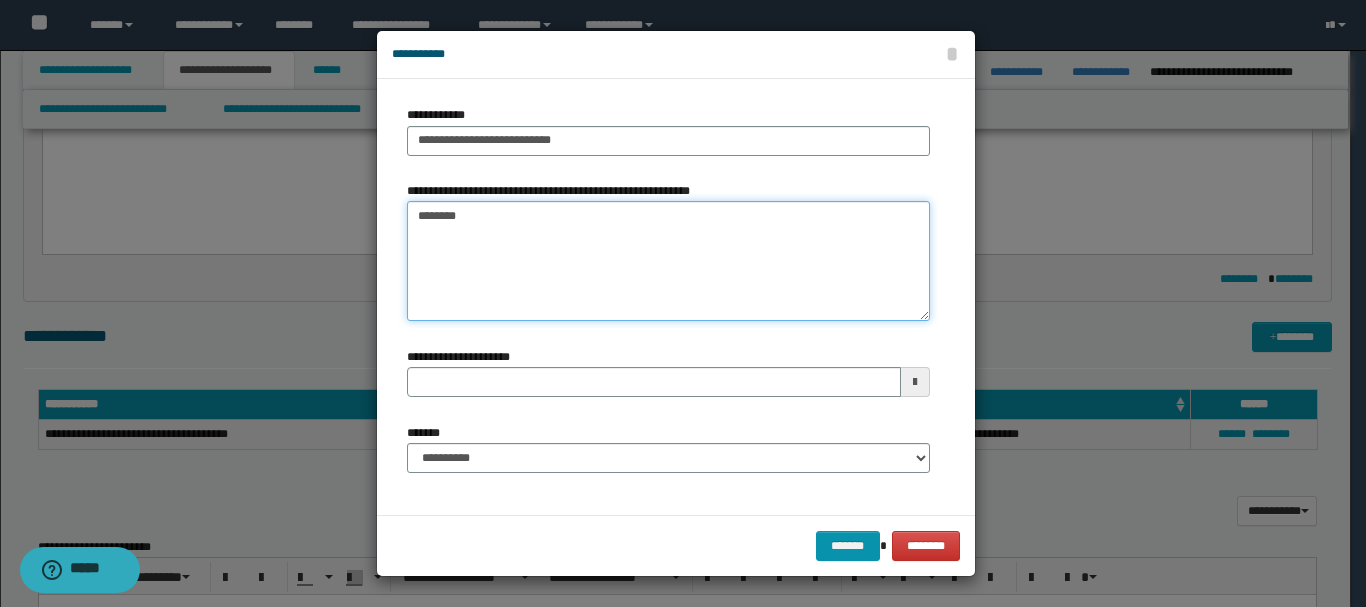 type on "*********" 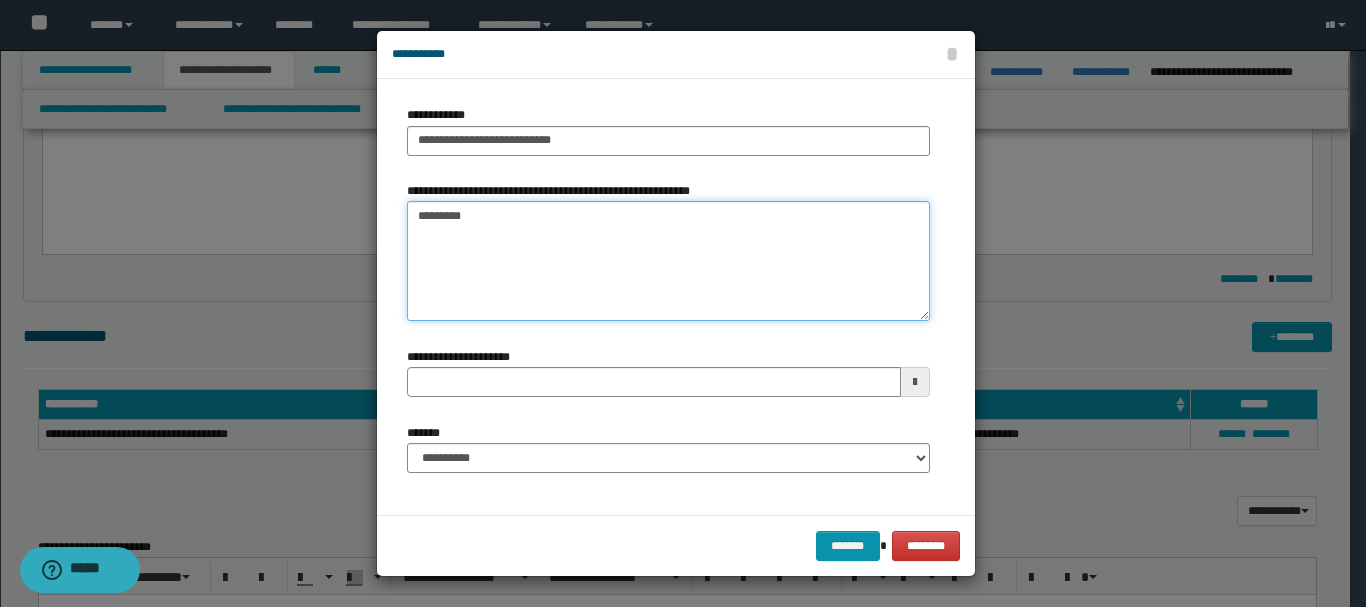 type 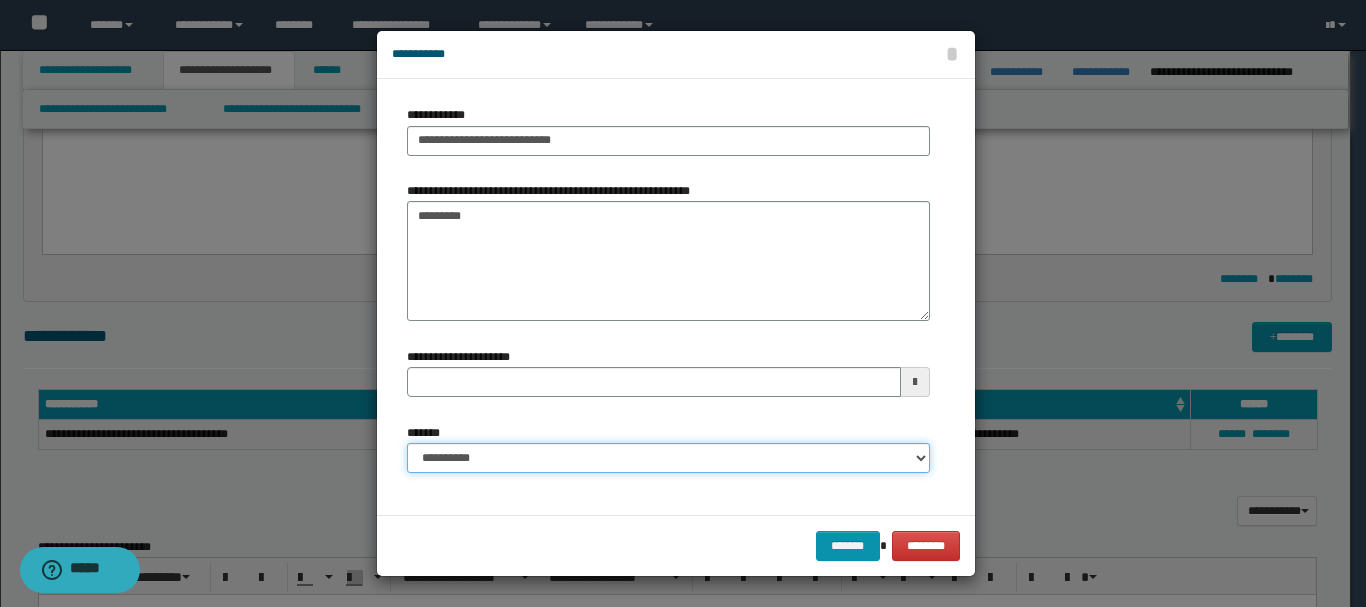 click on "**********" at bounding box center [668, 458] 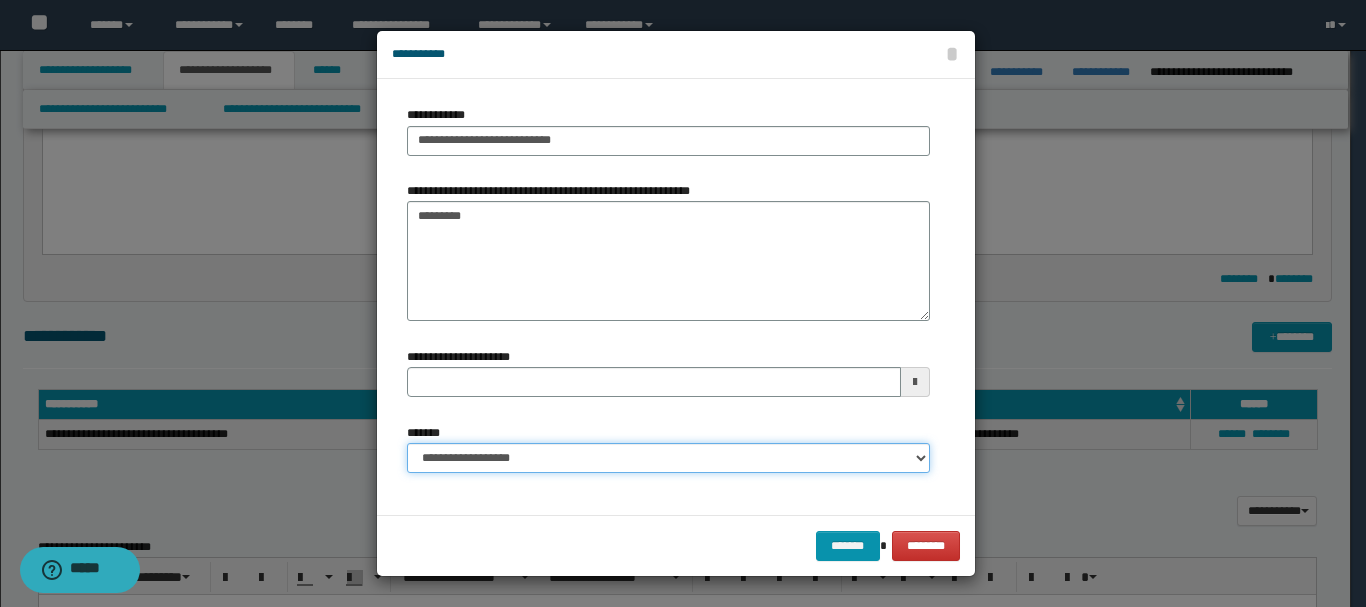 click on "**********" at bounding box center [668, 458] 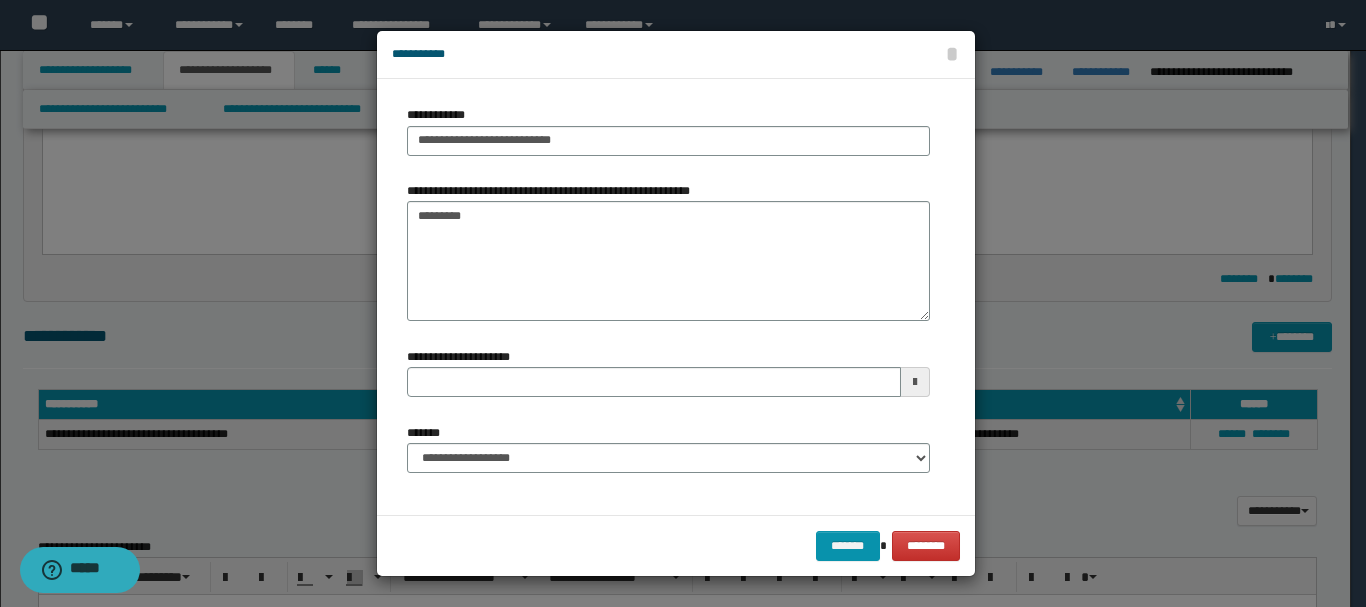 click on "*******
********" at bounding box center [676, 545] 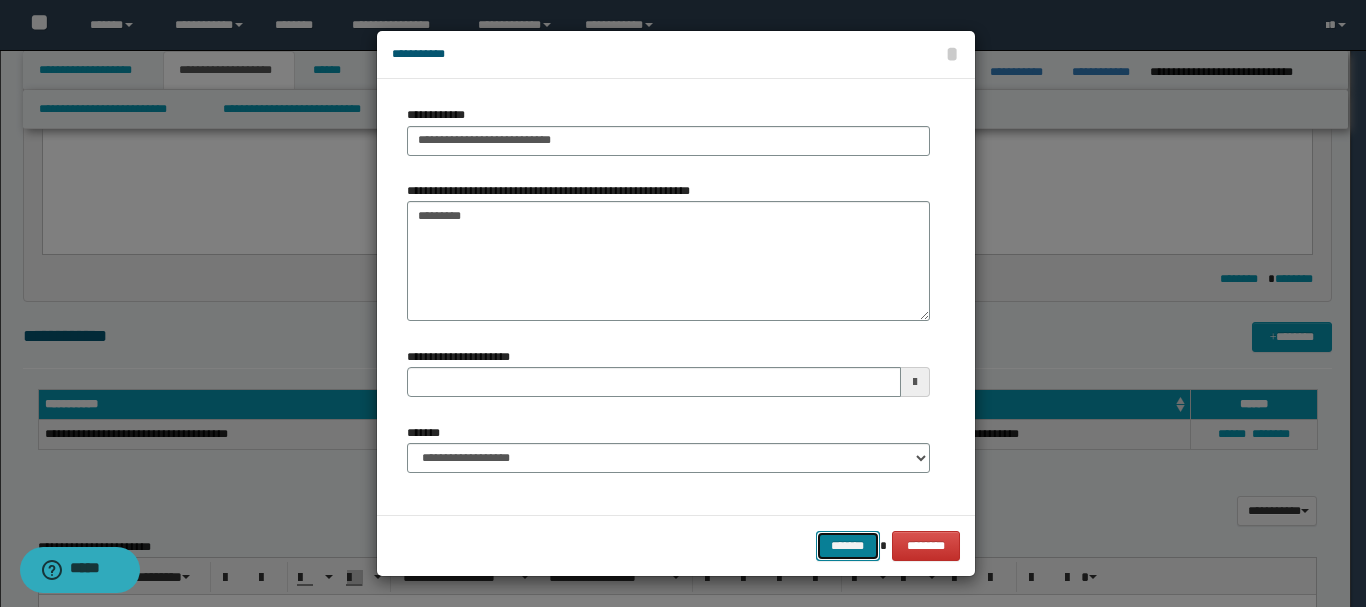 click on "*******" at bounding box center [848, 546] 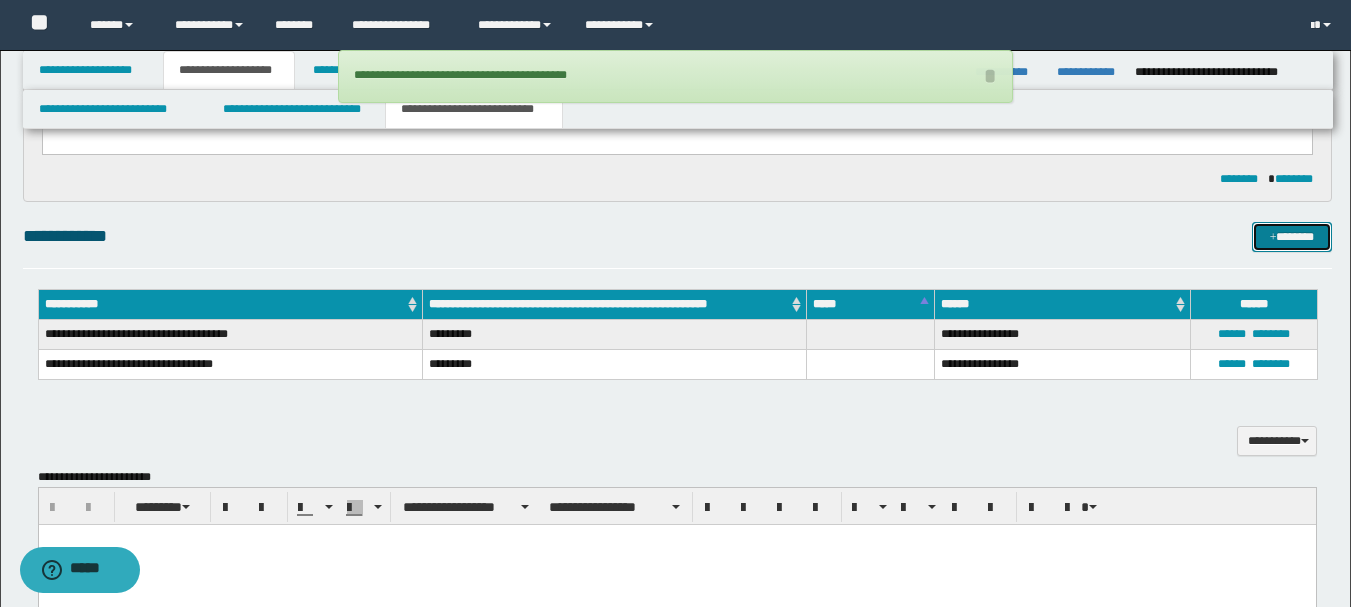 scroll, scrollTop: 1110, scrollLeft: 0, axis: vertical 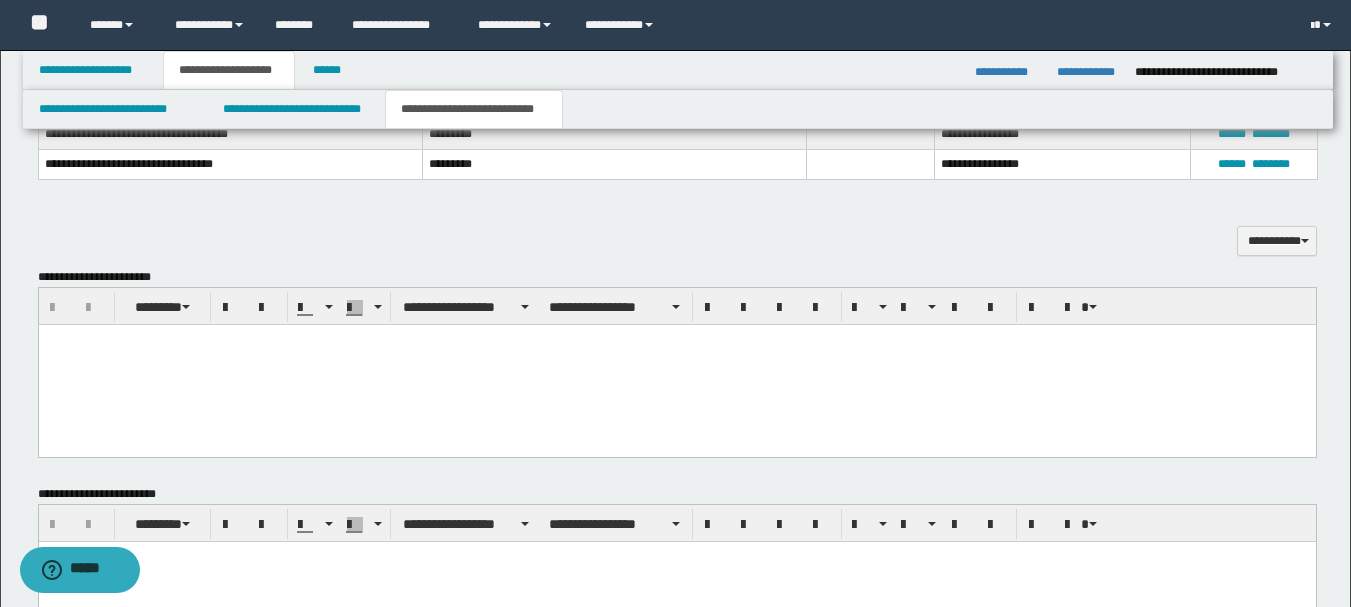 click at bounding box center [676, 364] 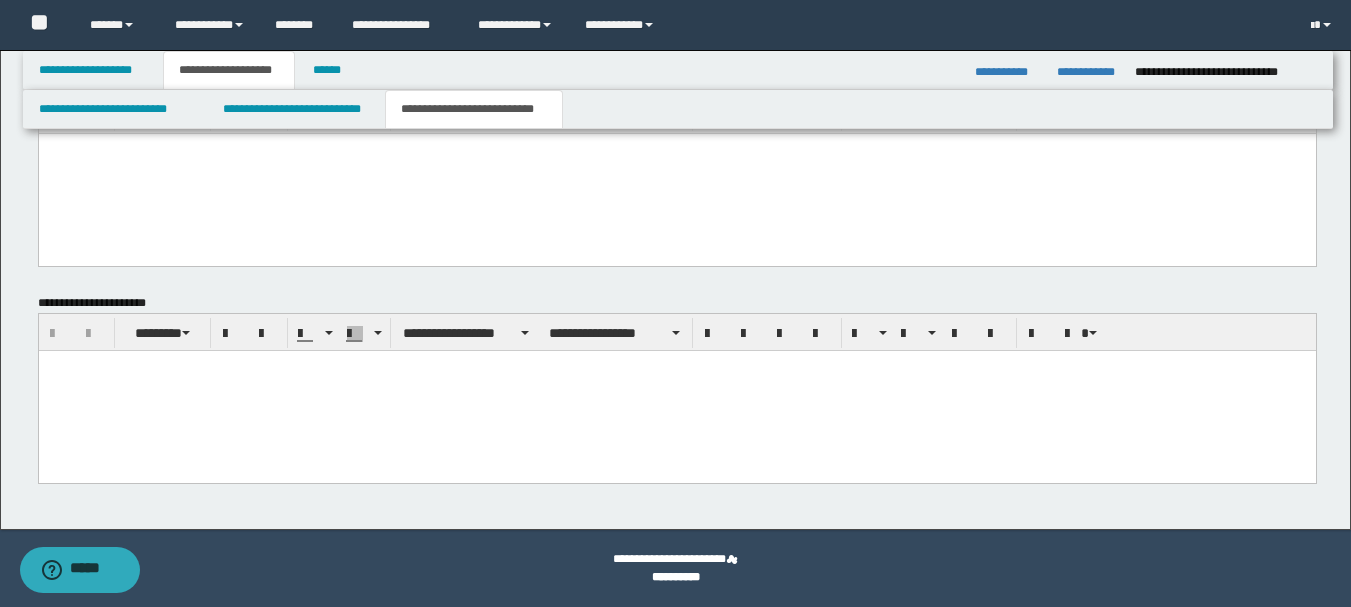drag, startPoint x: 46, startPoint y: -737, endPoint x: 664, endPoint y: 605, distance: 1477.46 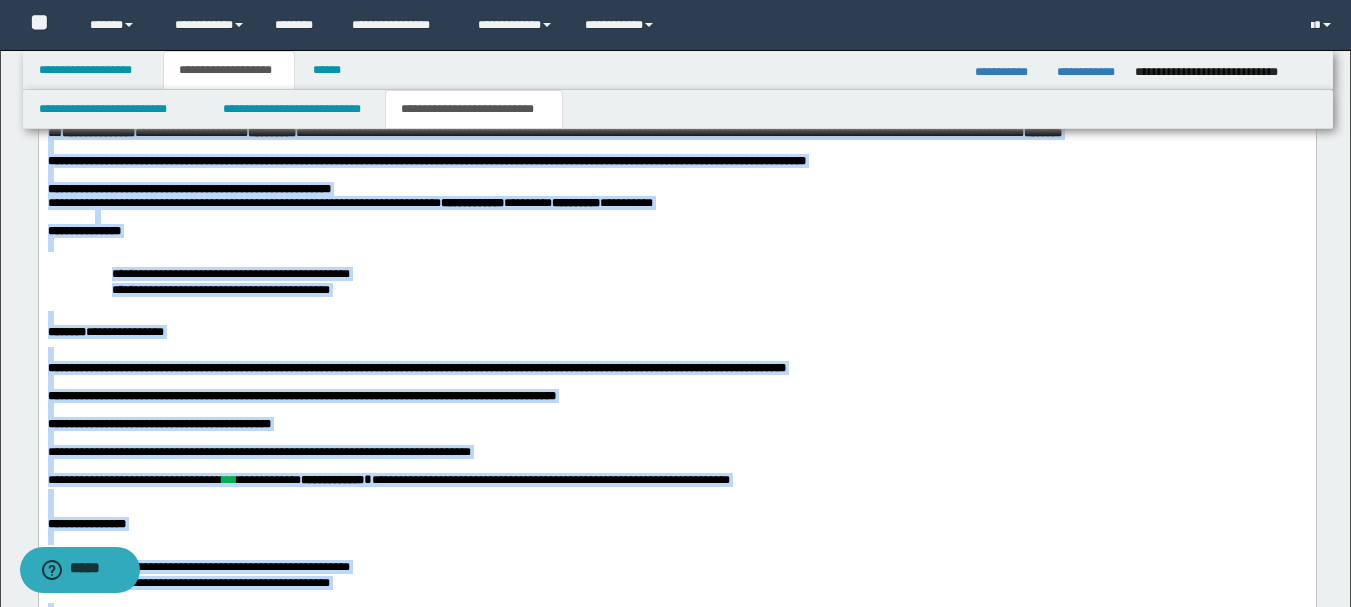 scroll, scrollTop: 1087, scrollLeft: 0, axis: vertical 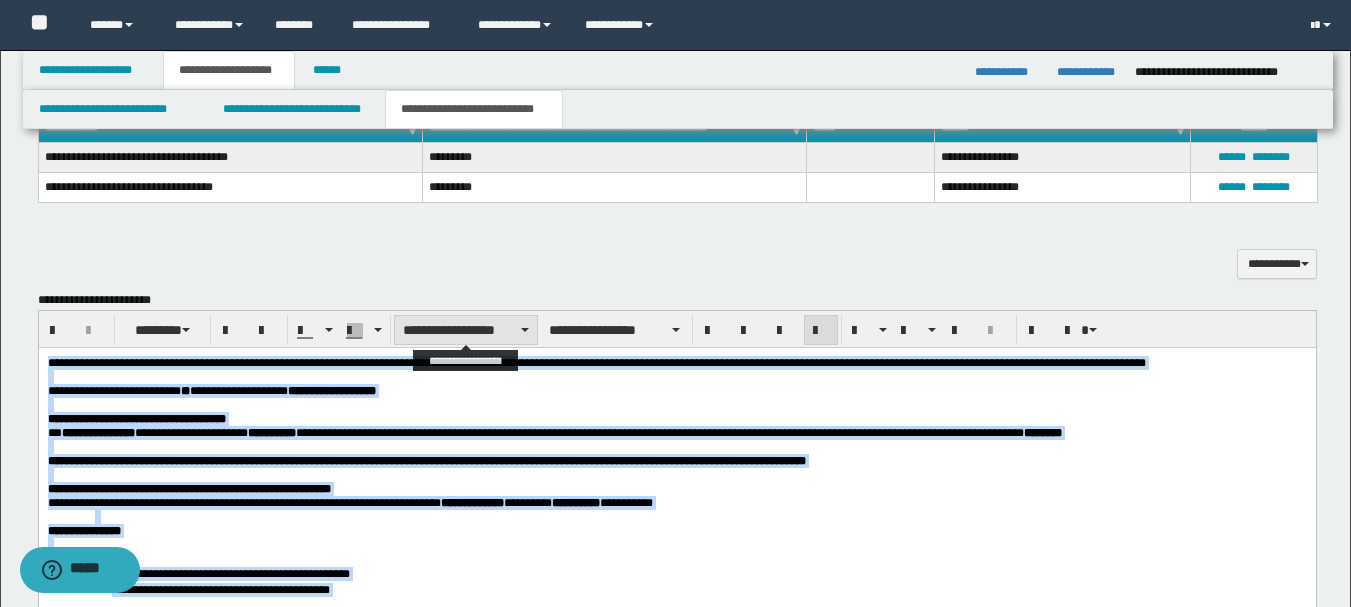 click on "**********" at bounding box center [466, 330] 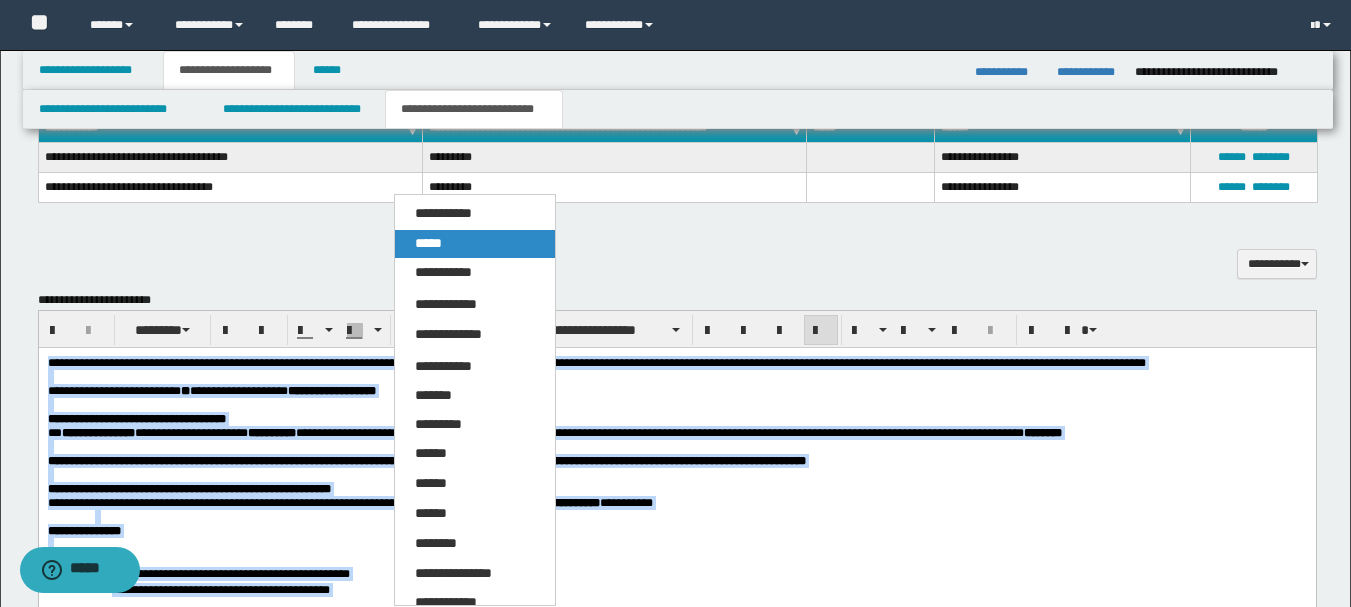 click on "*****" at bounding box center (475, 244) 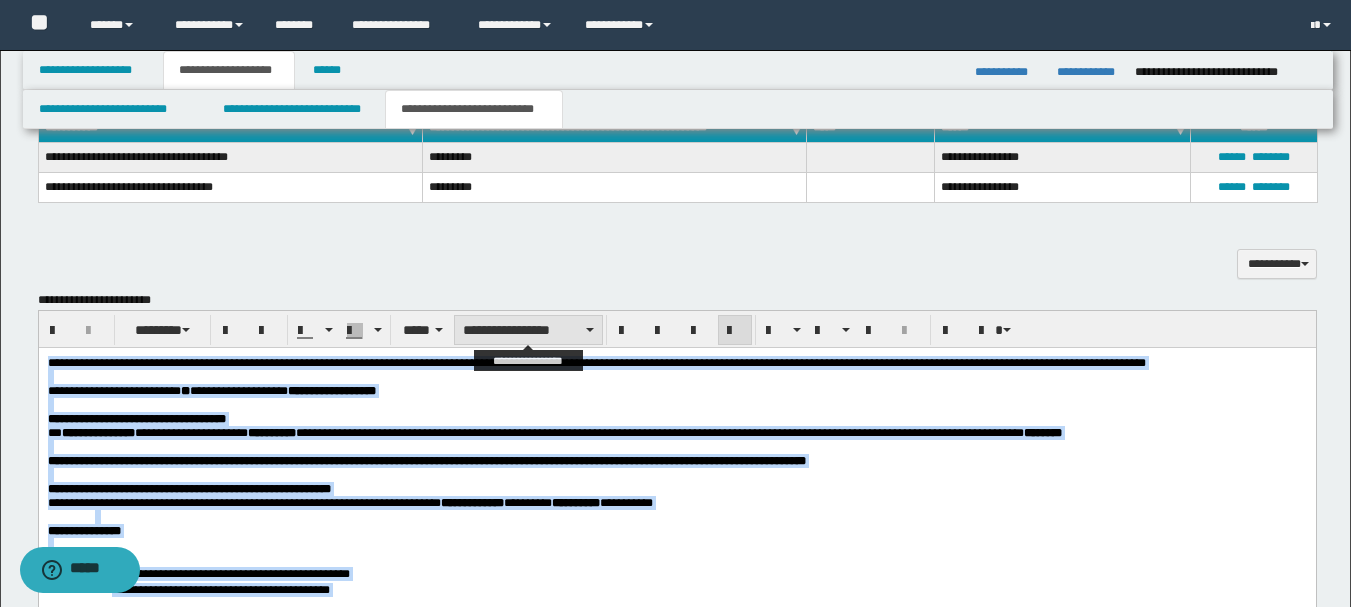 click on "**********" at bounding box center (528, 330) 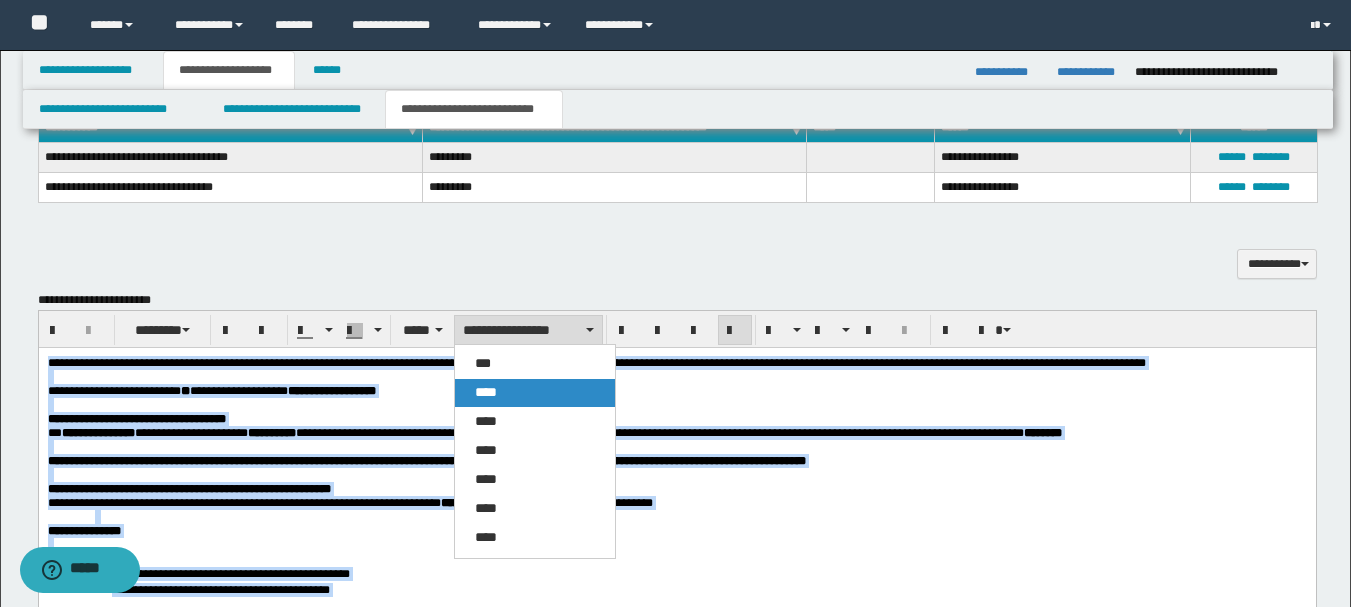 click on "****" at bounding box center (535, 393) 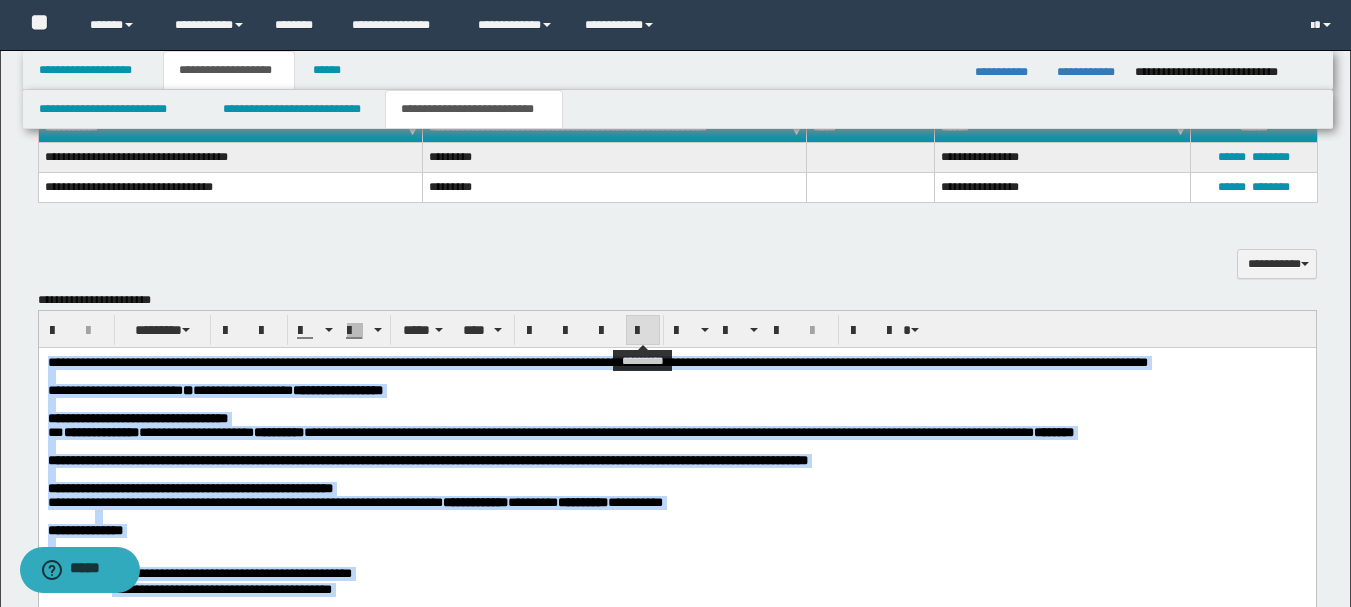 click at bounding box center [643, 331] 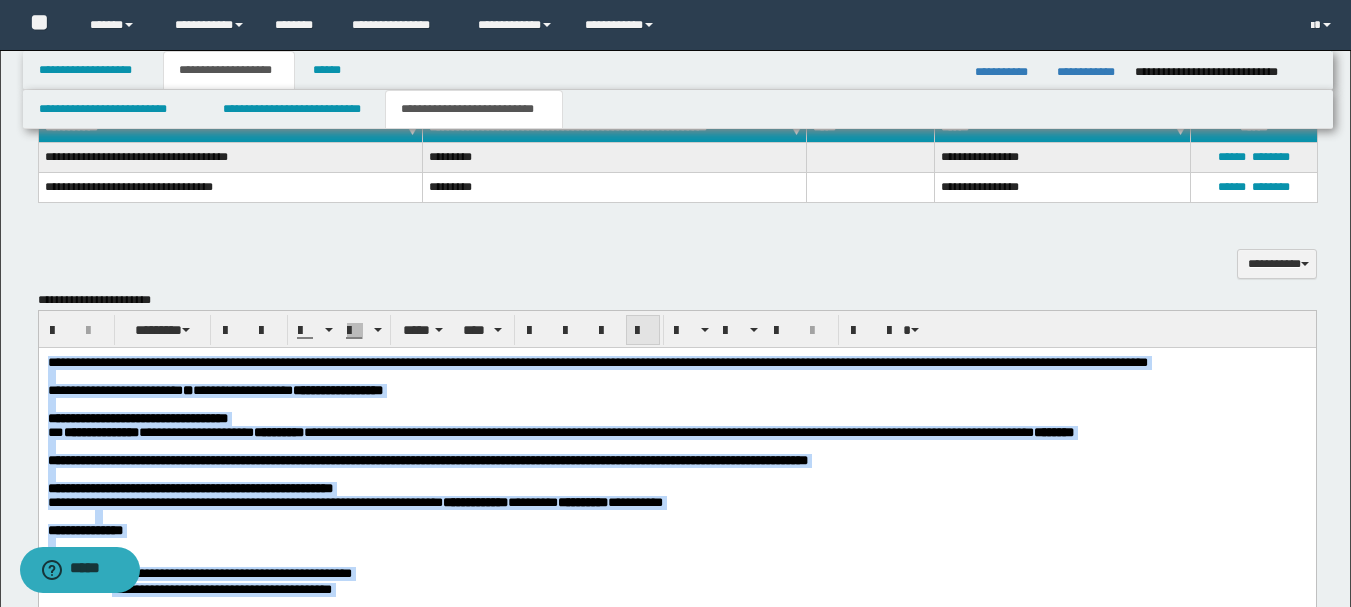 click at bounding box center [643, 331] 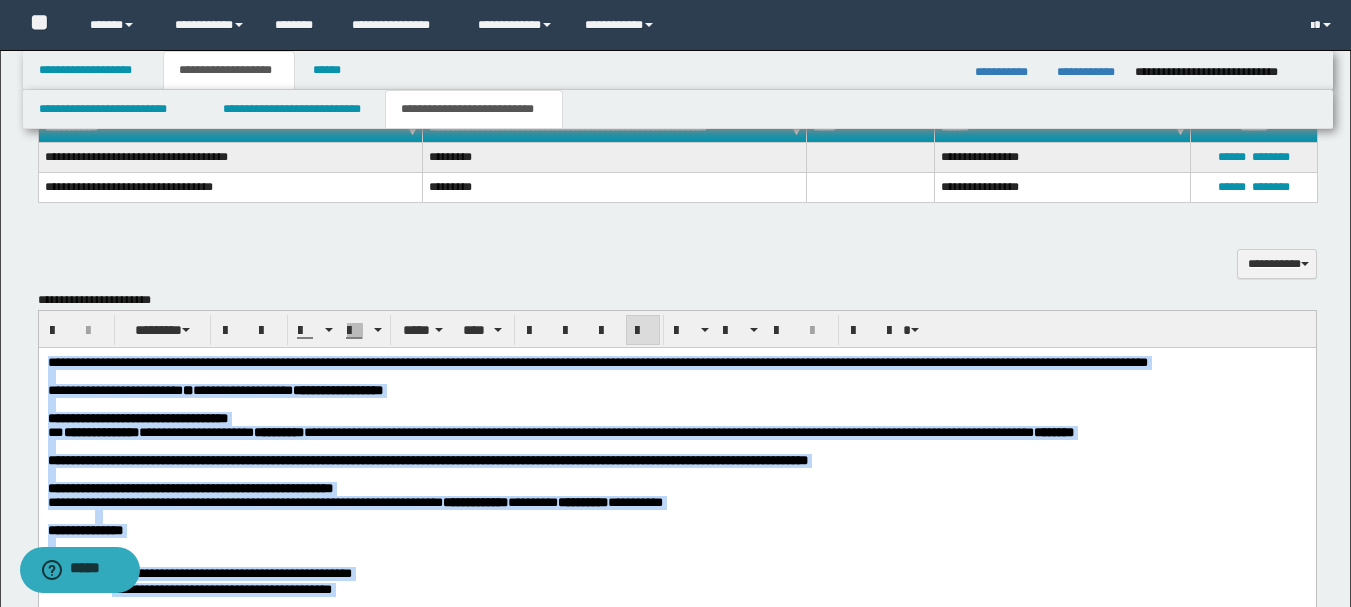 click at bounding box center (676, 404) 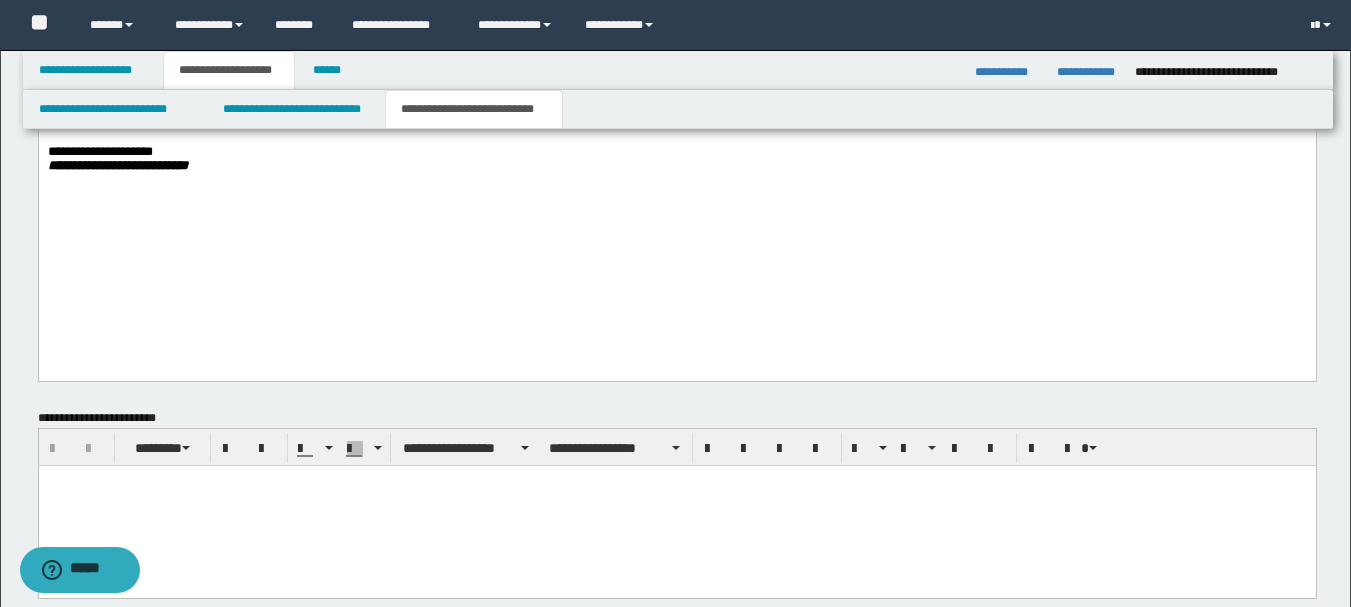 scroll, scrollTop: 2219, scrollLeft: 0, axis: vertical 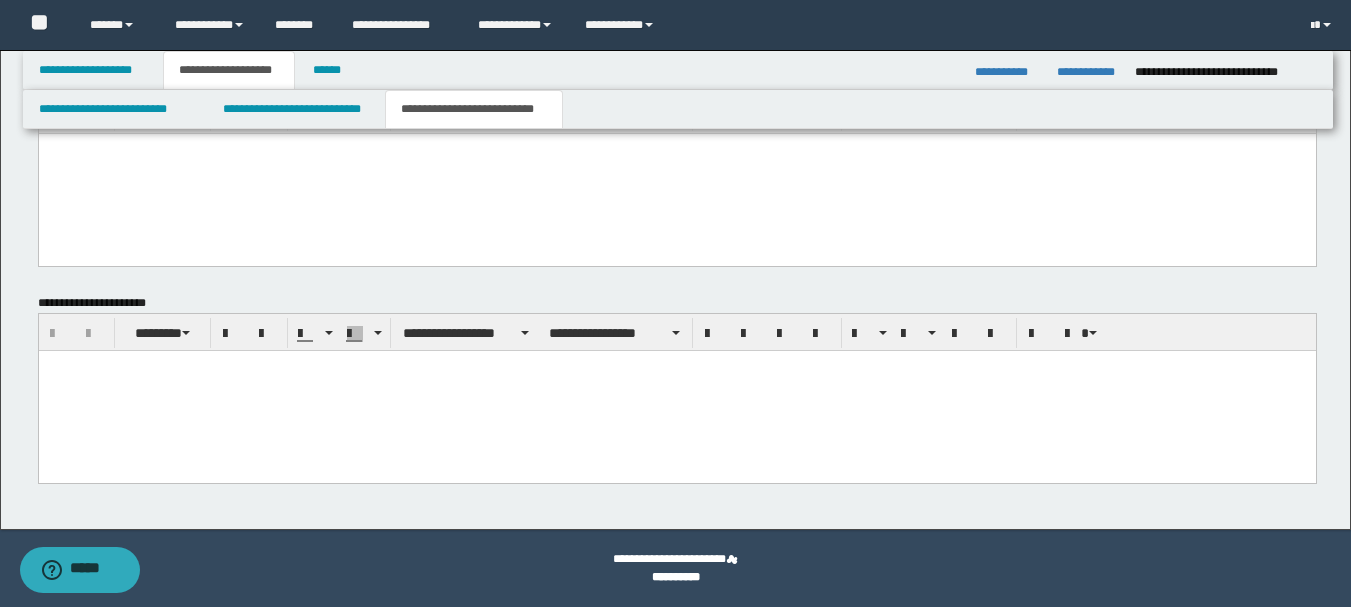 click at bounding box center [676, 390] 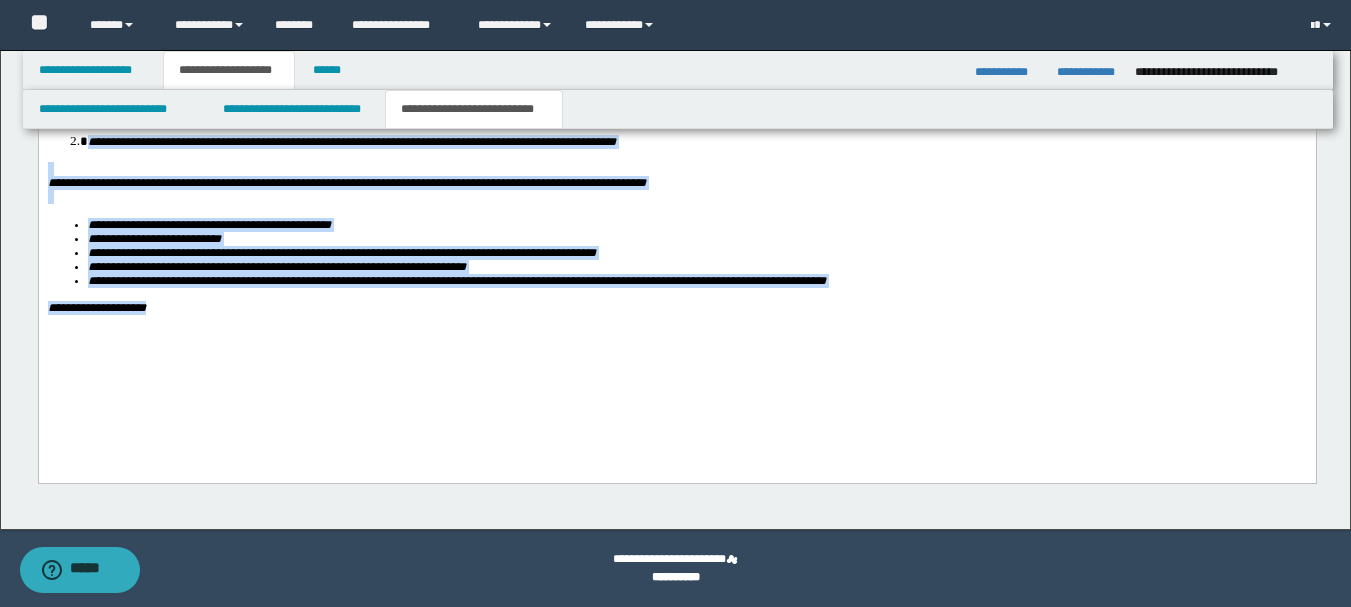 drag, startPoint x: 54, startPoint y: -209, endPoint x: 623, endPoint y: 418, distance: 846.69354 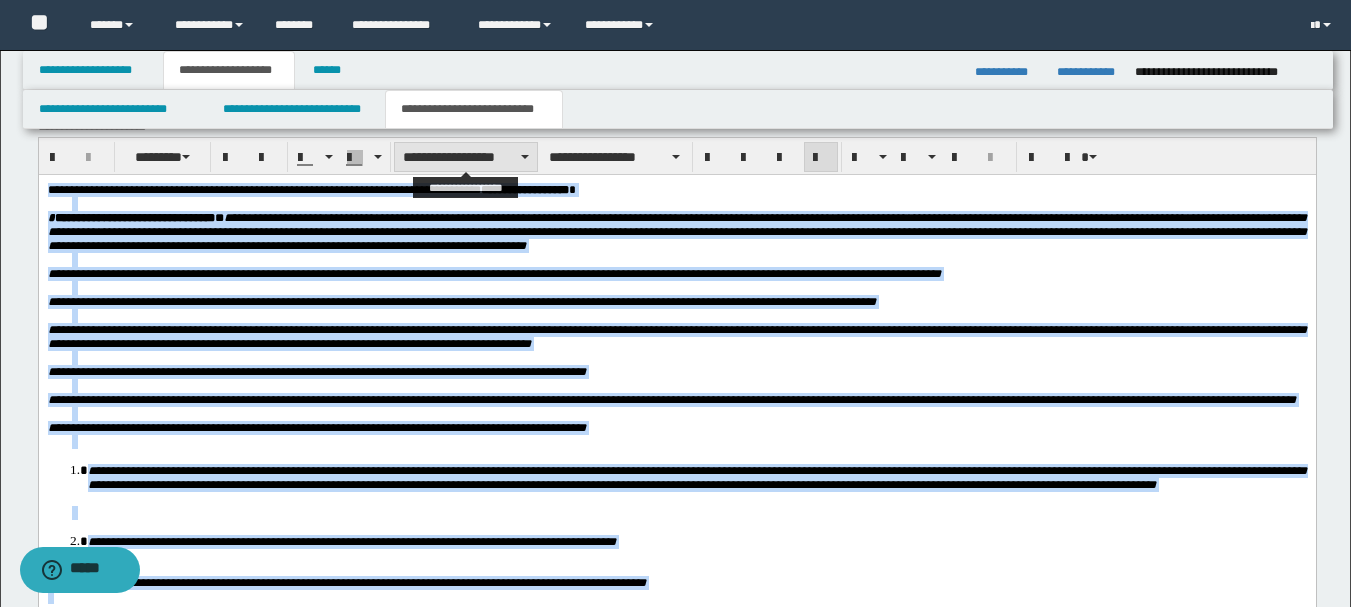 click on "**********" at bounding box center (466, 157) 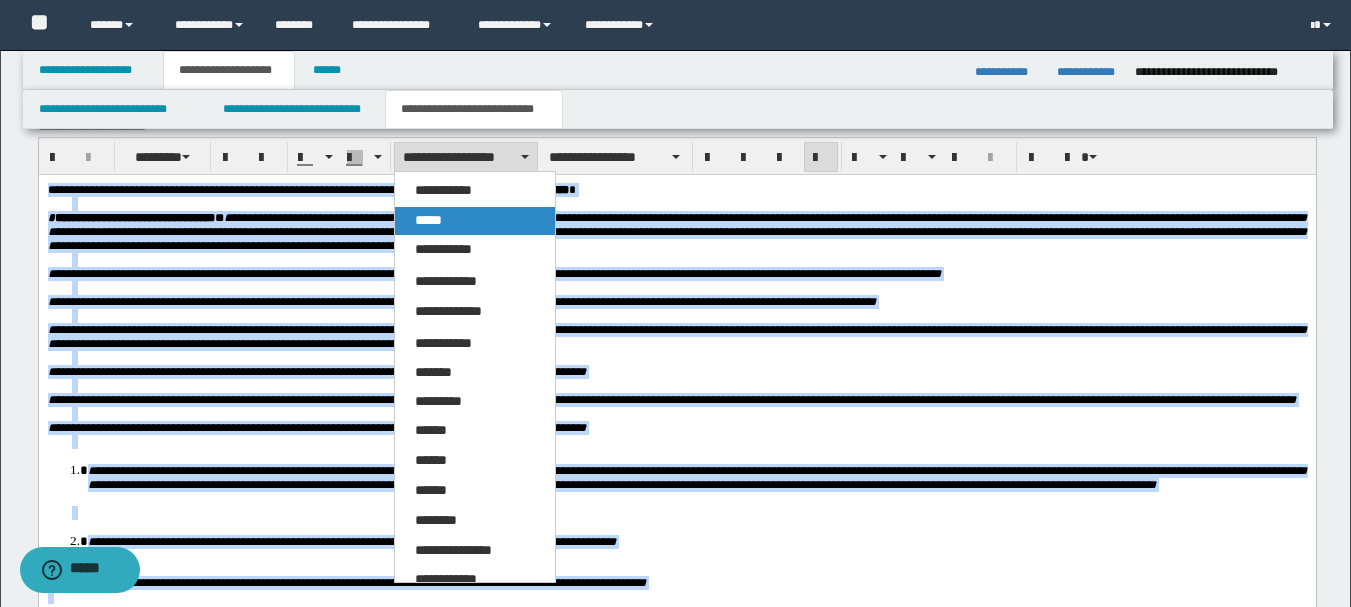 drag, startPoint x: 459, startPoint y: 221, endPoint x: 431, endPoint y: 41, distance: 182.16476 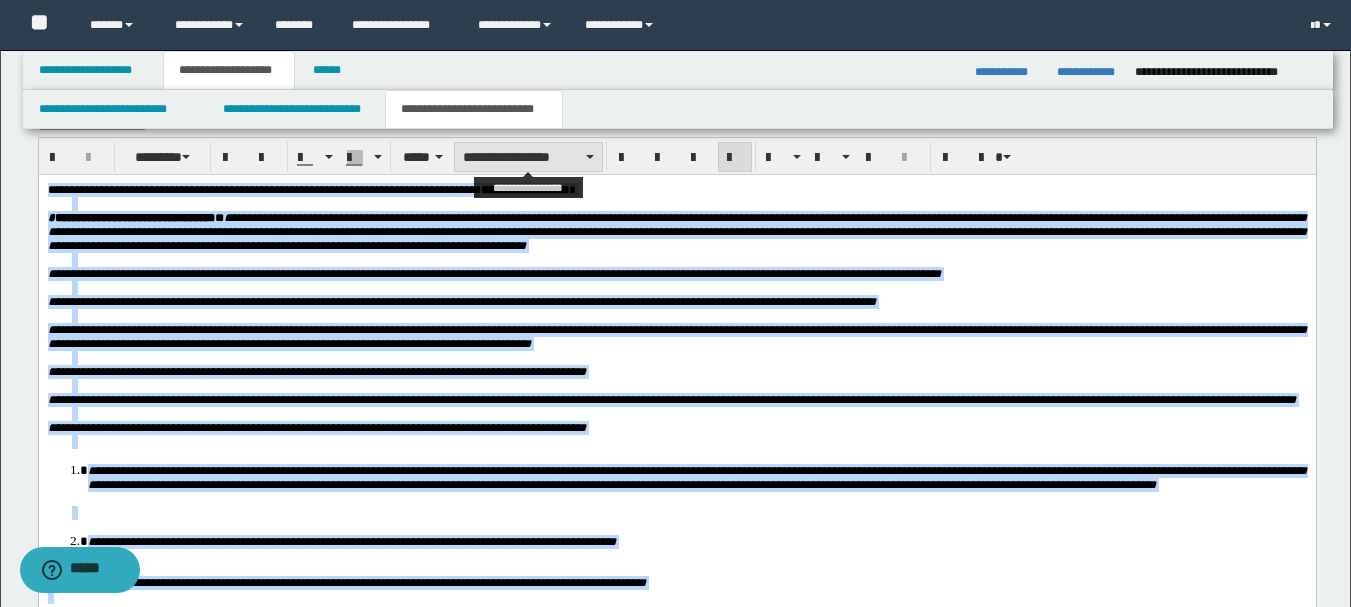 click on "**********" at bounding box center [528, 157] 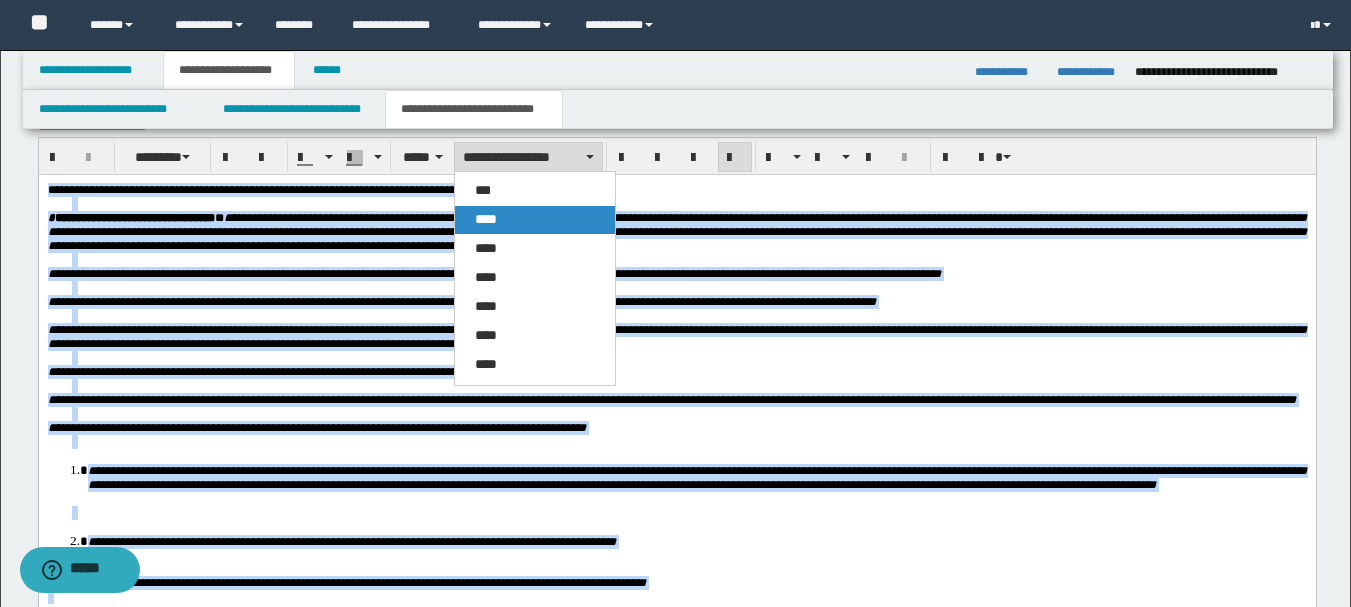 click on "****" at bounding box center [535, 220] 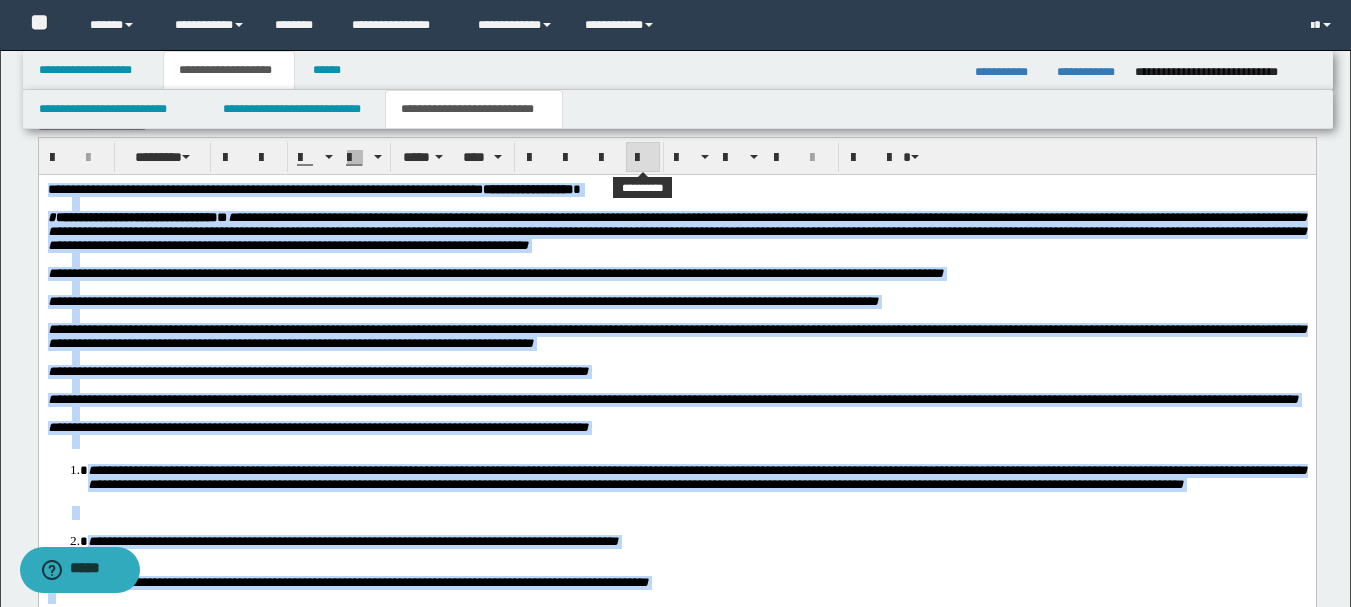 click at bounding box center [643, 158] 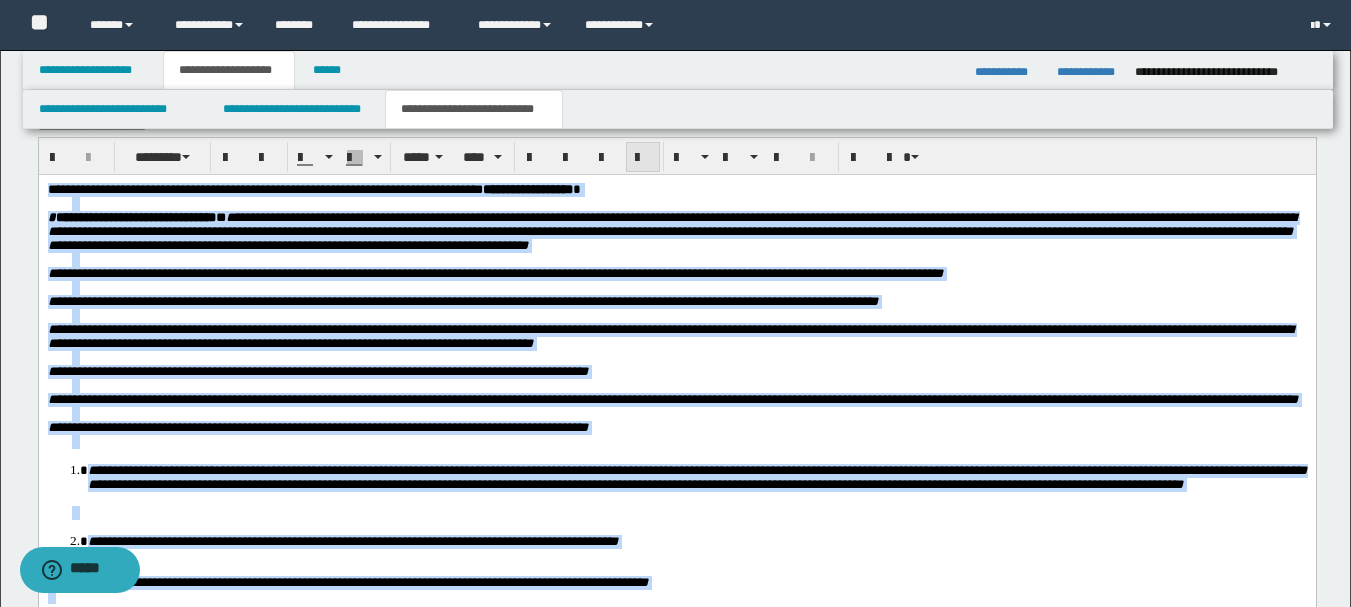 click at bounding box center [643, 157] 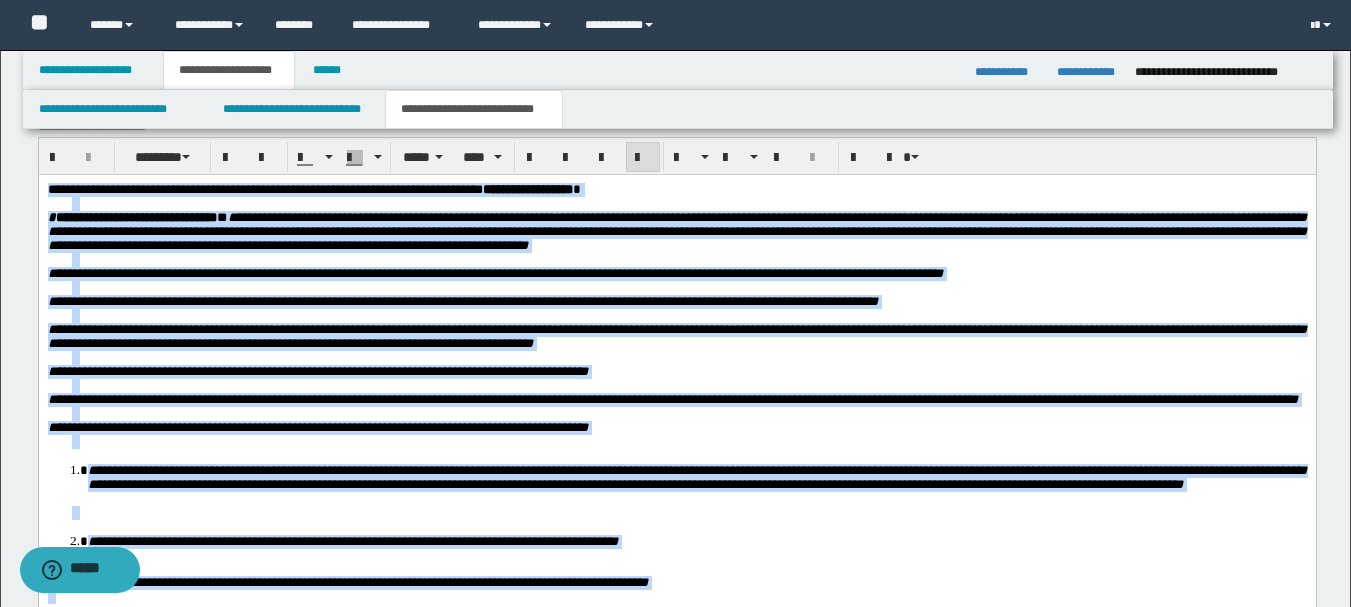 click at bounding box center [688, 413] 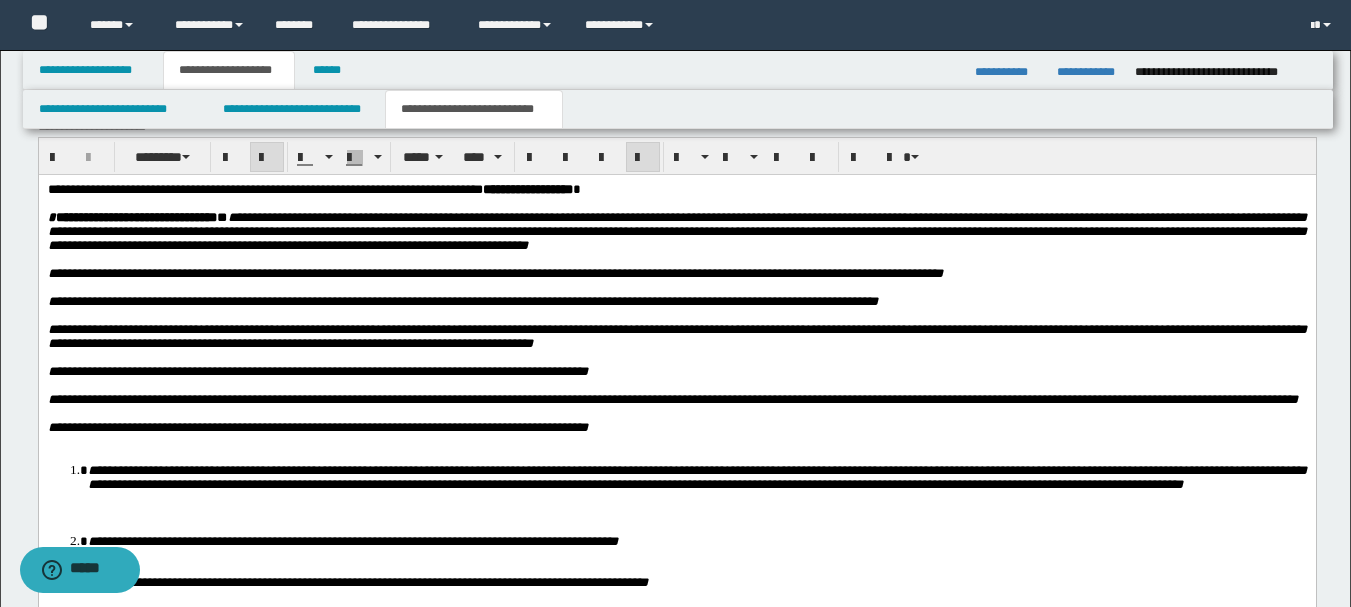 scroll, scrollTop: 2695, scrollLeft: 0, axis: vertical 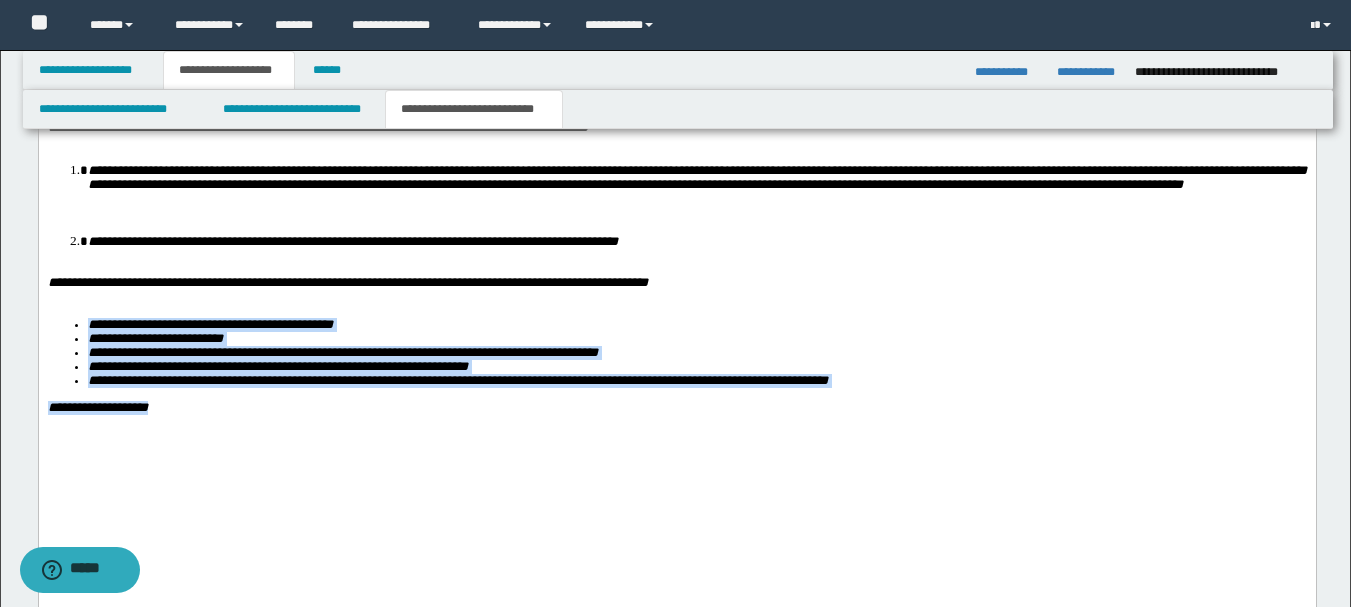 drag, startPoint x: 171, startPoint y: 501, endPoint x: 87, endPoint y: 406, distance: 126.81088 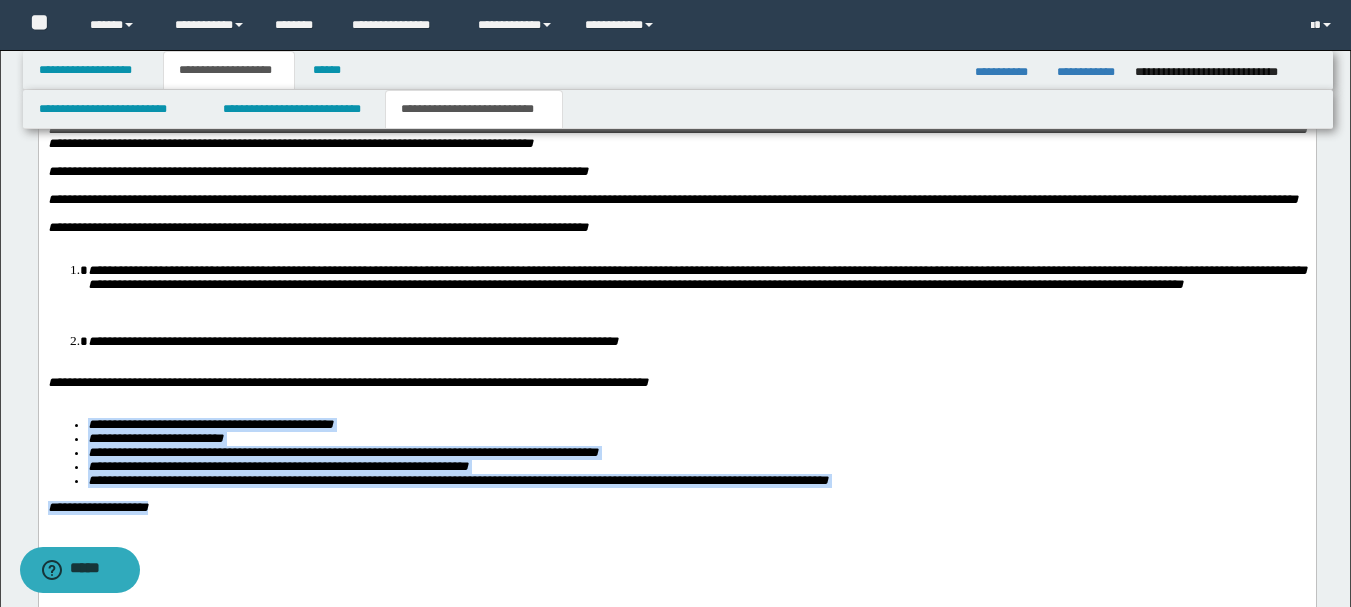 scroll, scrollTop: 2295, scrollLeft: 0, axis: vertical 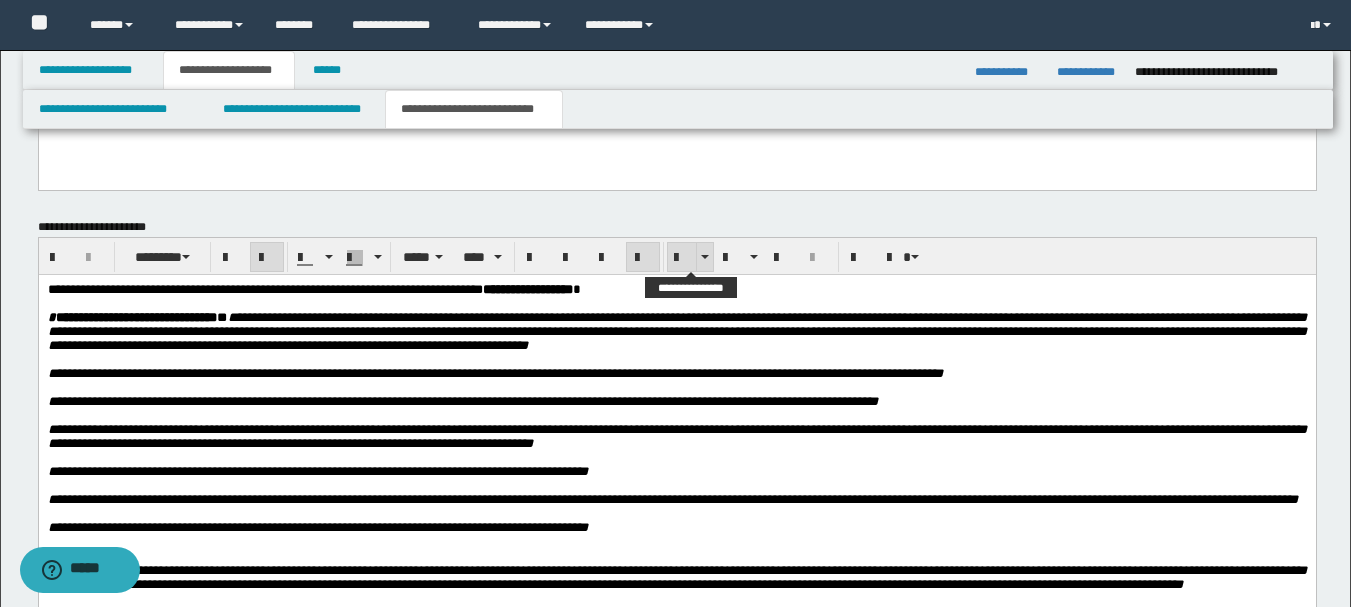 click at bounding box center (682, 258) 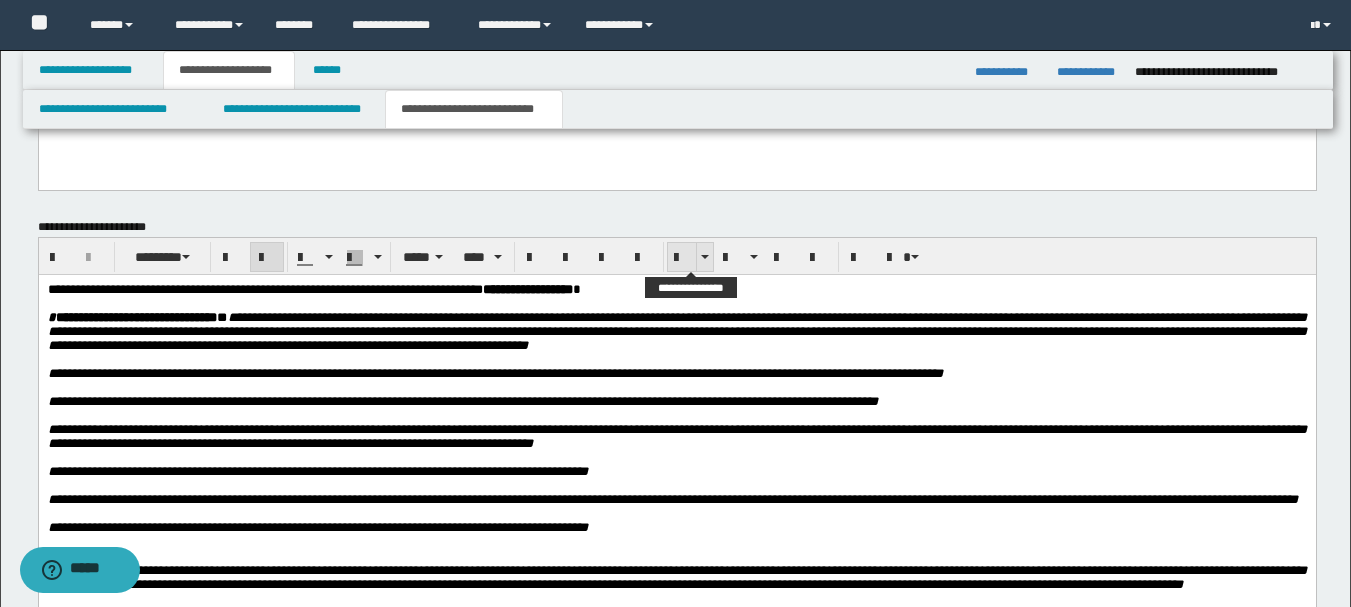 click at bounding box center [682, 258] 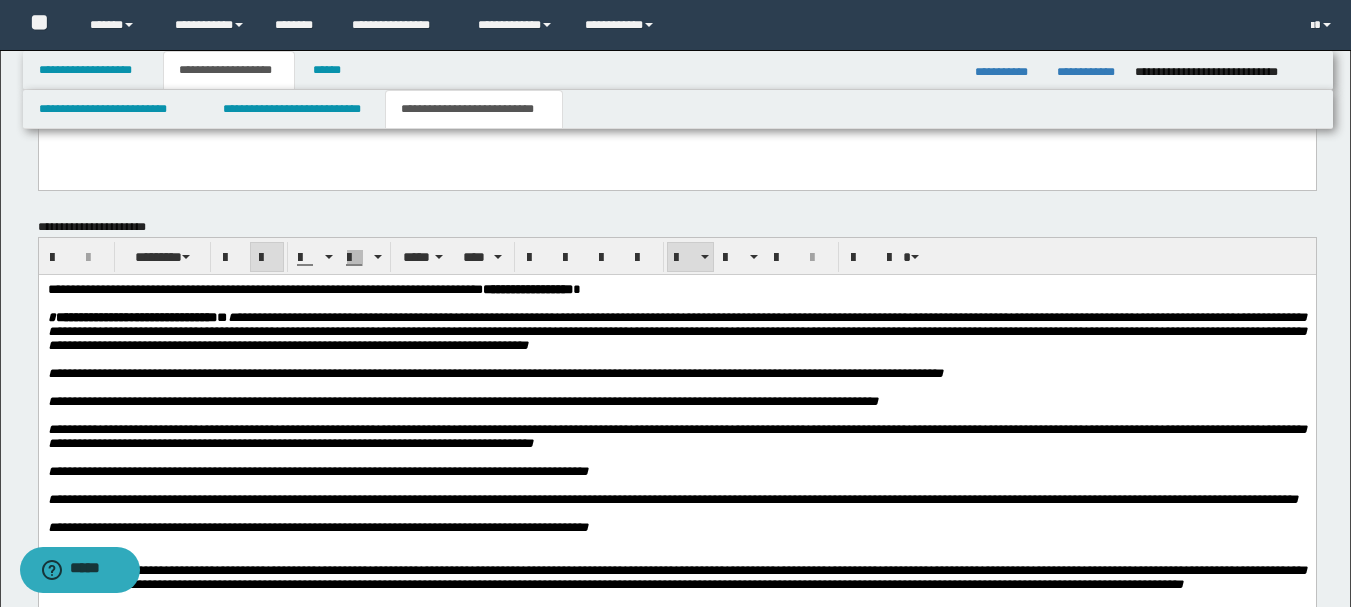 scroll, scrollTop: 2827, scrollLeft: 0, axis: vertical 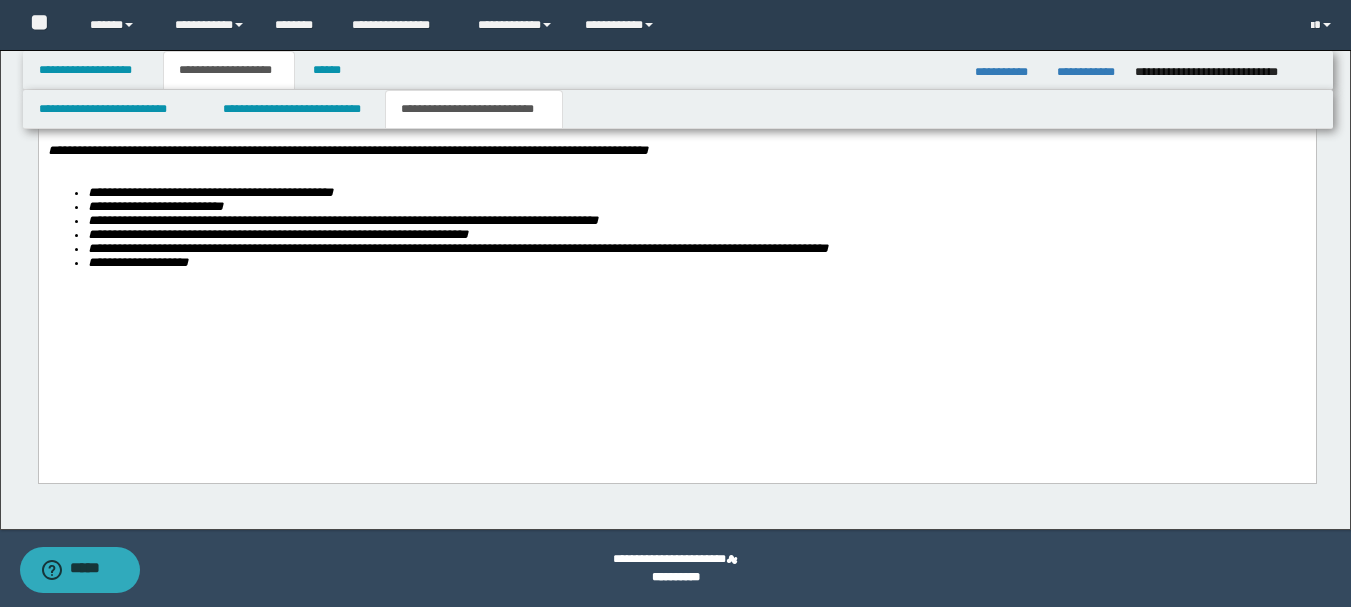 click on "**********" at bounding box center [676, 42] 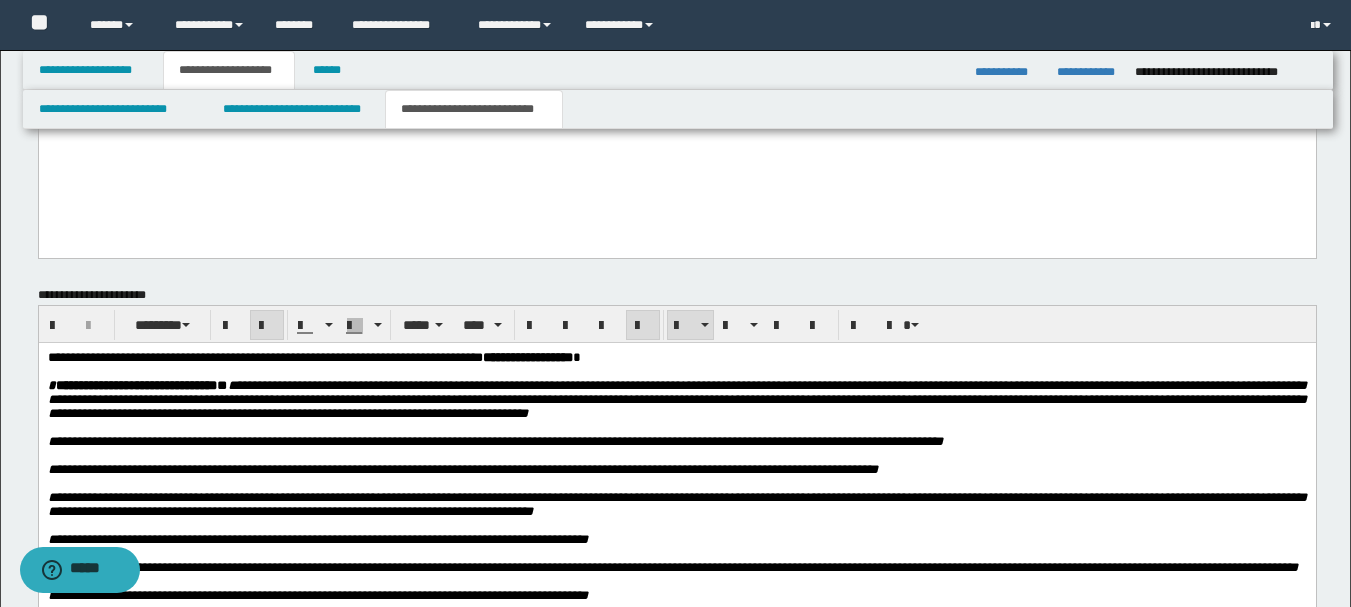 scroll, scrollTop: 1627, scrollLeft: 0, axis: vertical 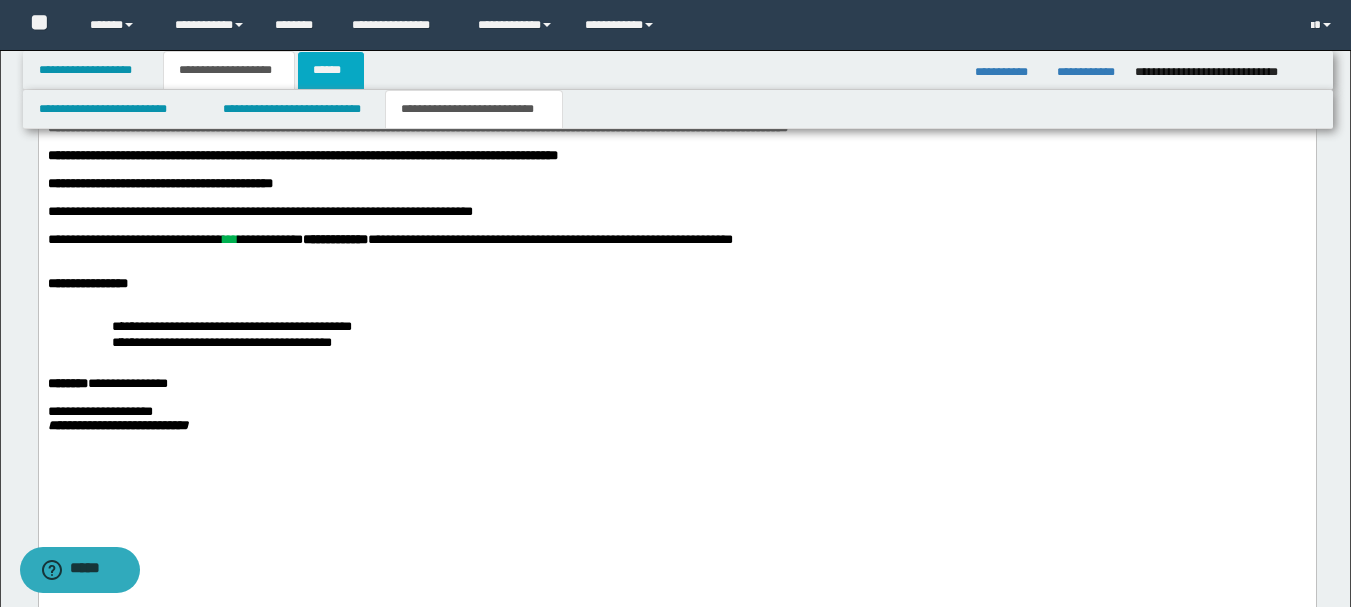 click on "******" at bounding box center (331, 70) 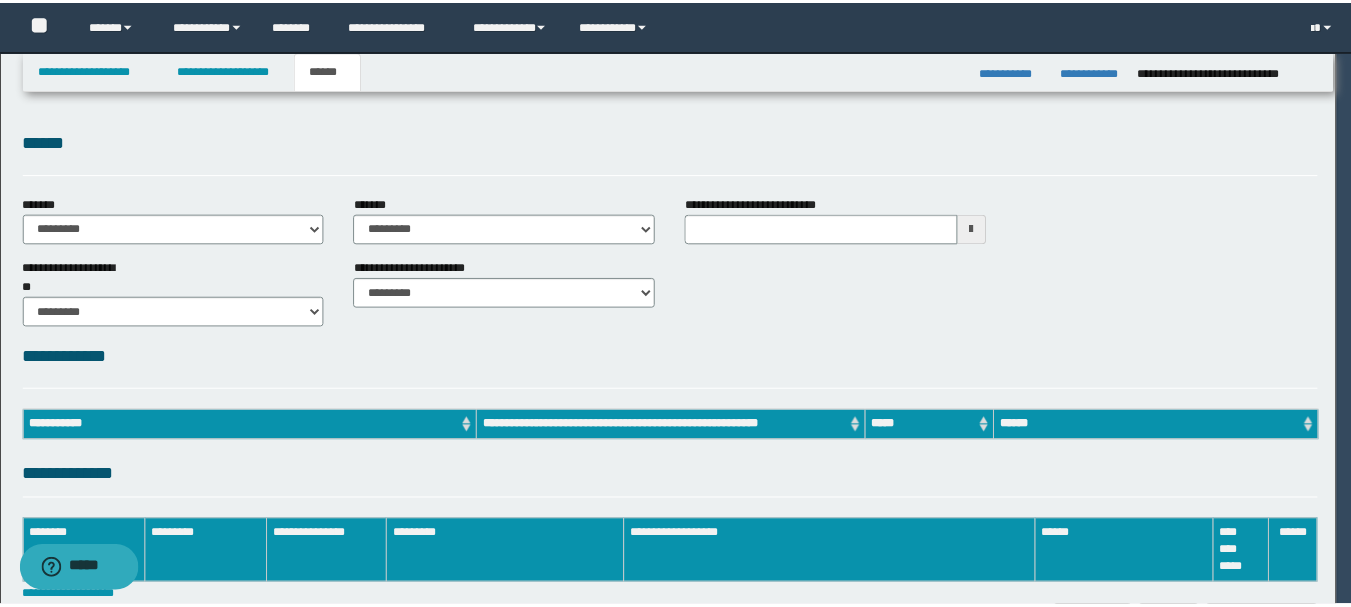 scroll, scrollTop: 0, scrollLeft: 0, axis: both 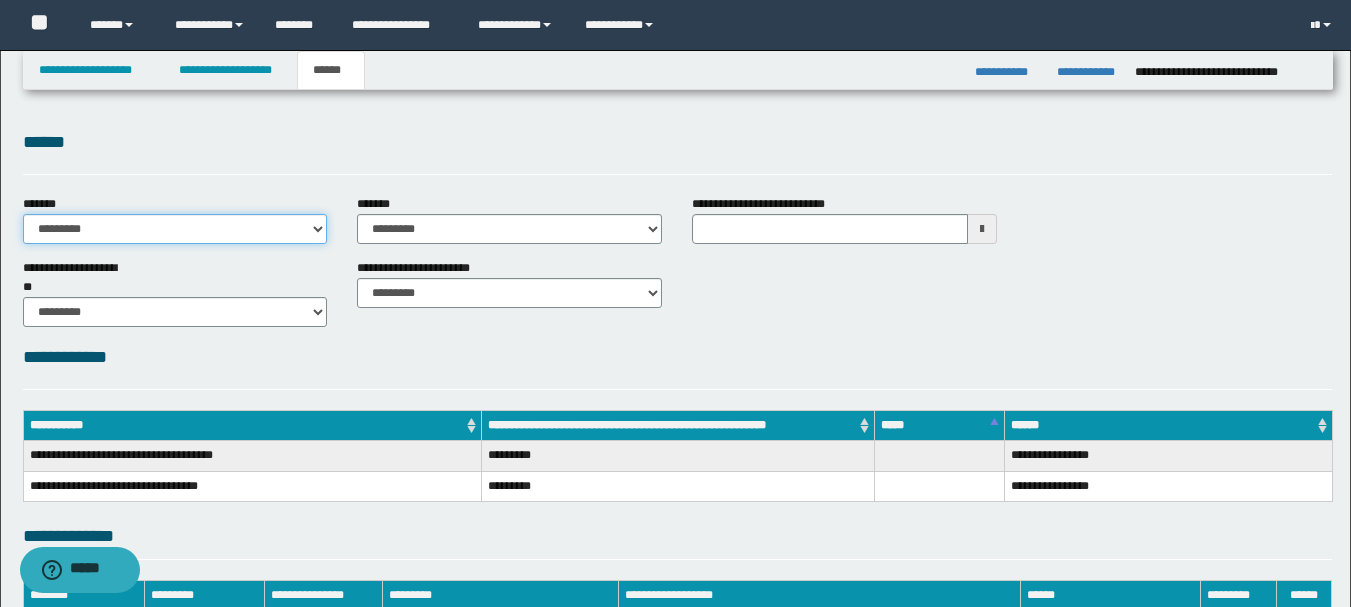 click on "**********" at bounding box center [175, 229] 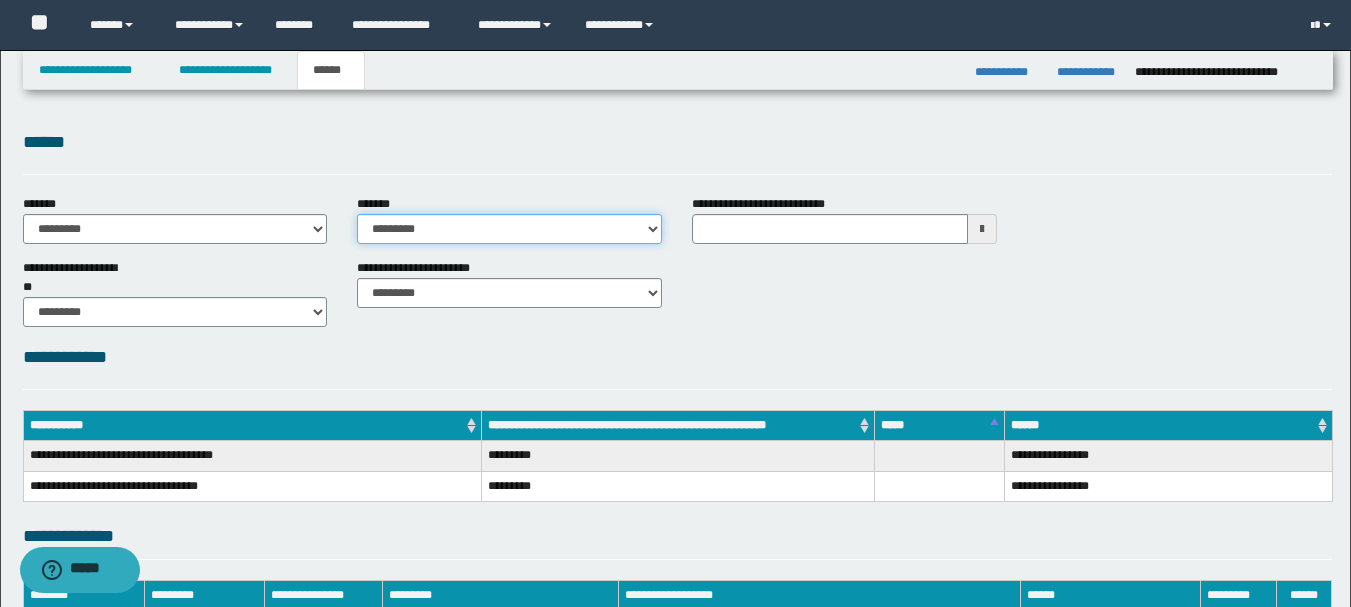 click on "**********" at bounding box center [509, 229] 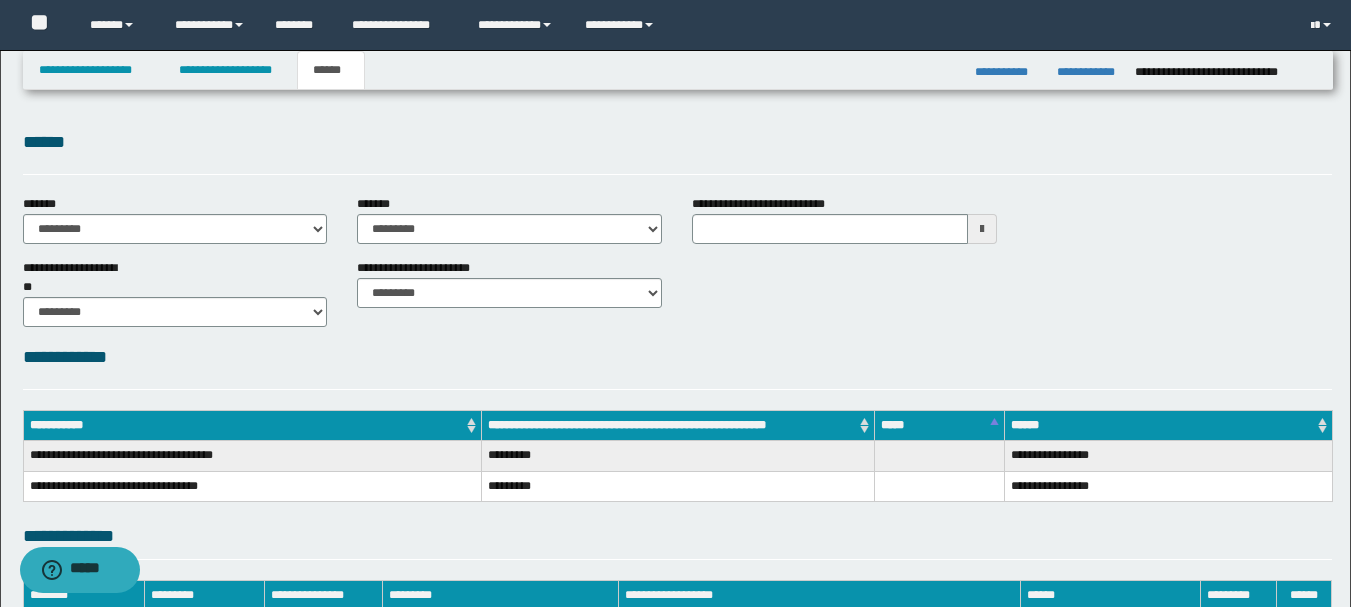 click on "**********" at bounding box center (677, 498) 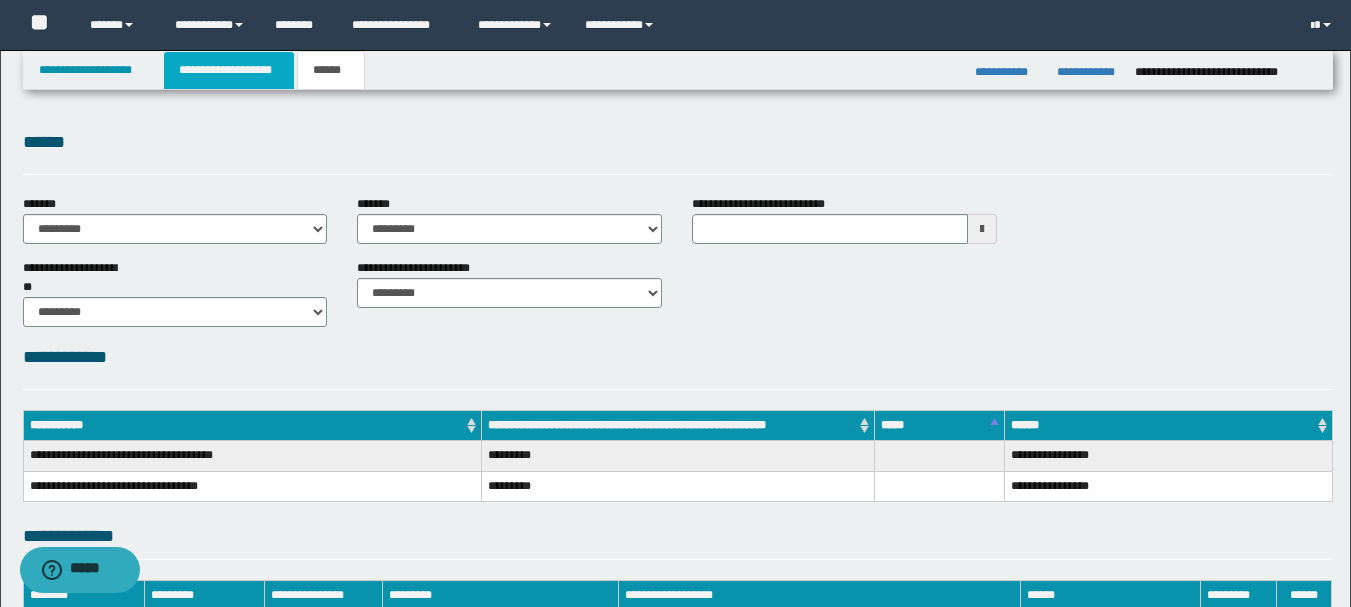click on "**********" at bounding box center (229, 70) 